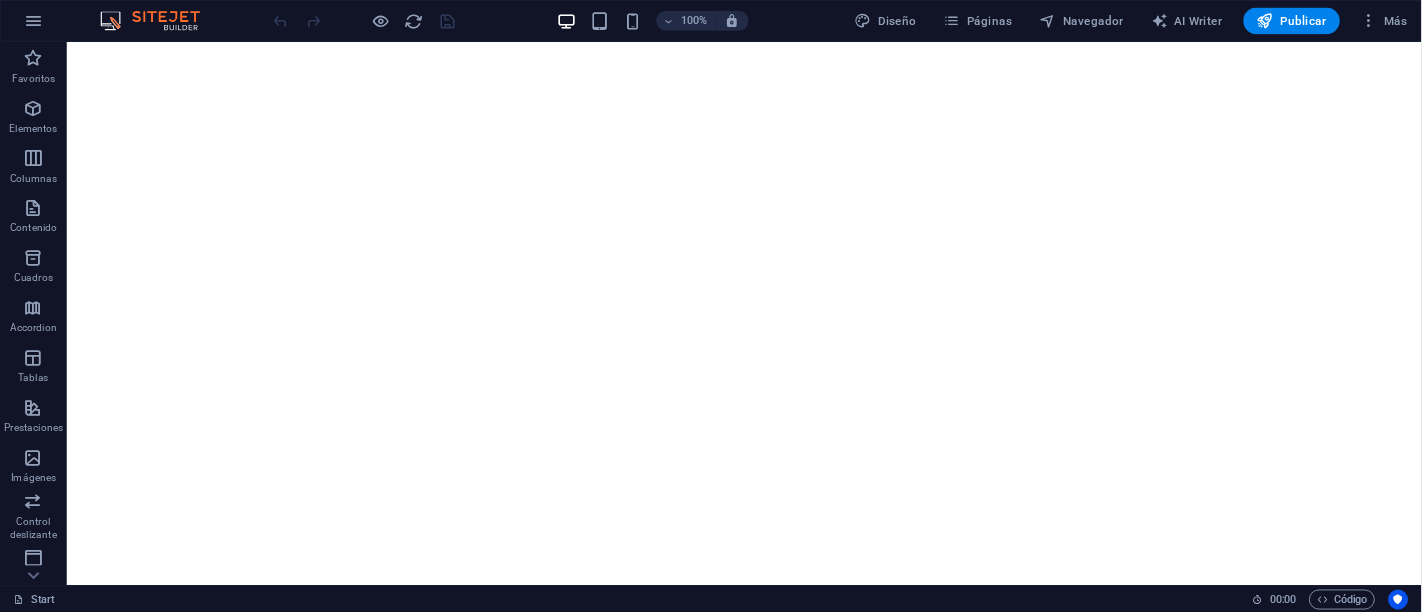 scroll, scrollTop: 0, scrollLeft: 0, axis: both 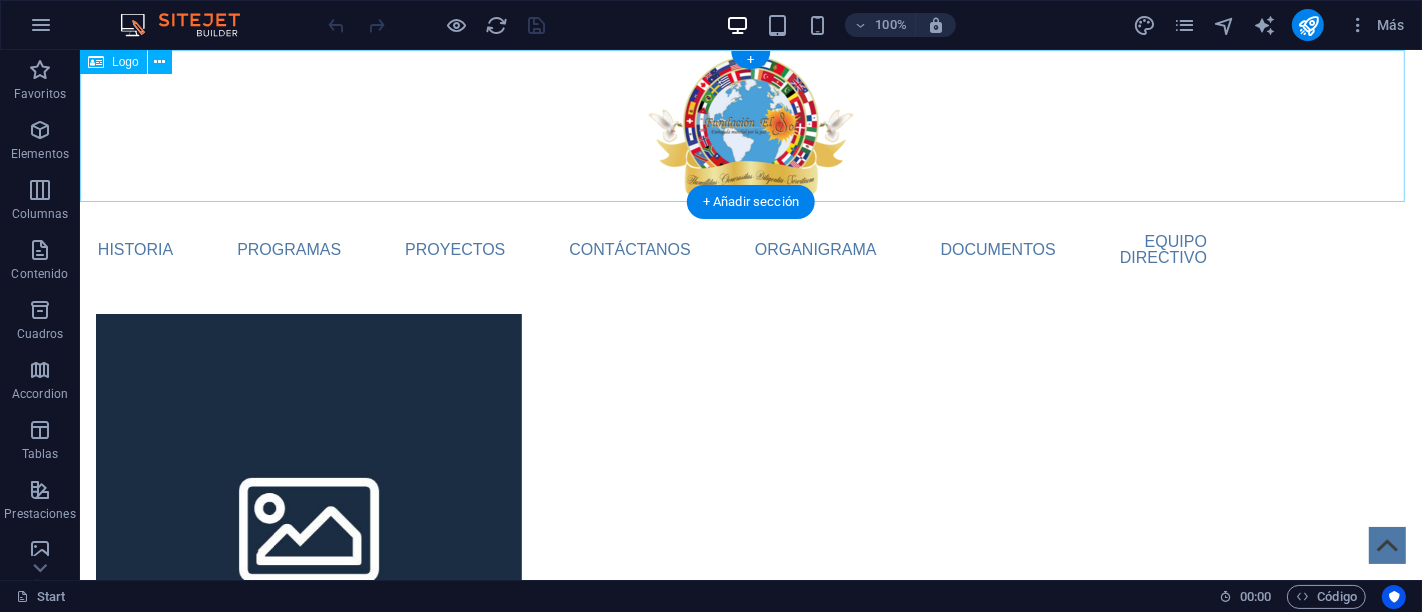 click at bounding box center [750, 126] 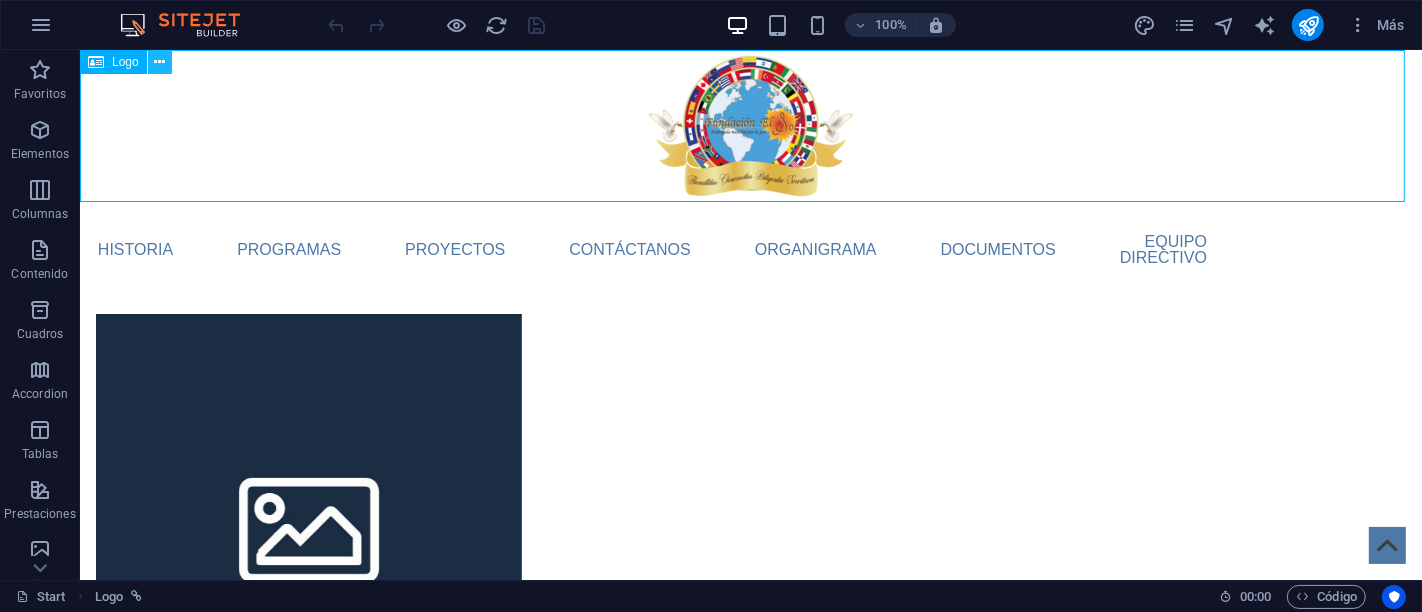 click at bounding box center (159, 62) 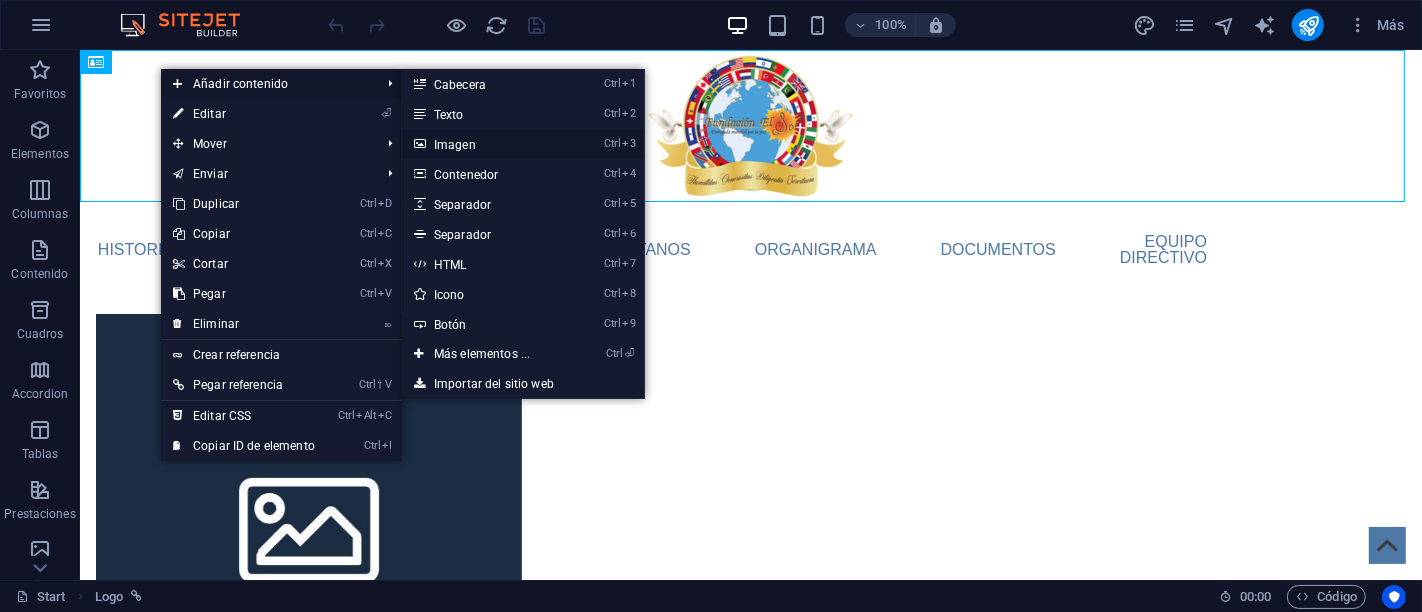 click on "Ctrl 3  Imagen" at bounding box center (486, 144) 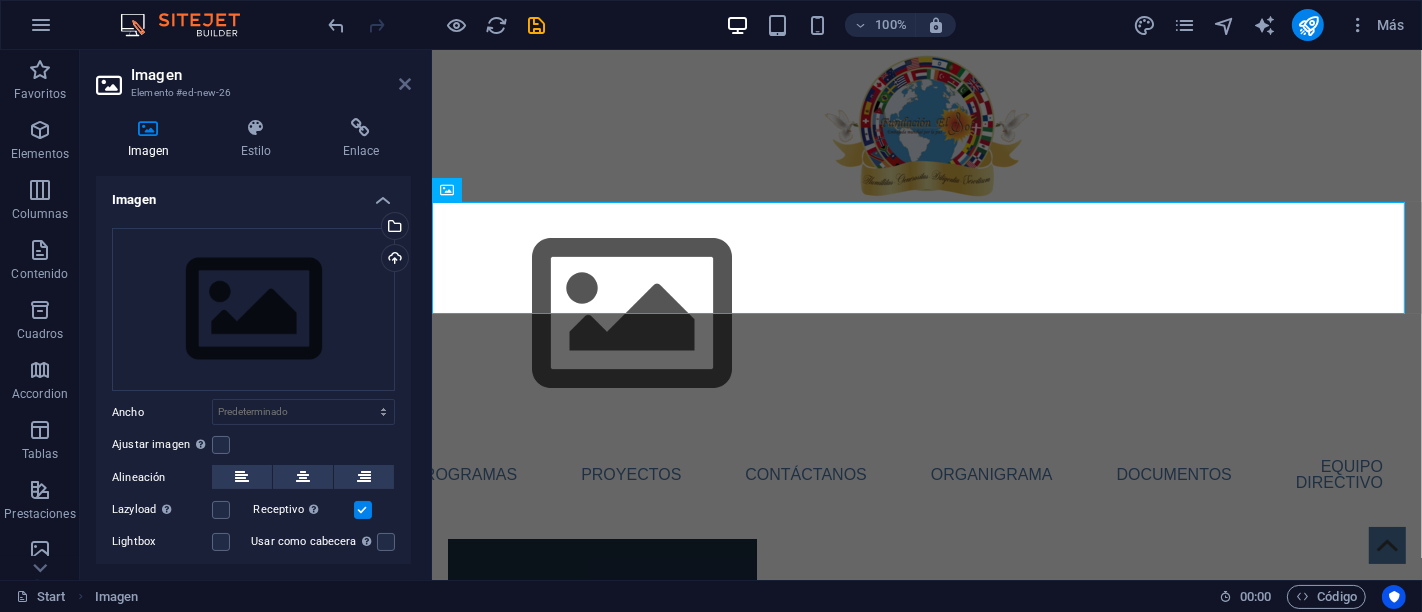 click at bounding box center [405, 84] 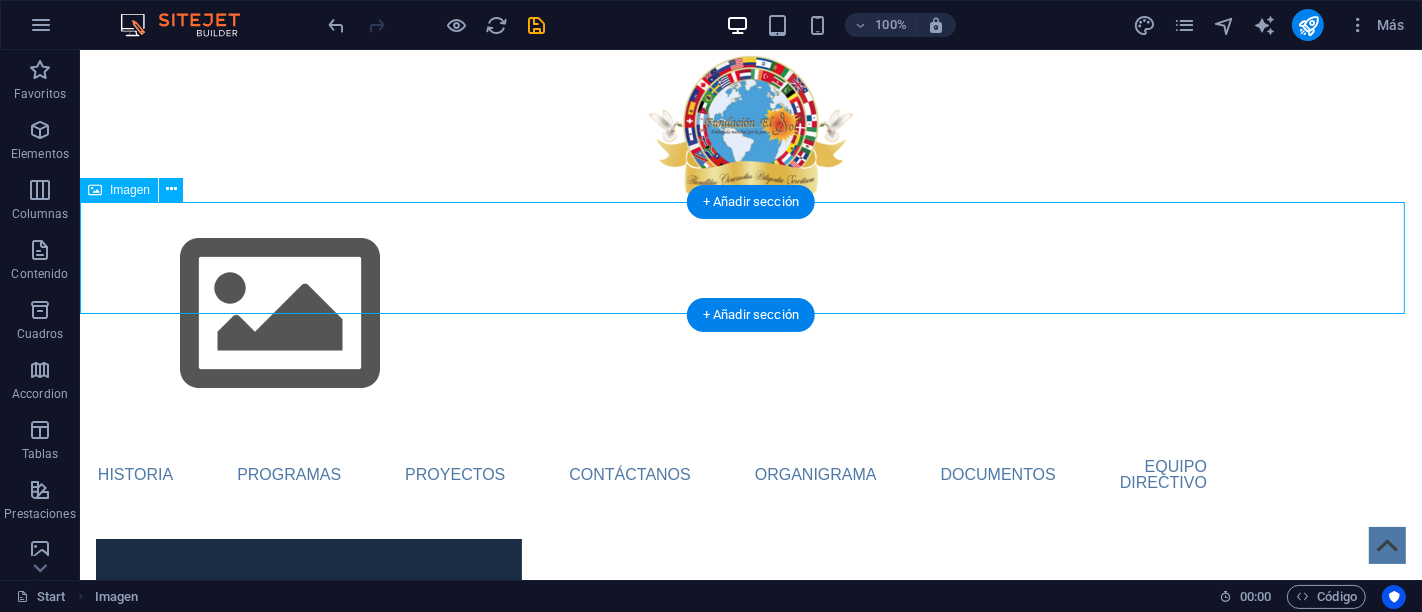 click at bounding box center [750, 314] 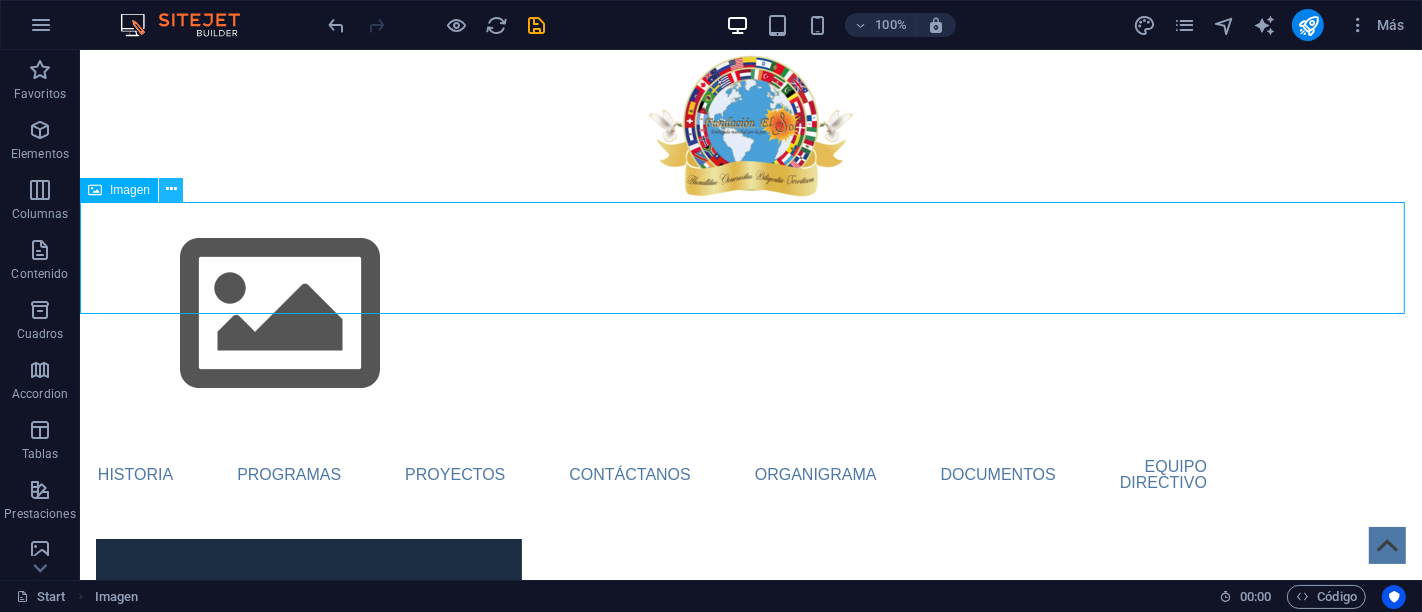 click at bounding box center [171, 189] 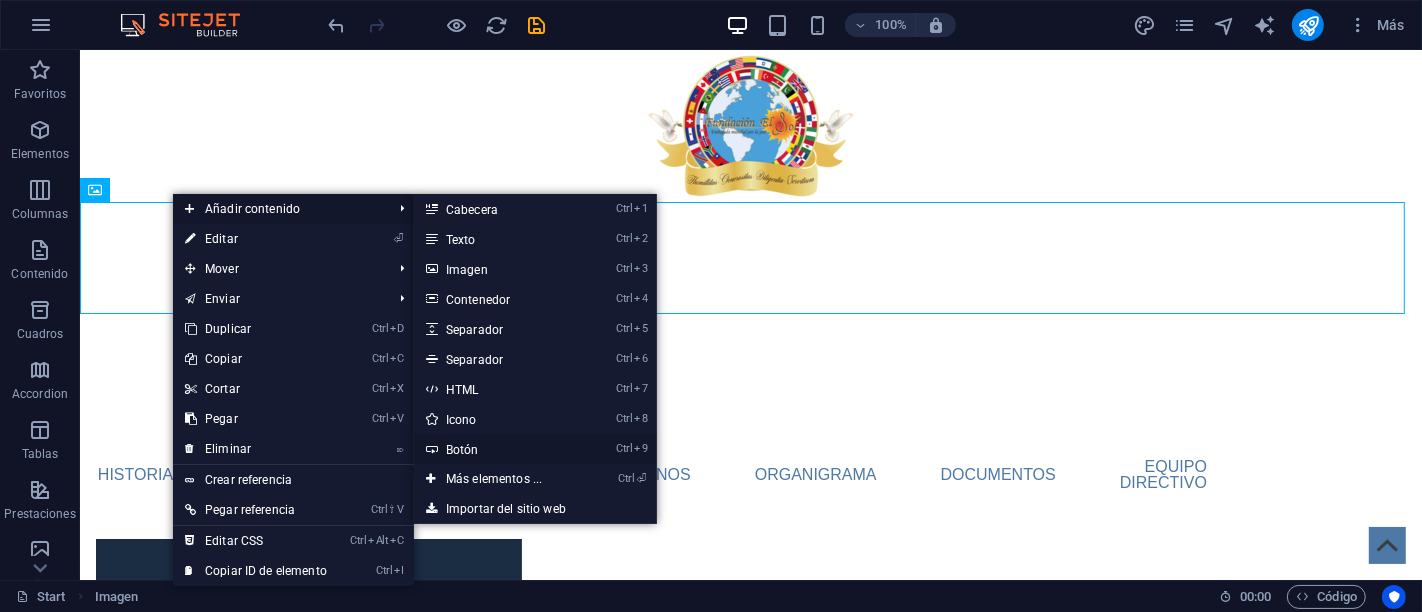 click on "Ctrl 9  Botón" at bounding box center [498, 449] 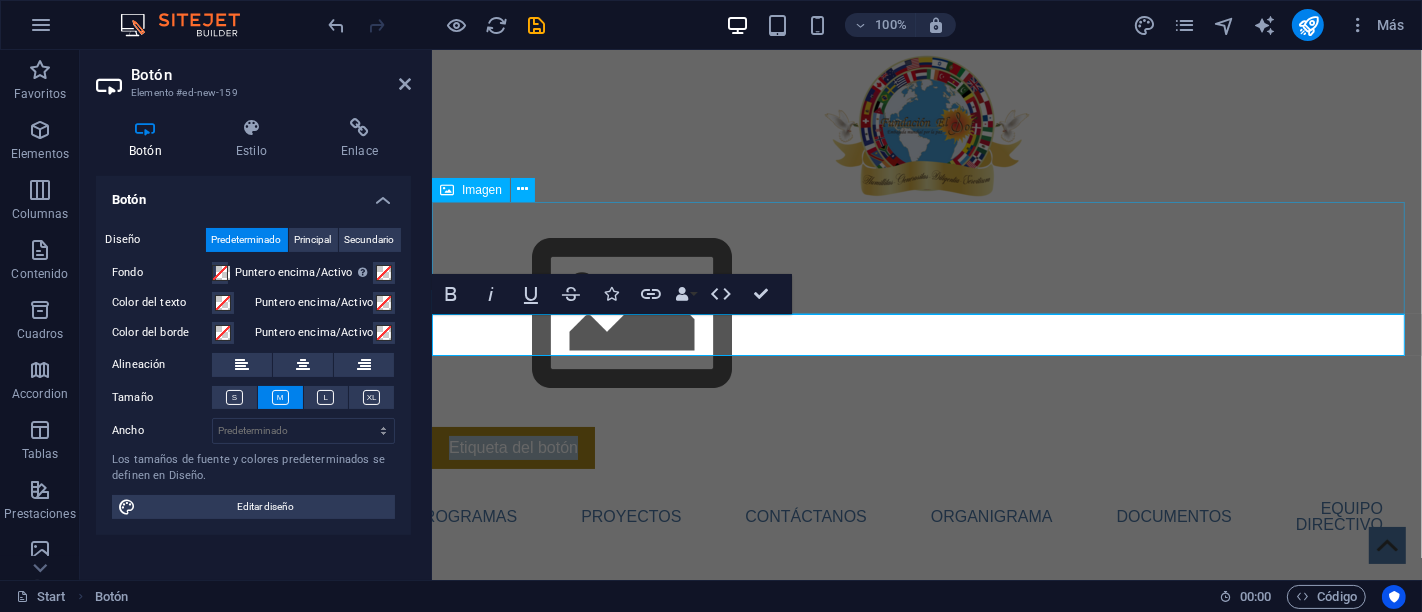 click at bounding box center [926, 314] 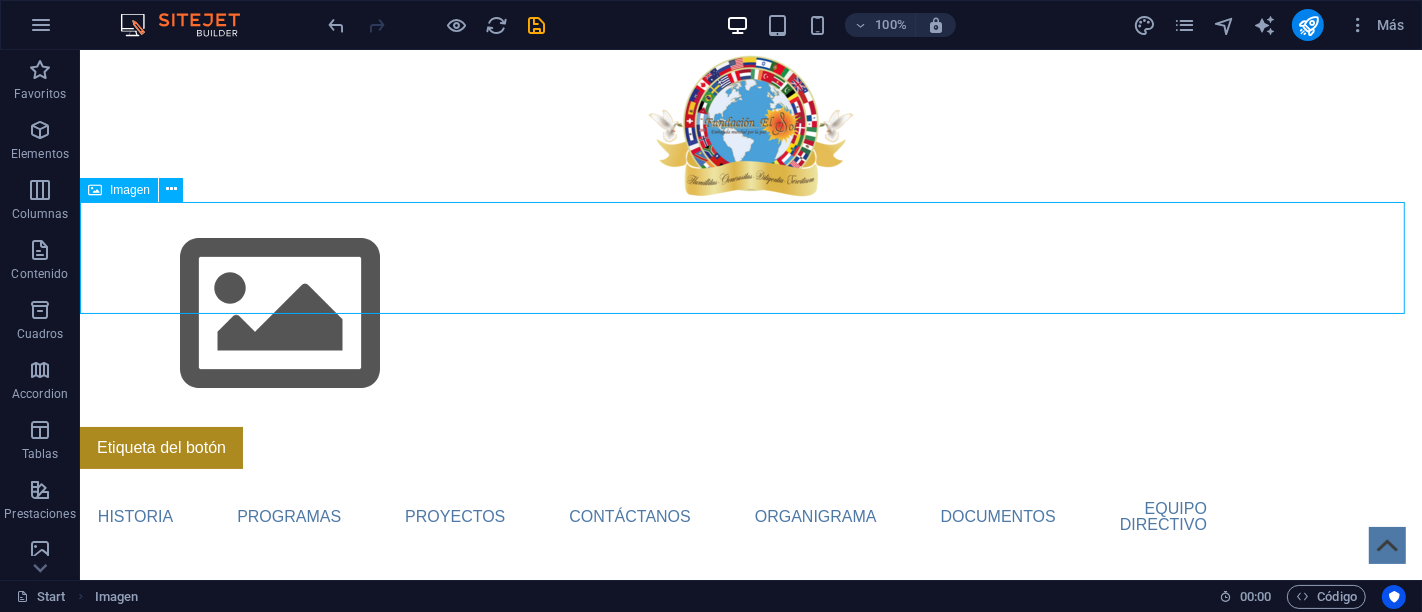 click at bounding box center (750, 314) 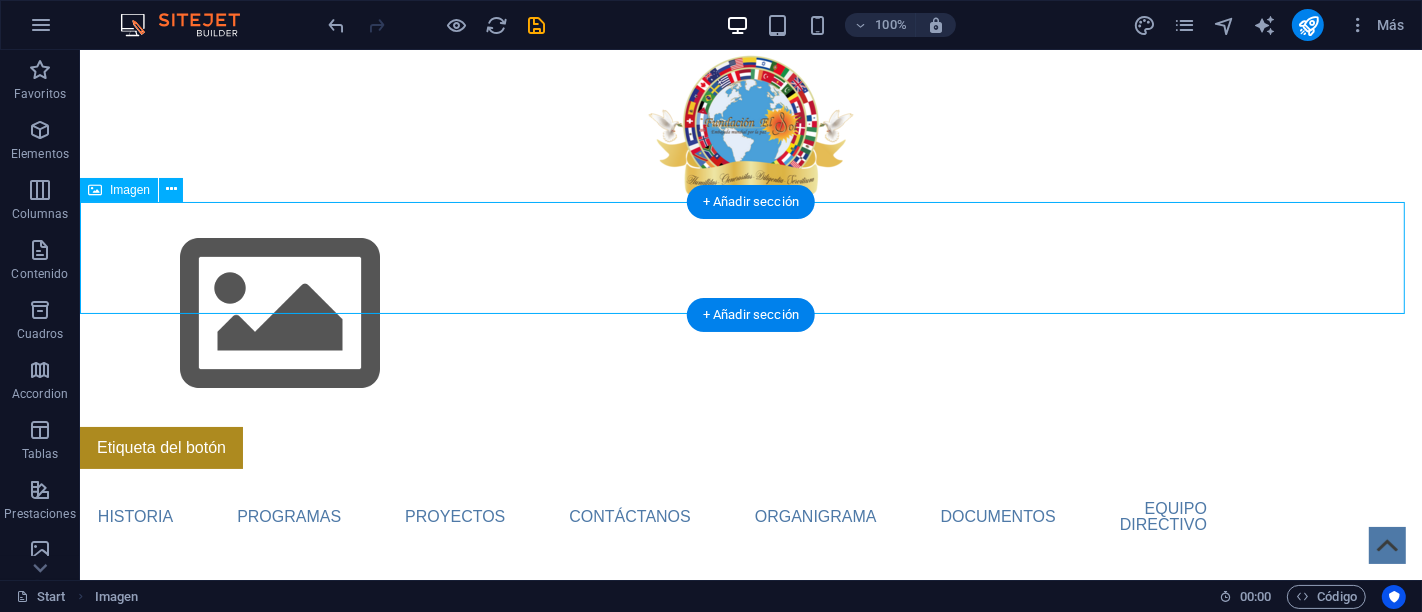 click at bounding box center (750, 314) 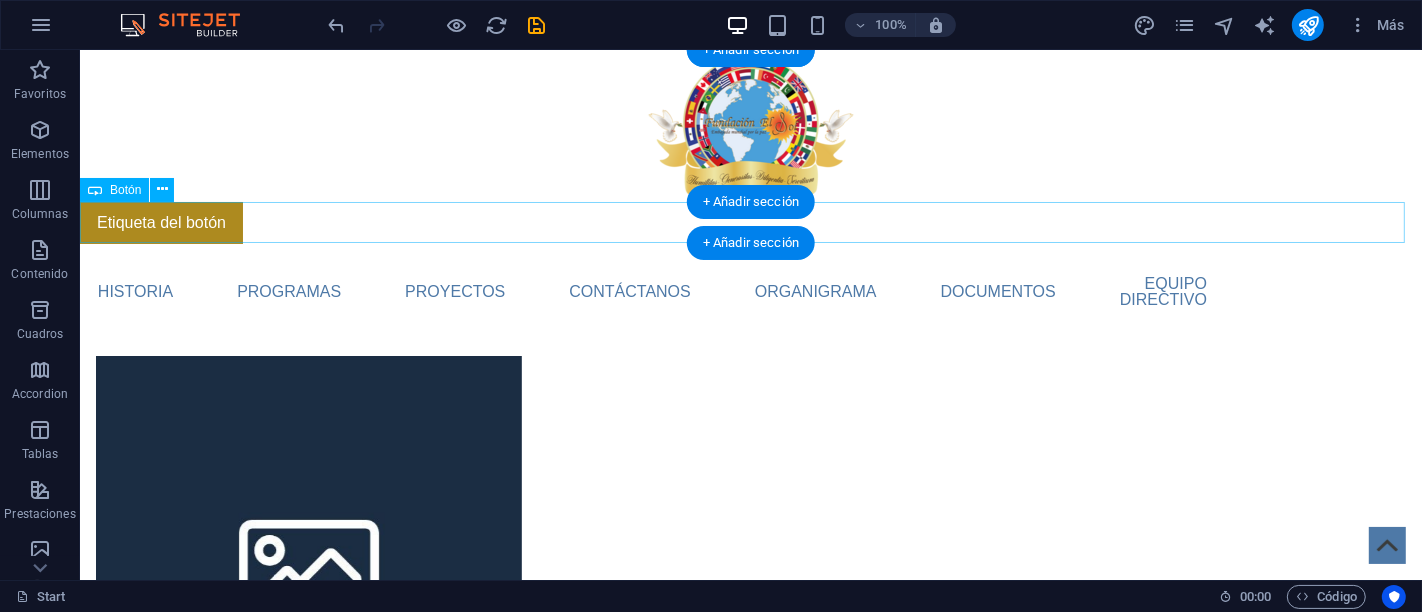 click on "Etiqueta del botón" at bounding box center (750, 223) 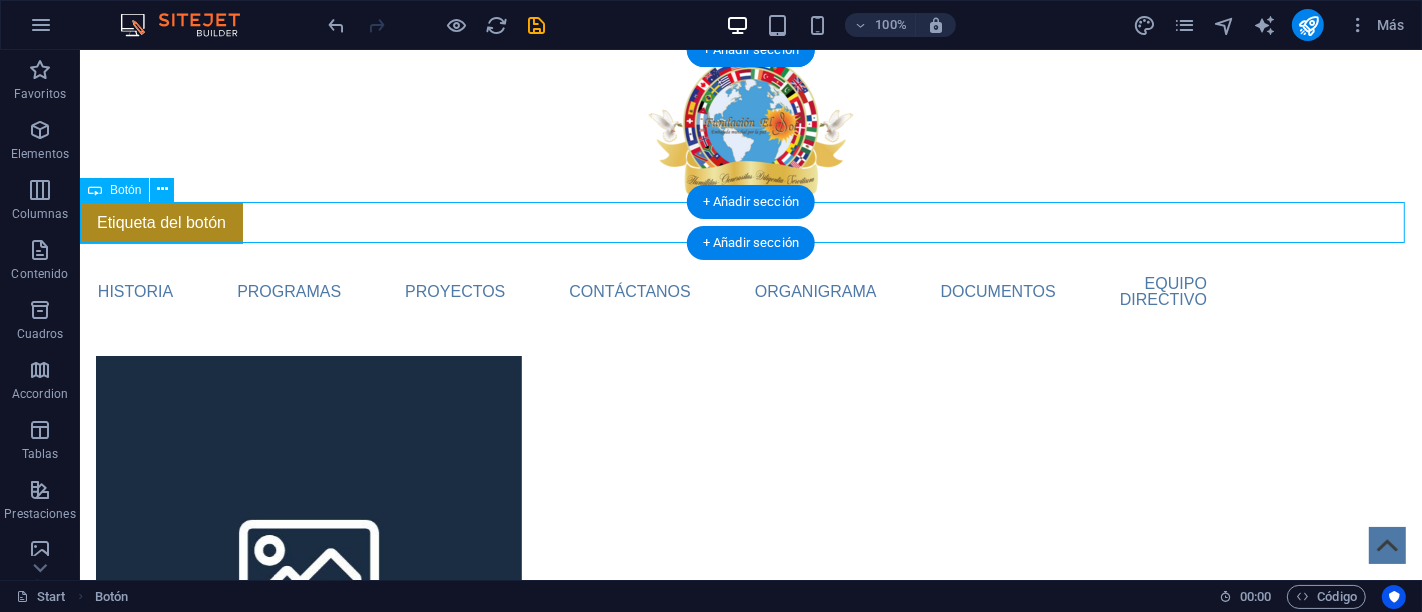 click on "Etiqueta del botón" at bounding box center (750, 223) 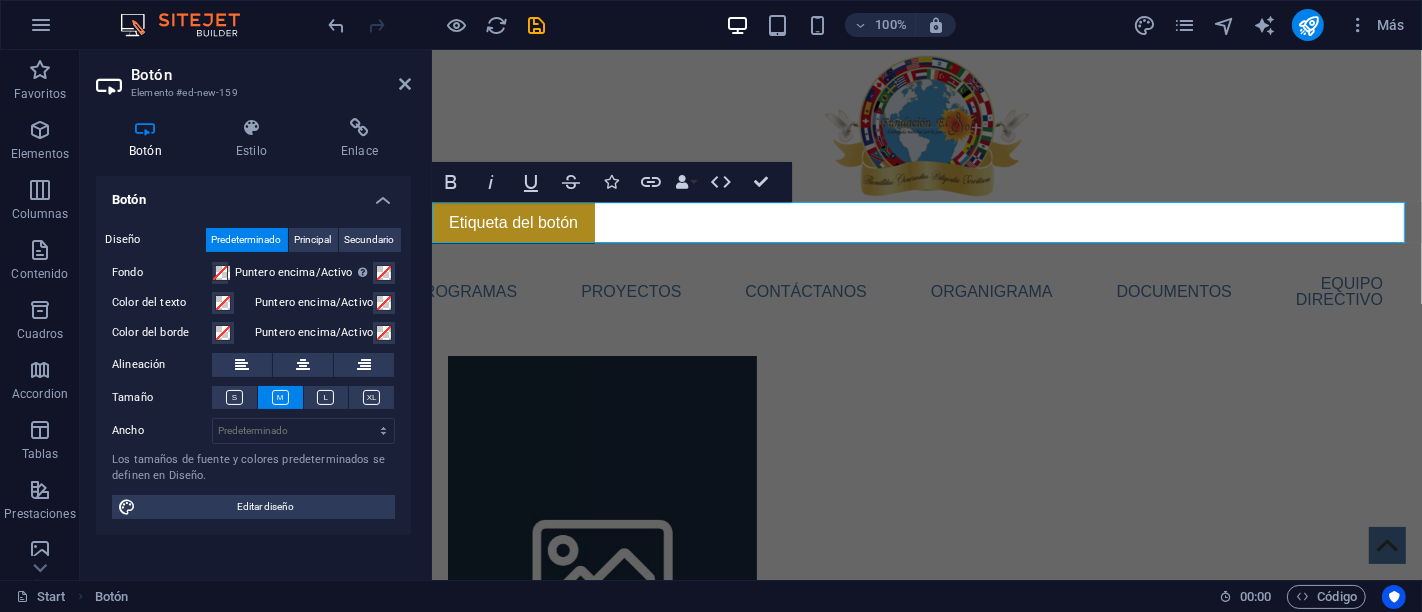 type 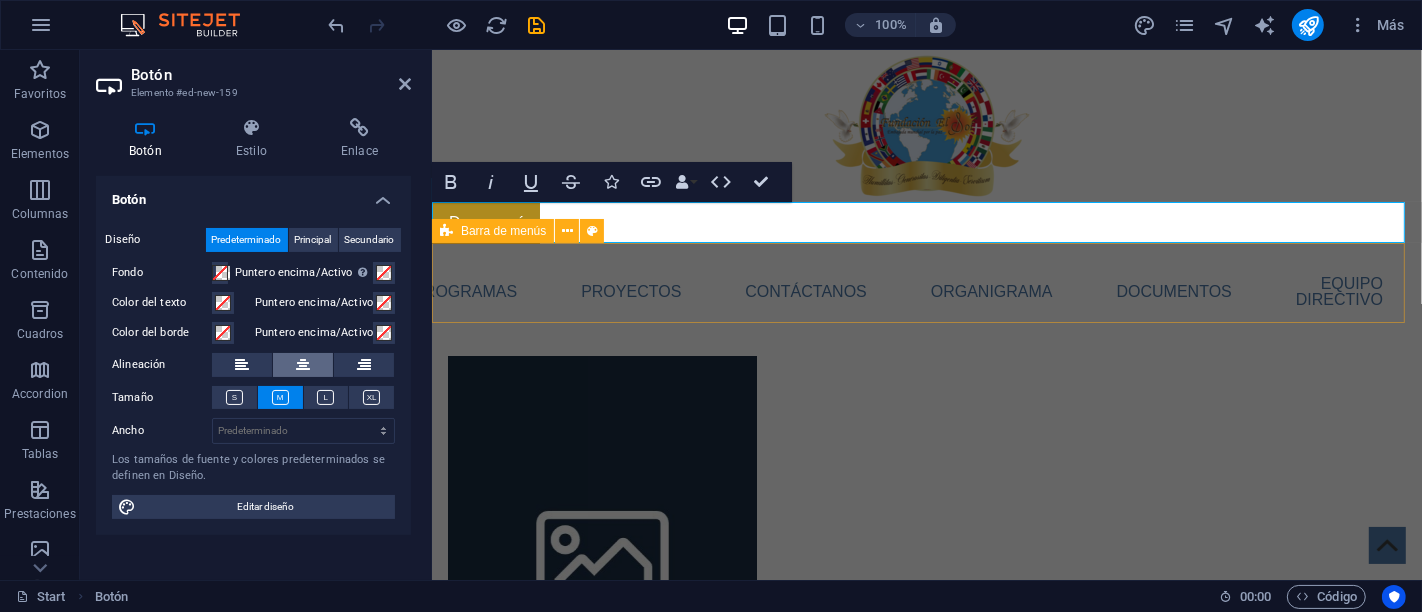 click at bounding box center [303, 365] 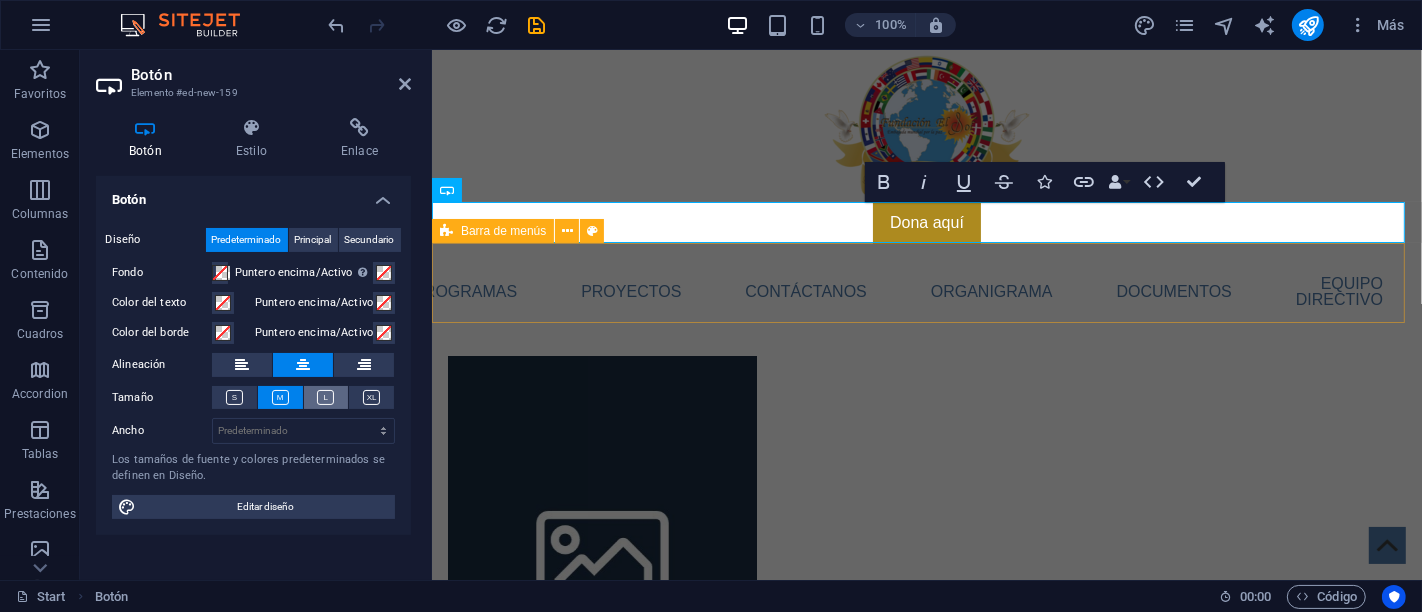 click at bounding box center (325, 397) 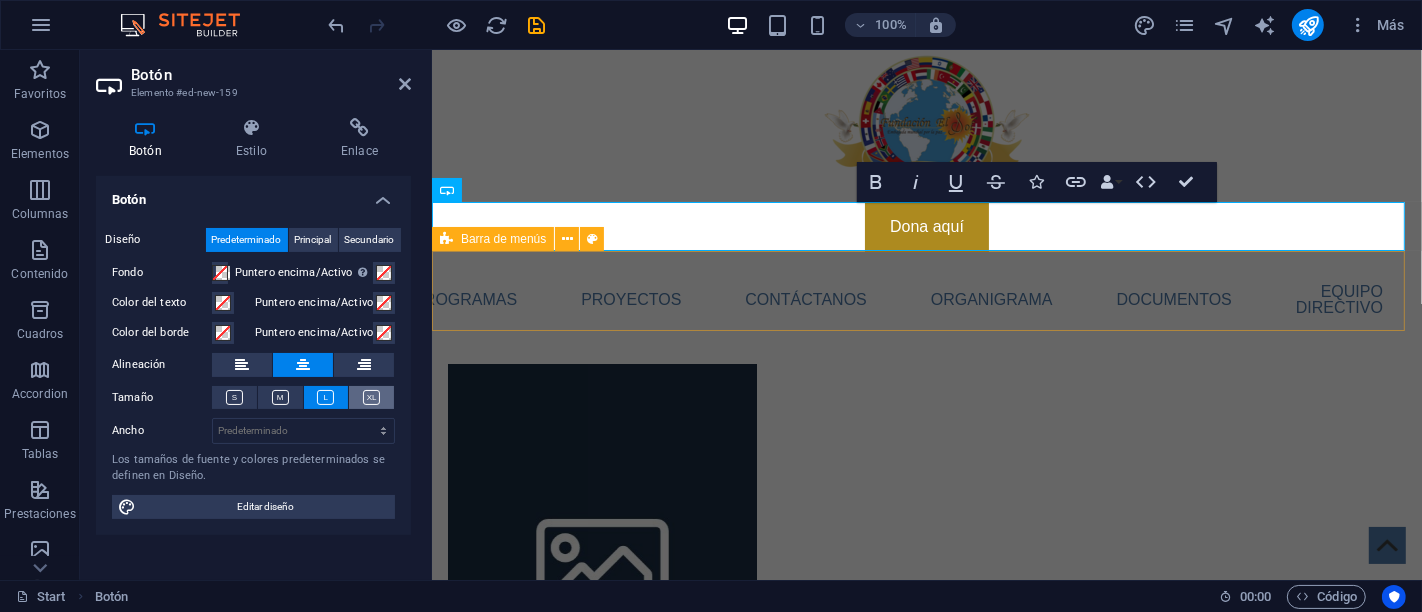 click at bounding box center [371, 397] 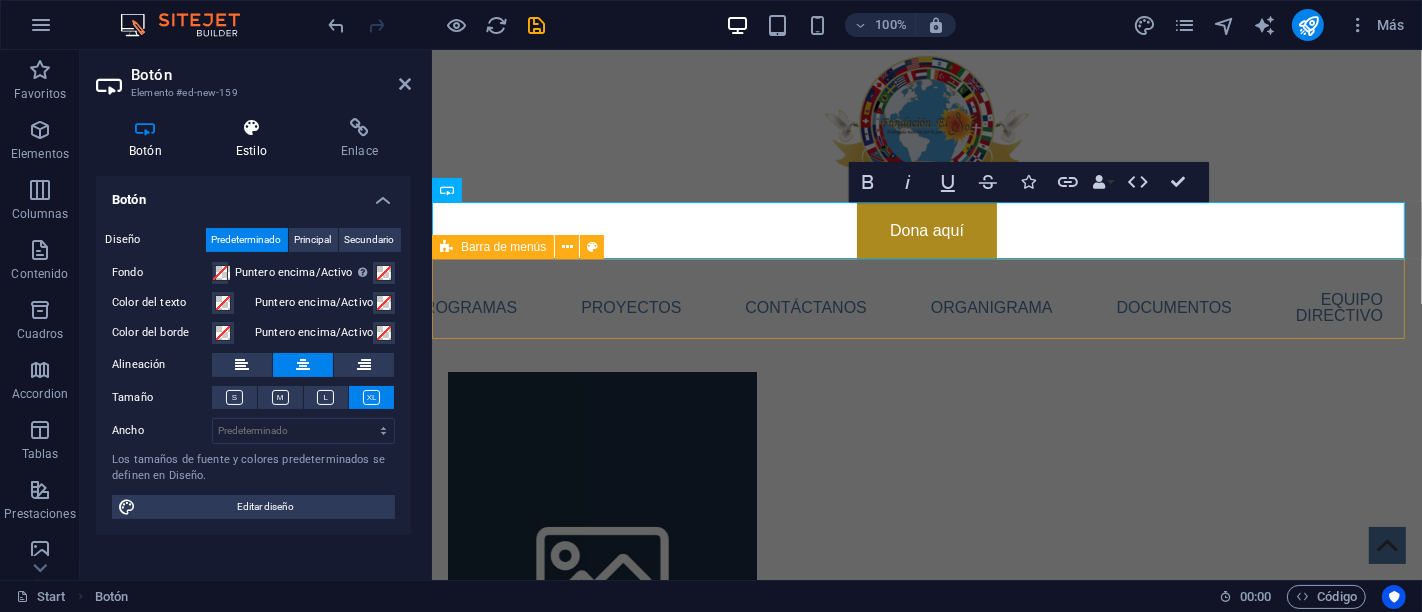 click on "Estilo" at bounding box center (255, 139) 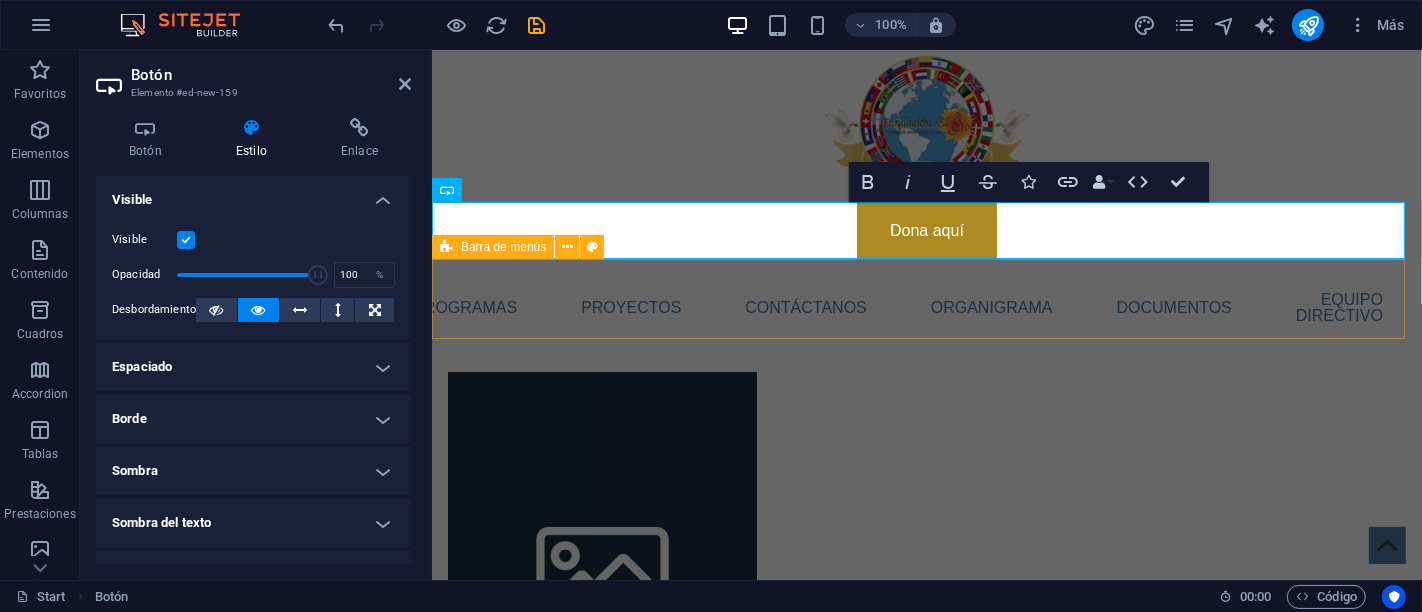click on "Borde" at bounding box center [253, 419] 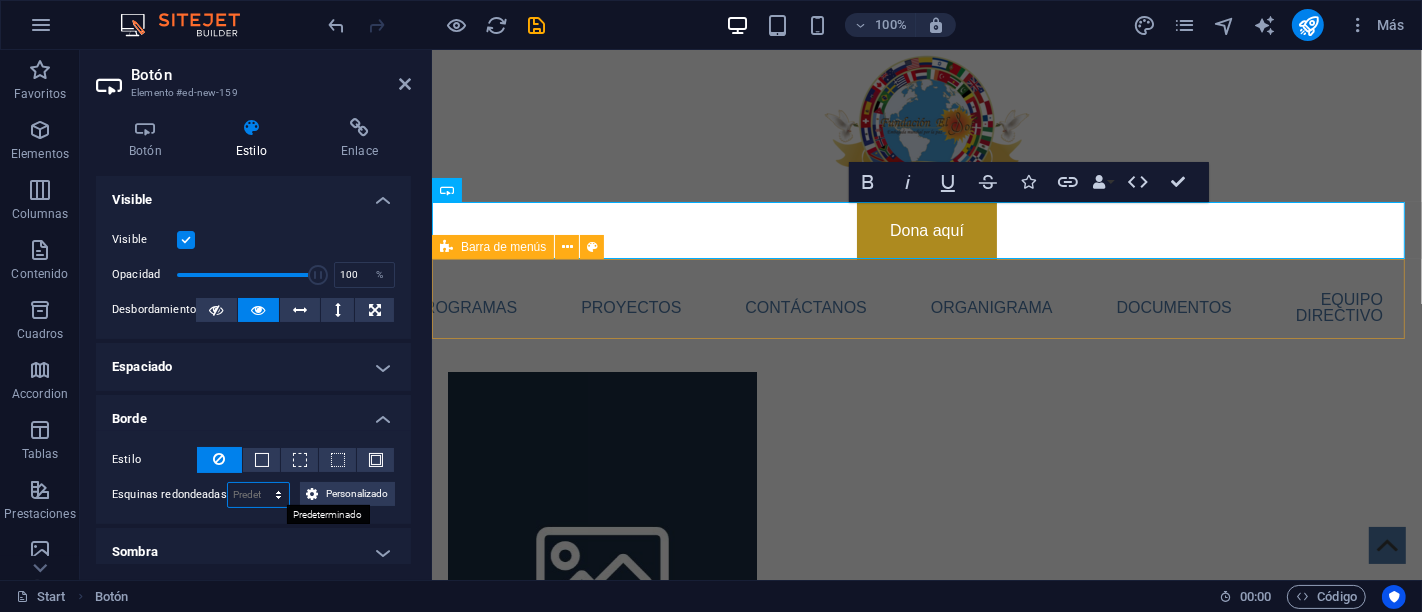 click on "Predeterminado px rem % vh vw Personalizado" at bounding box center (259, 495) 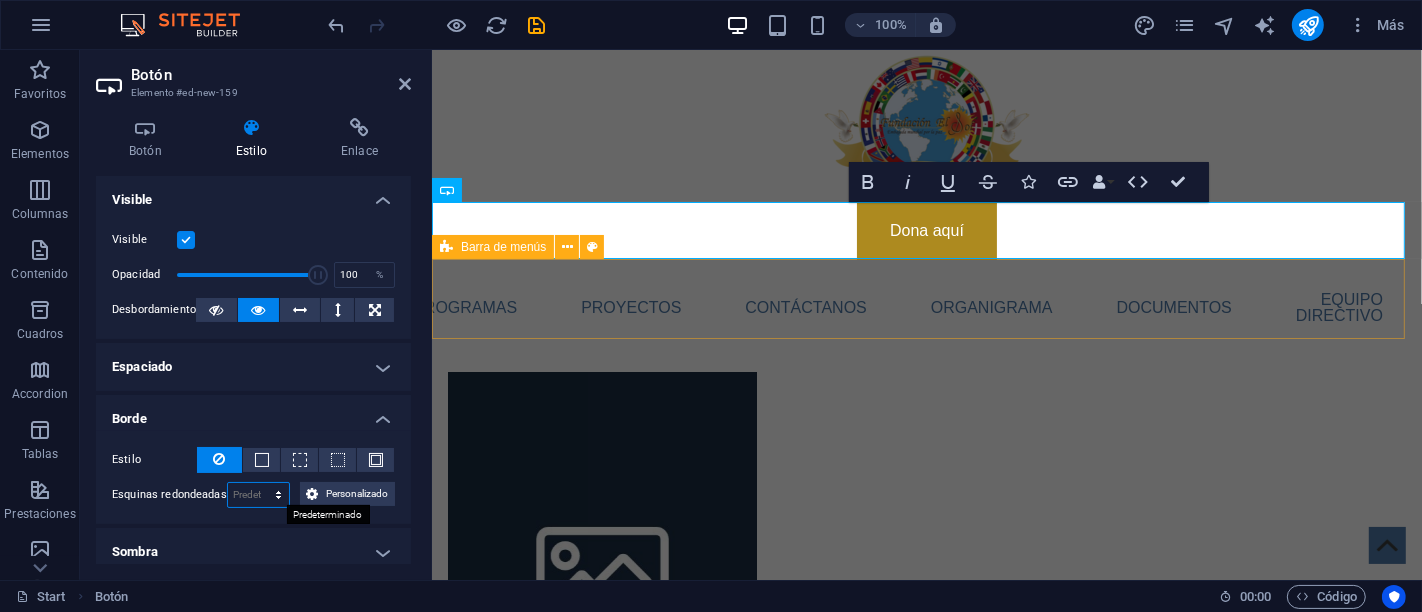 click on "Predeterminado px rem % vh vw Personalizado" at bounding box center [259, 495] 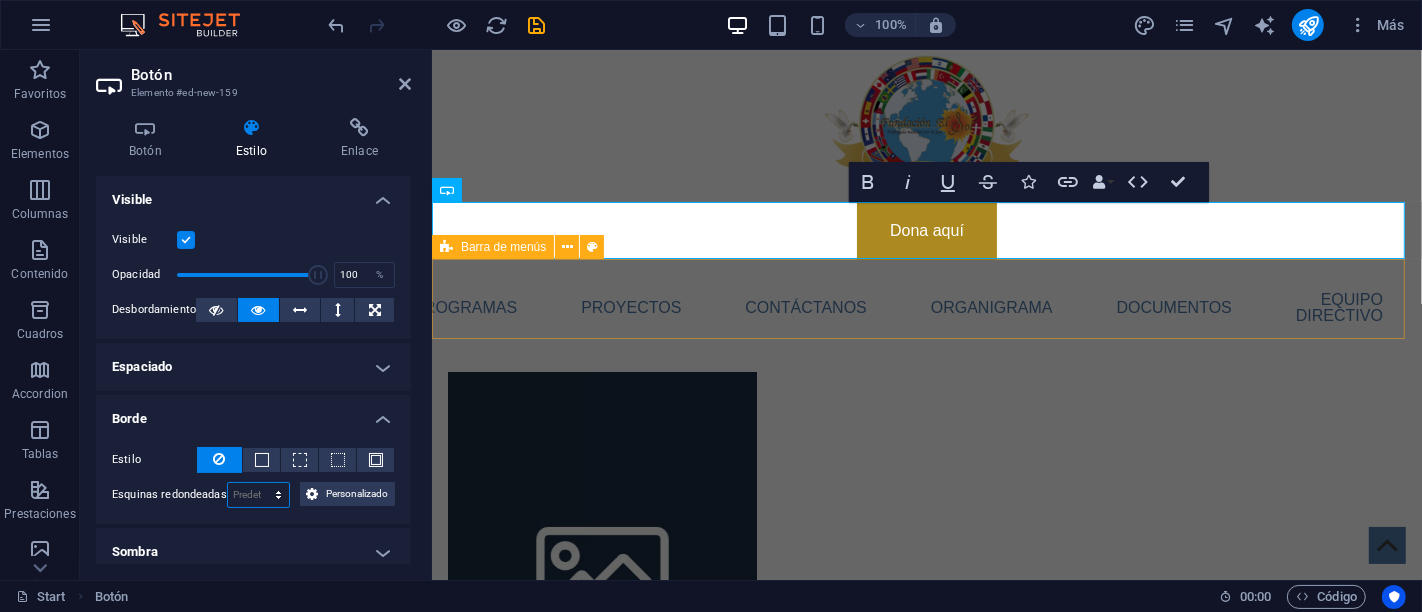 click on "Predeterminado px rem % vh vw Personalizado" at bounding box center (259, 495) 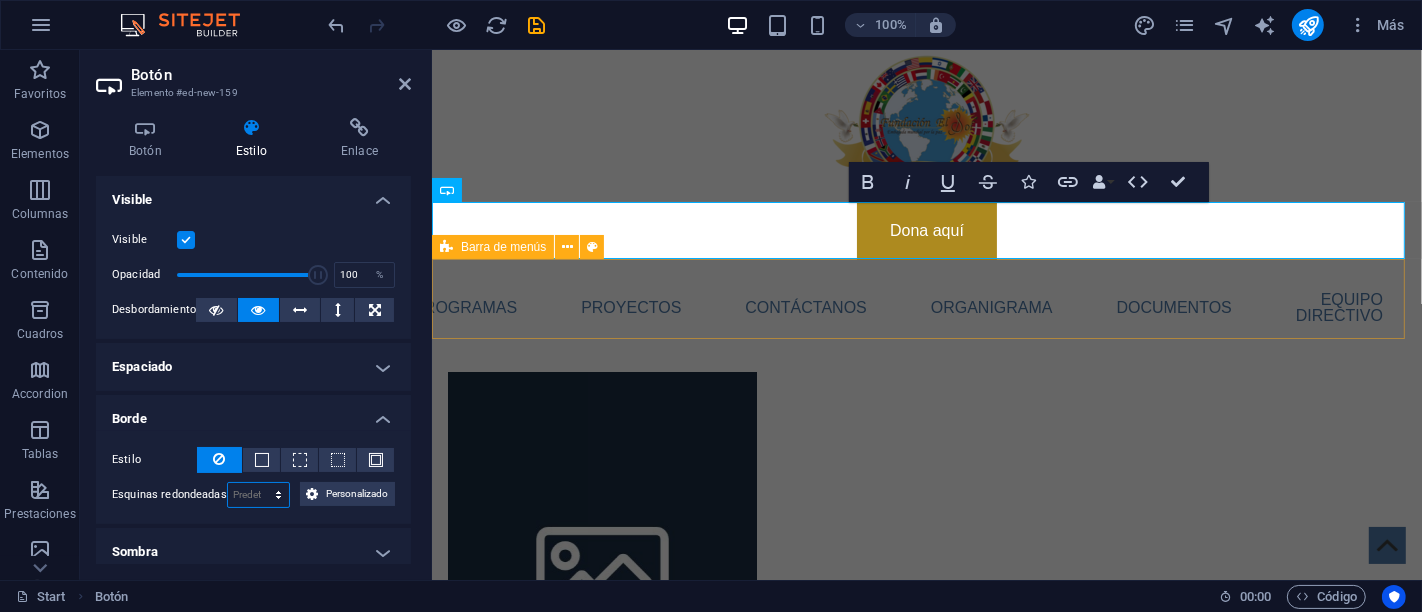 select on "px" 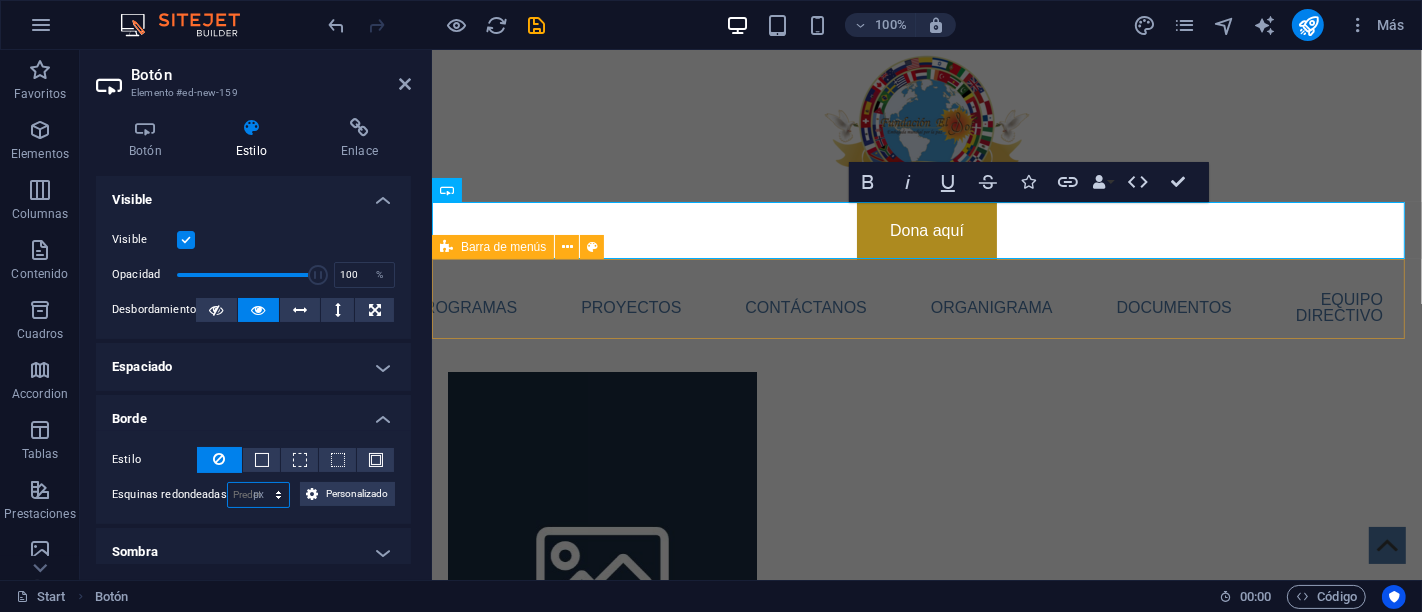 click on "Predeterminado px rem % vh vw Personalizado" at bounding box center (259, 495) 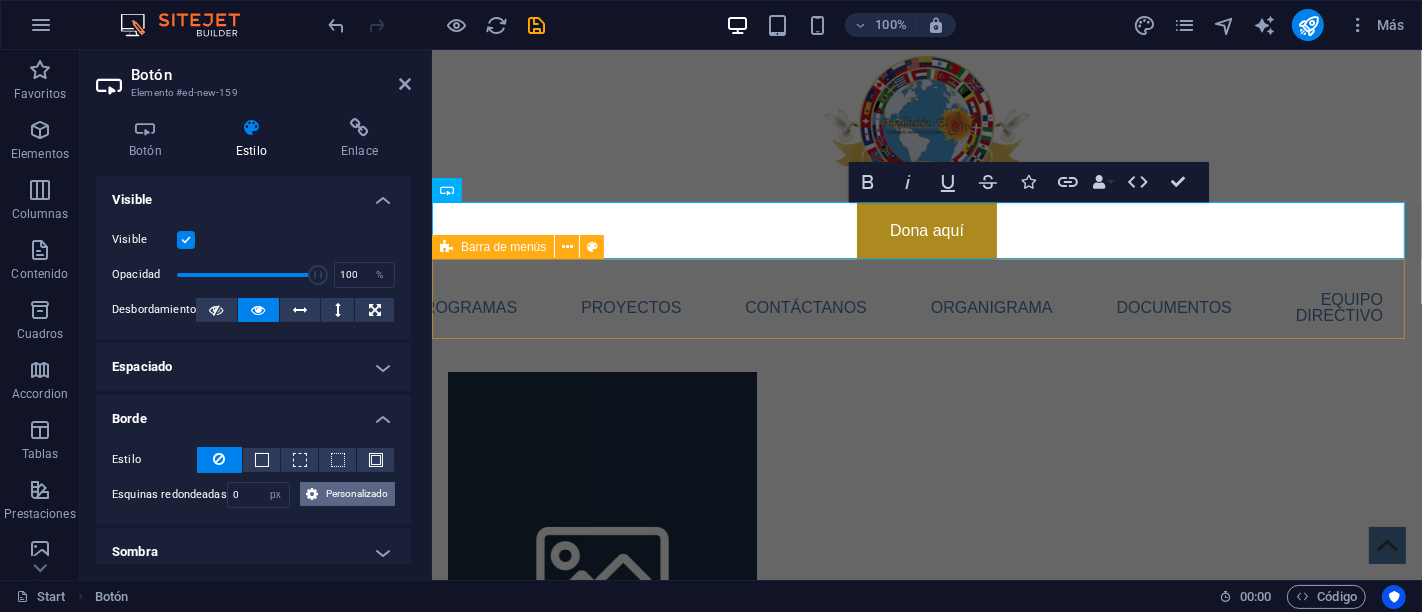 click at bounding box center (312, 494) 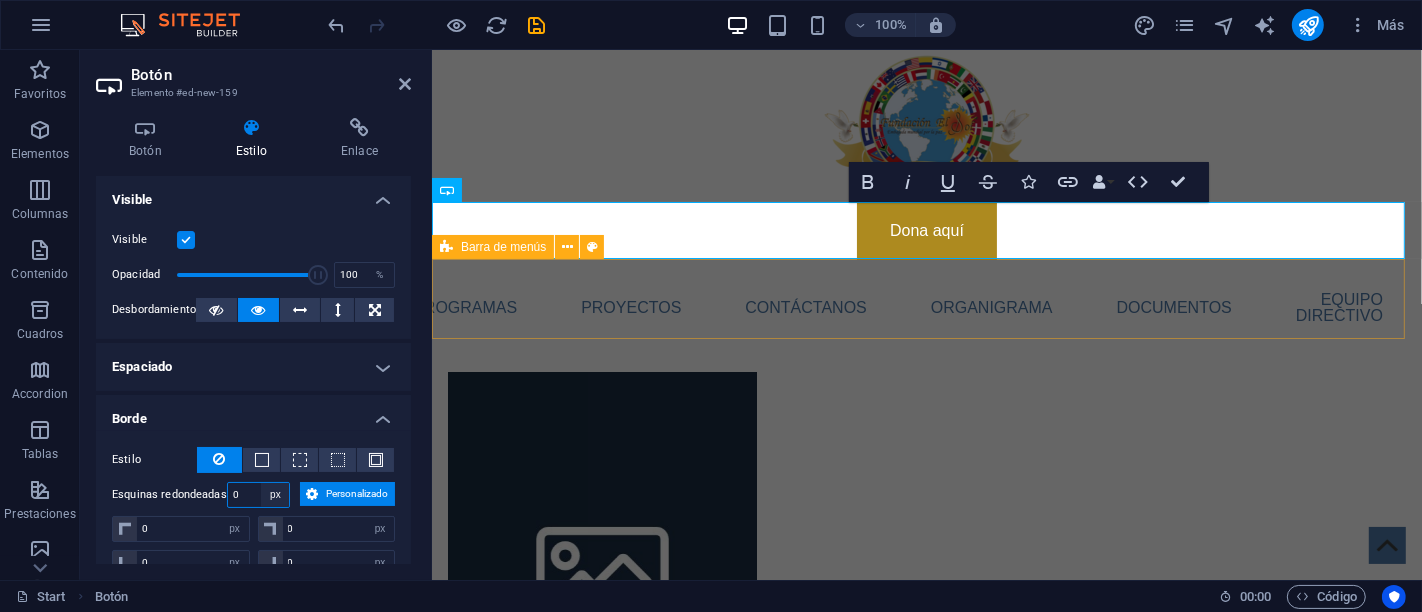click on "Predeterminado px rem % vh vw Personalizado" at bounding box center (275, 495) 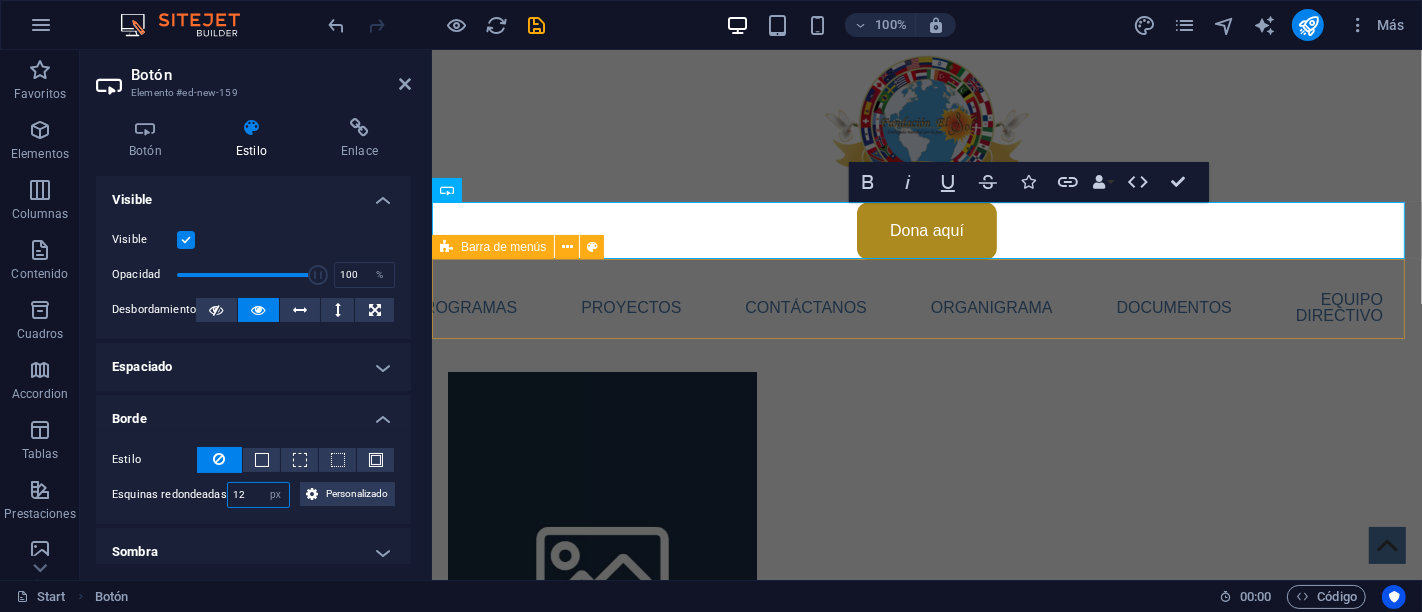 drag, startPoint x: 252, startPoint y: 501, endPoint x: 219, endPoint y: 498, distance: 33.13608 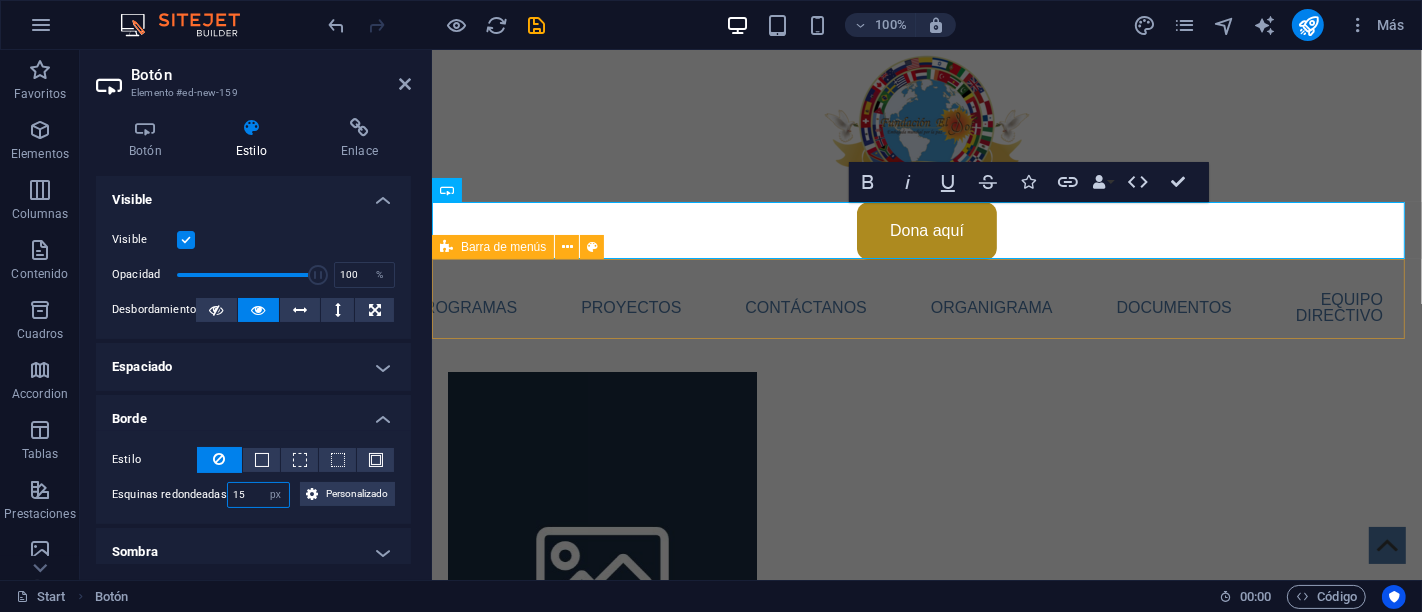 type on "15" 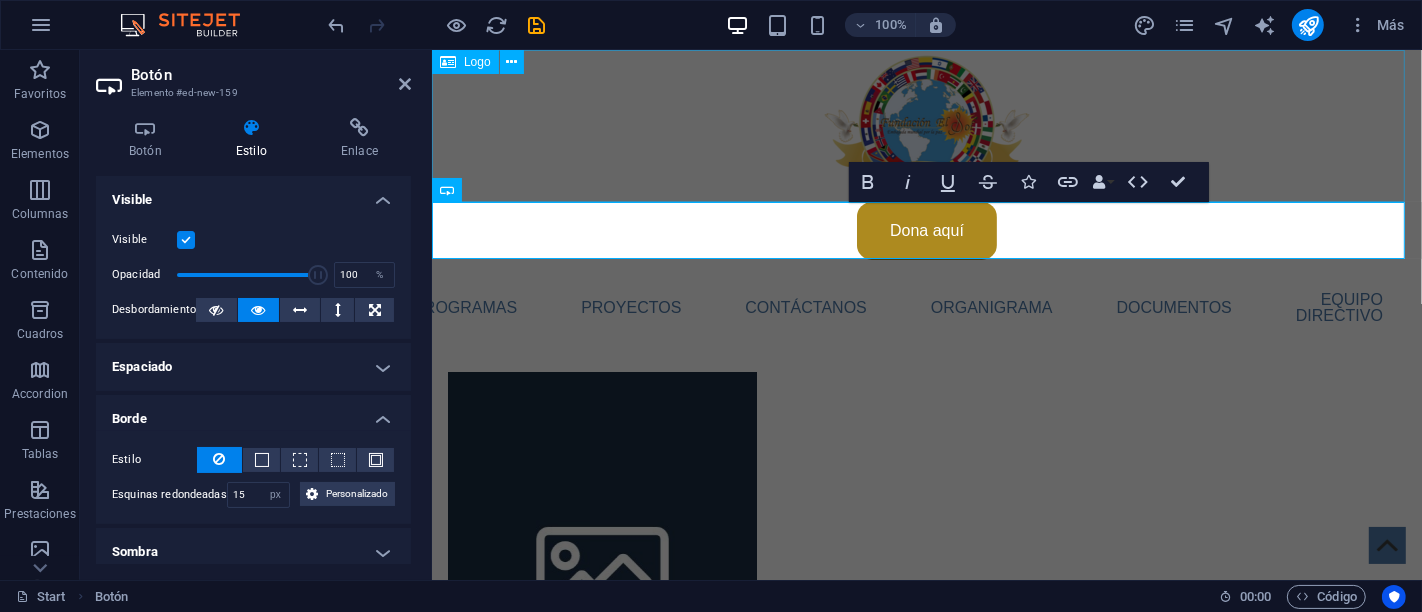 click at bounding box center [926, 126] 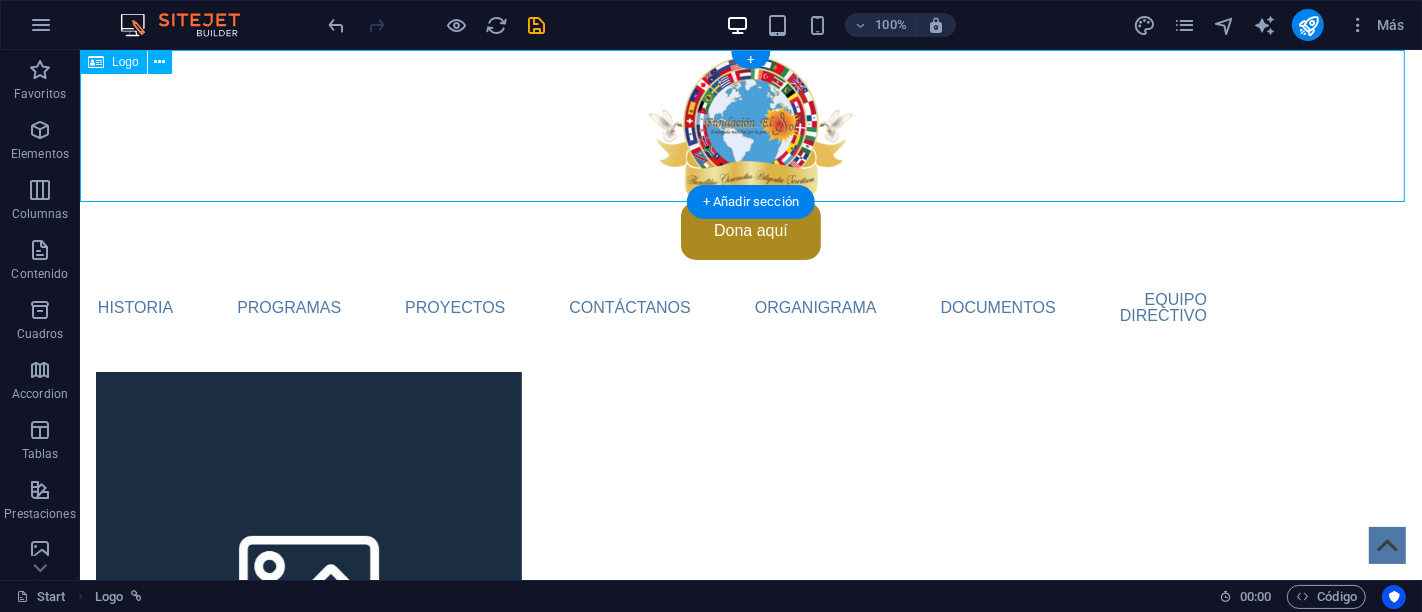 click at bounding box center (750, 126) 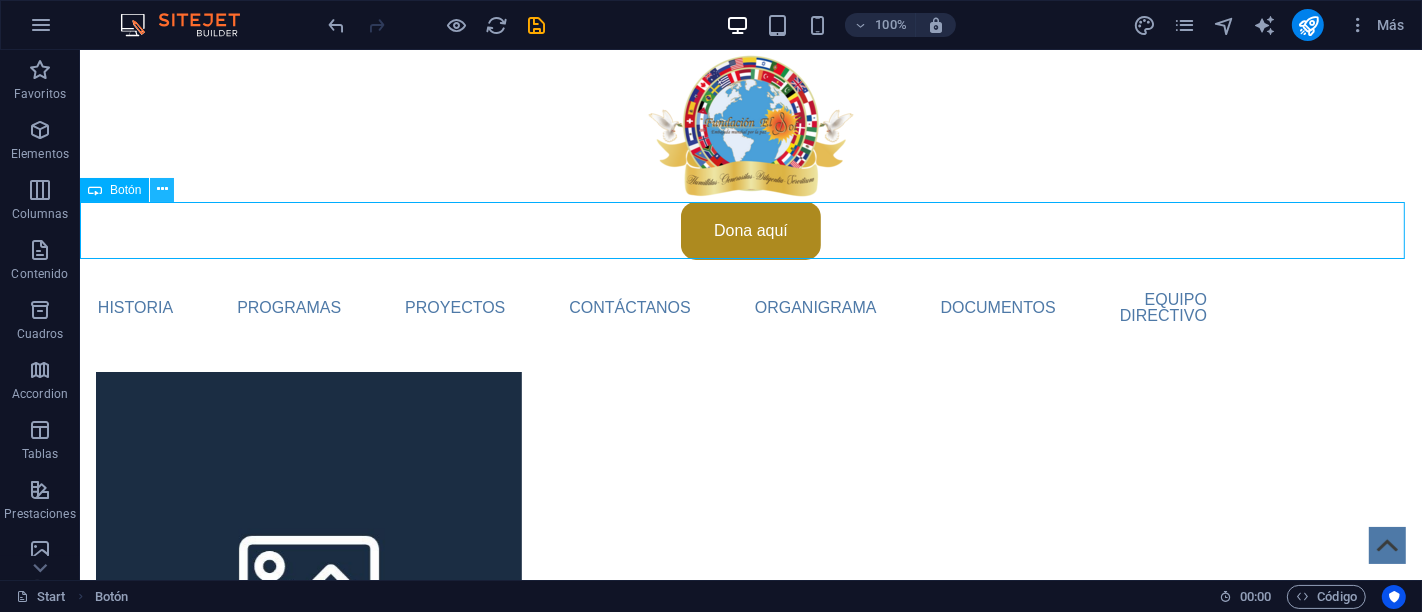 click at bounding box center (162, 189) 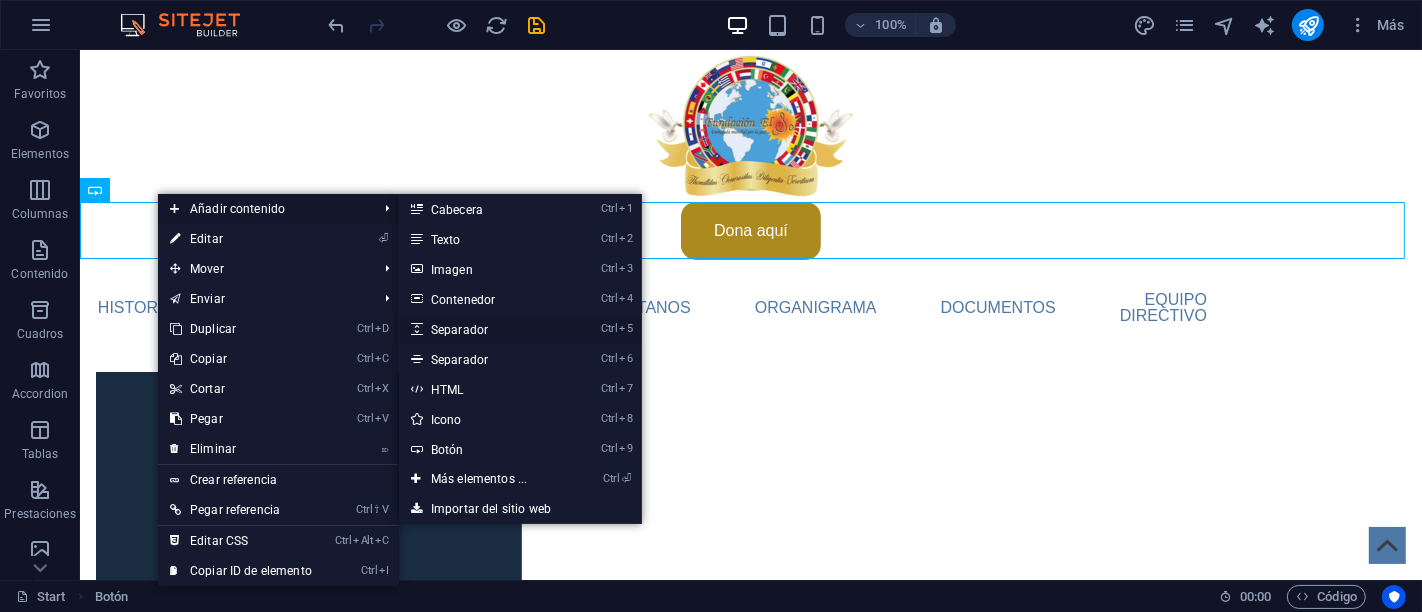 click on "Ctrl 5  Separador" at bounding box center (483, 329) 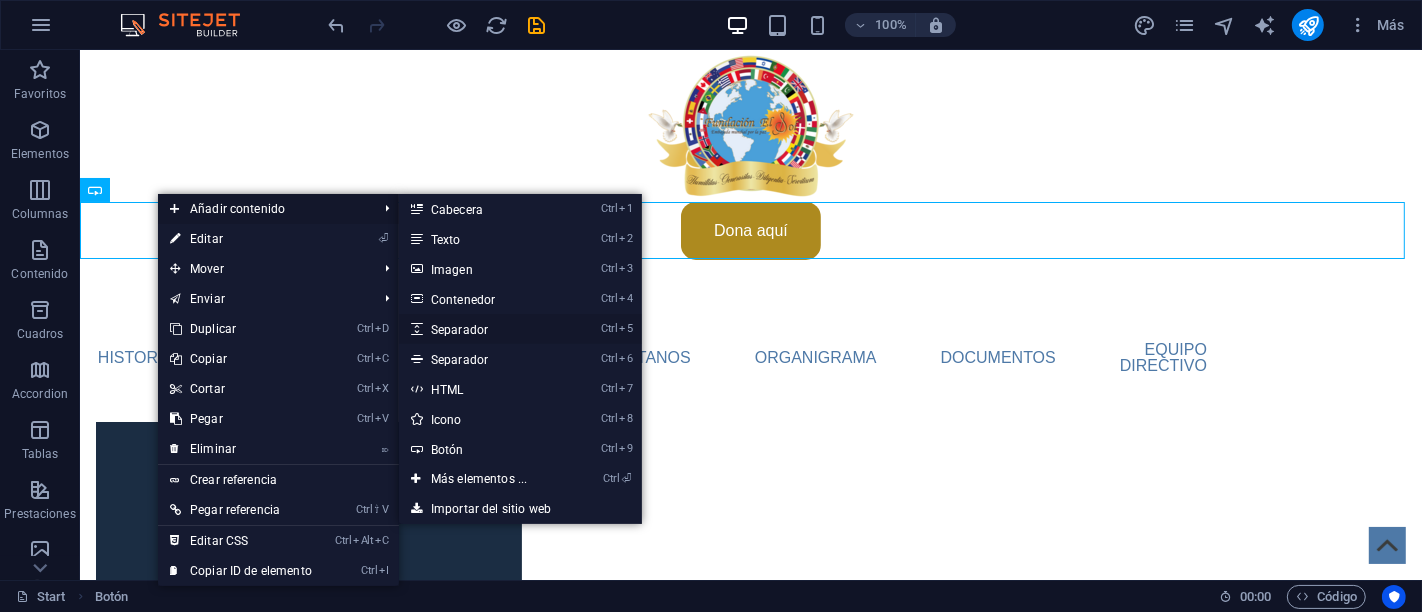 select on "px" 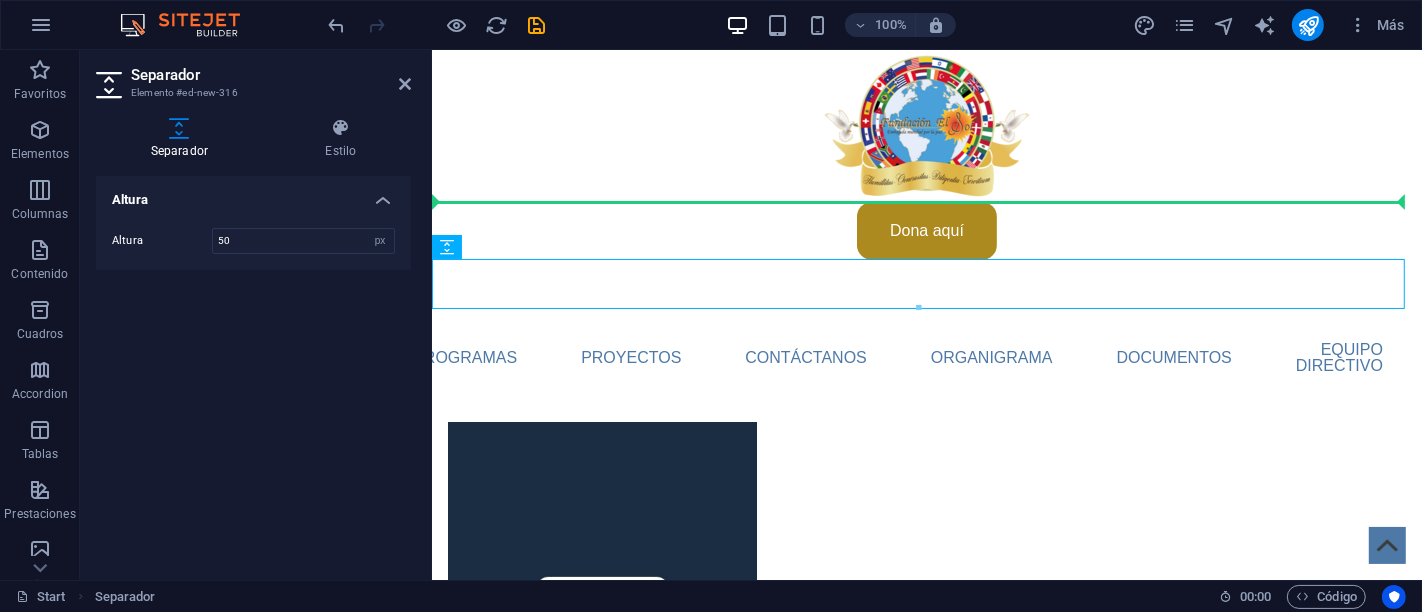 drag, startPoint x: 736, startPoint y: 292, endPoint x: 725, endPoint y: 205, distance: 87.69264 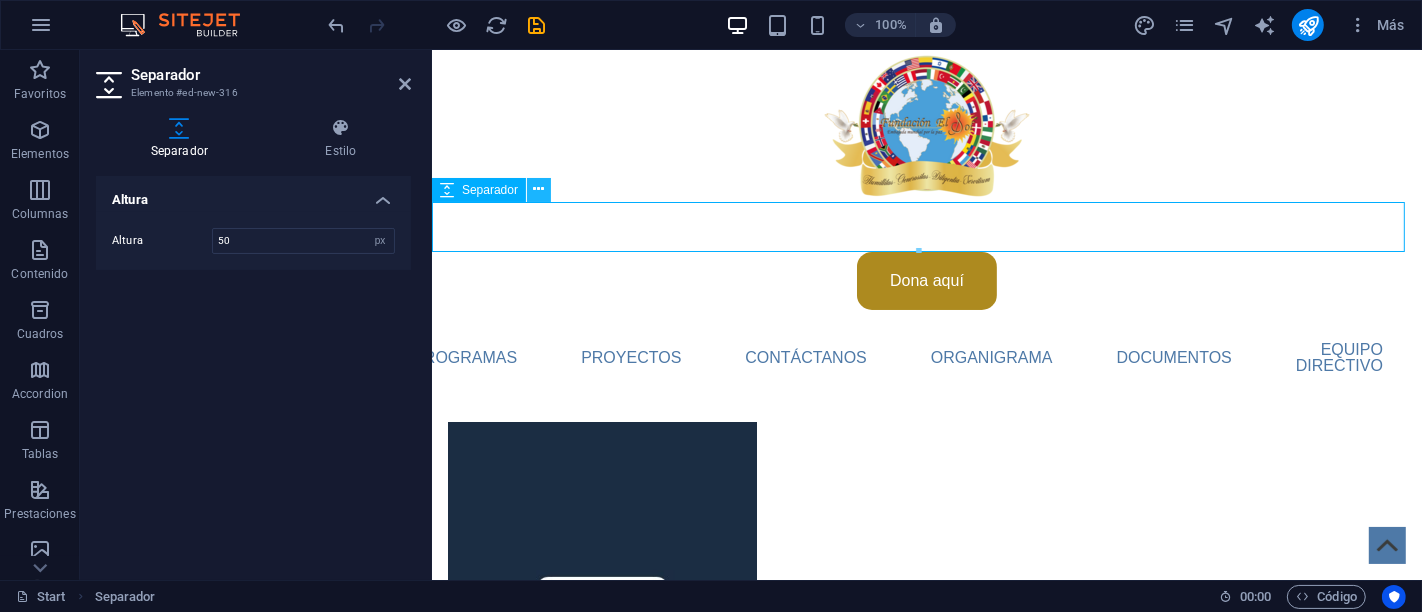 click at bounding box center (539, 189) 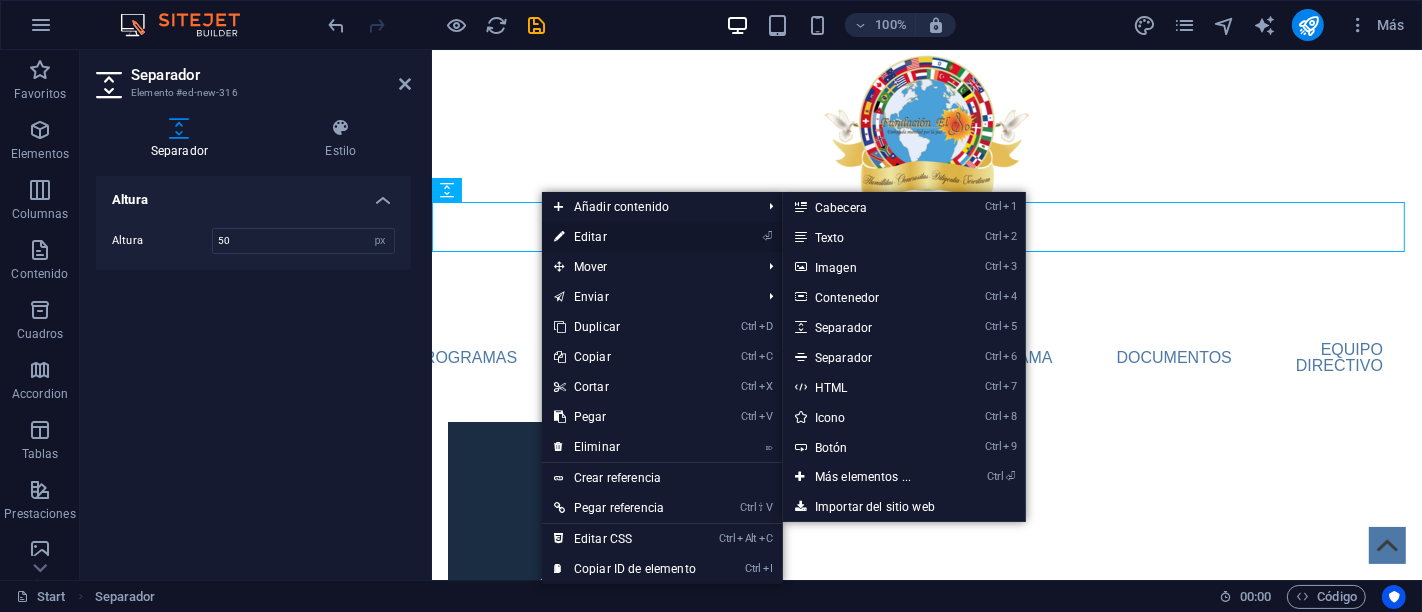 click on "⏎  Editar" at bounding box center [625, 237] 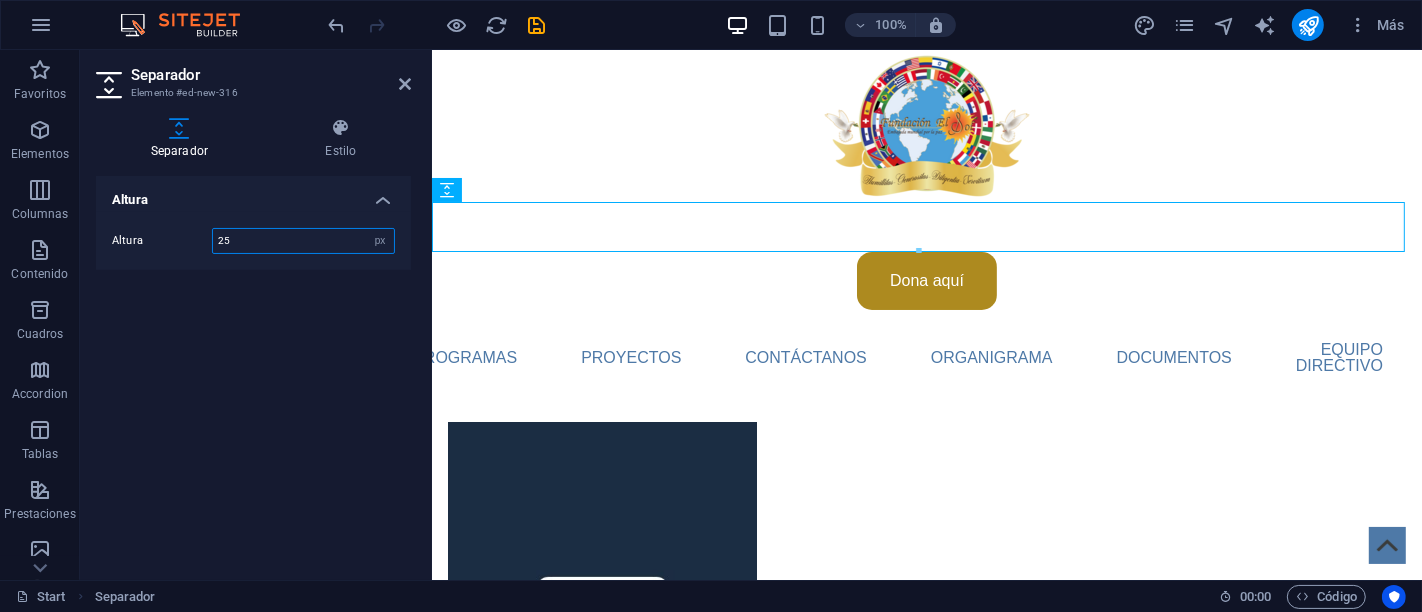 type on "25" 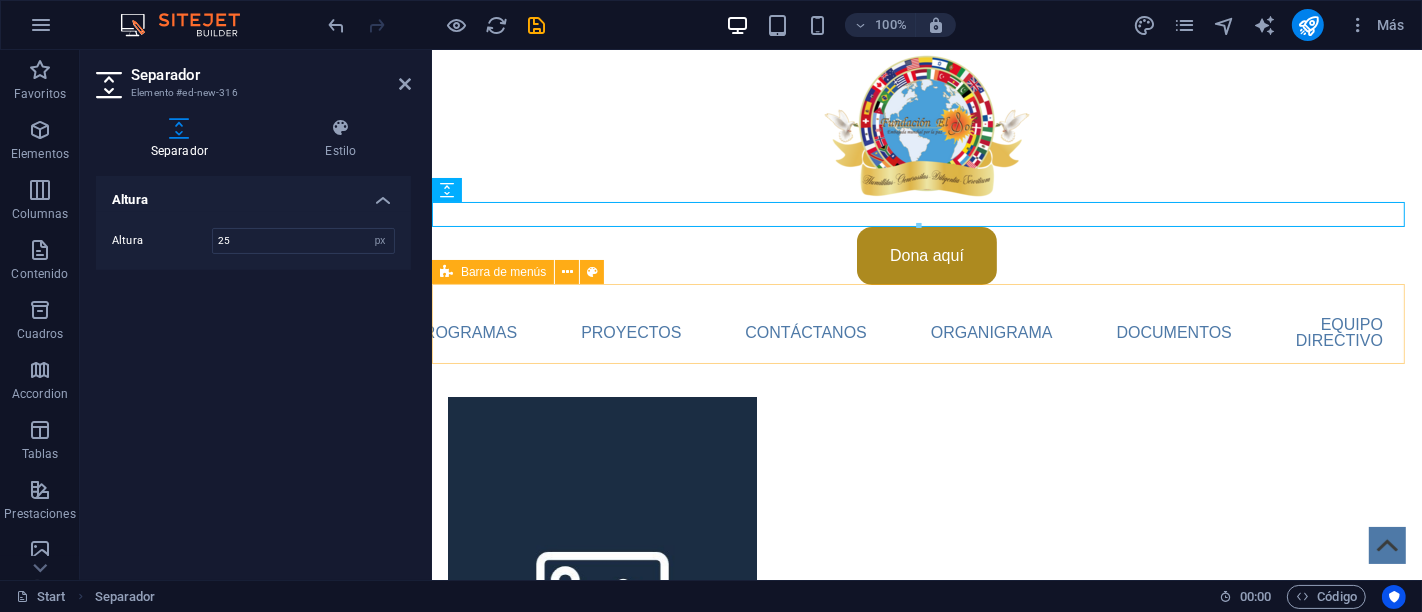 click on "Inicio Sobre nosotros Historia Programas Proyectos Contáctanos Organigrama Documentos Equipo Directivo" at bounding box center [926, 333] 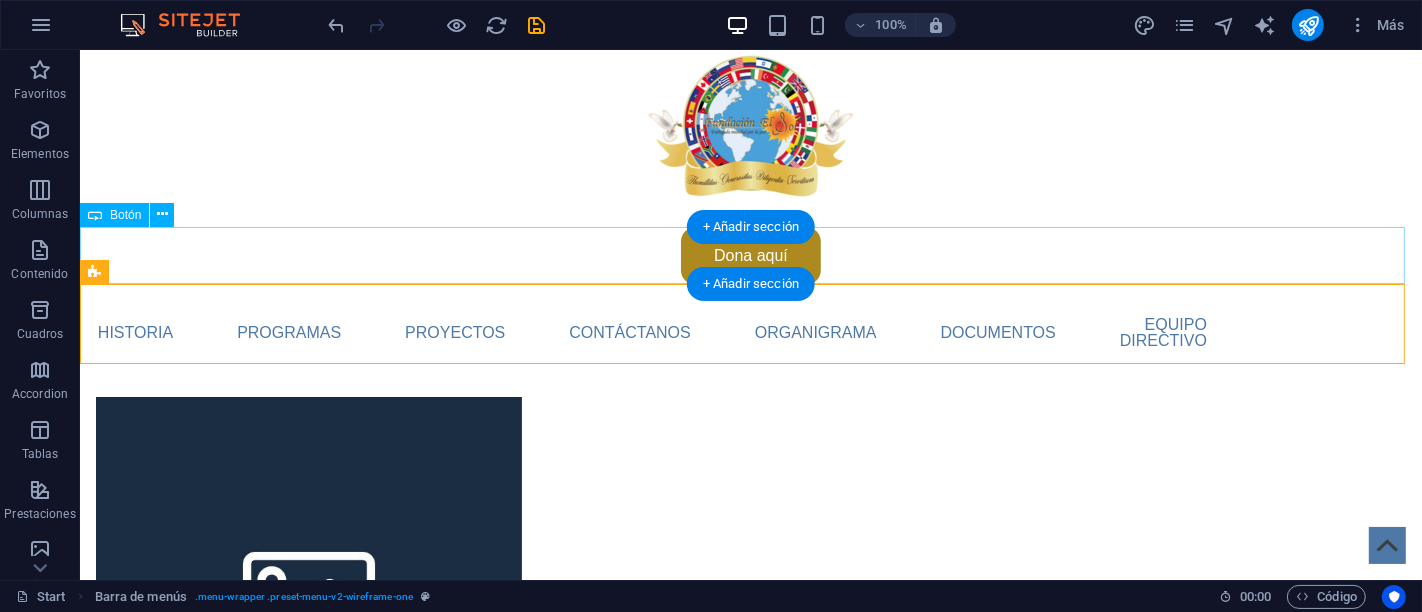 click on "Dona aquí" at bounding box center [750, 256] 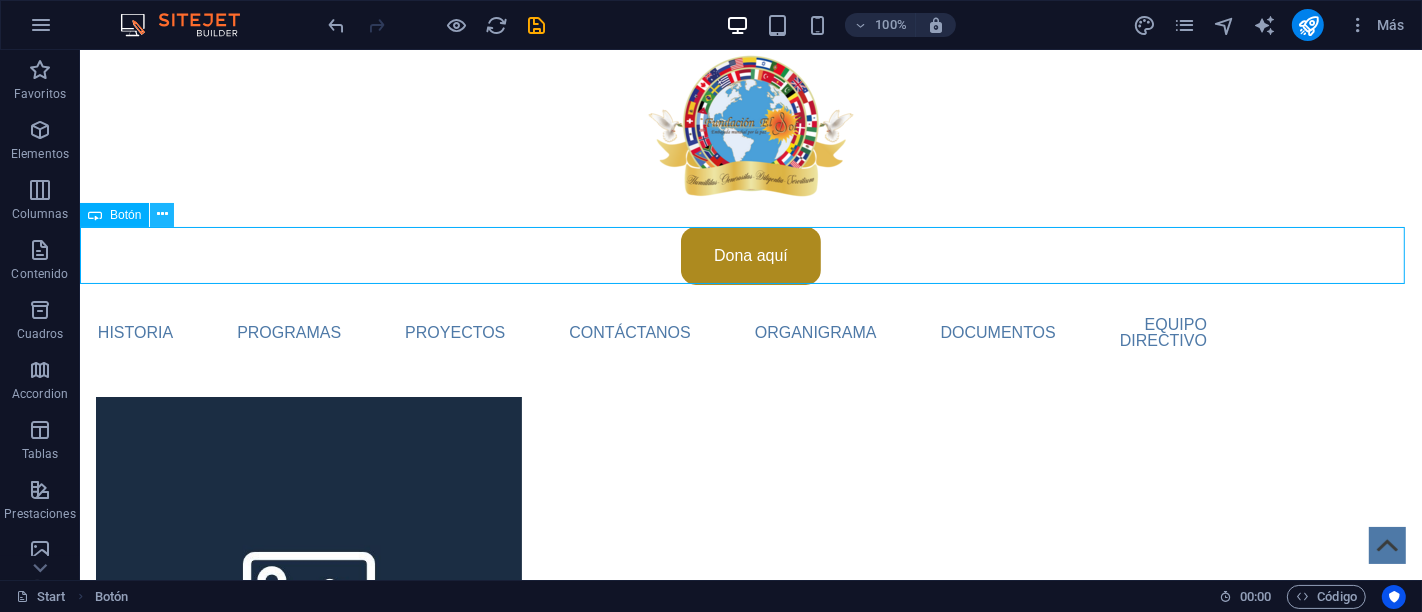 click at bounding box center (162, 215) 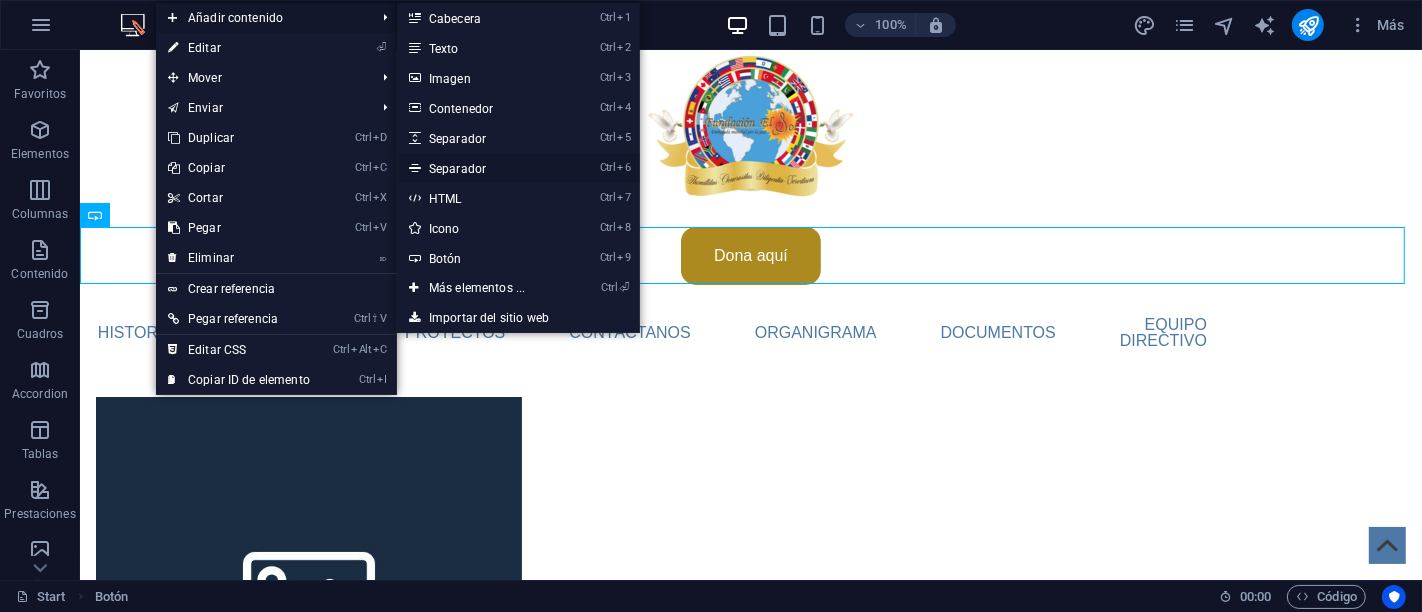 click on "Ctrl 6  Separador" at bounding box center [481, 168] 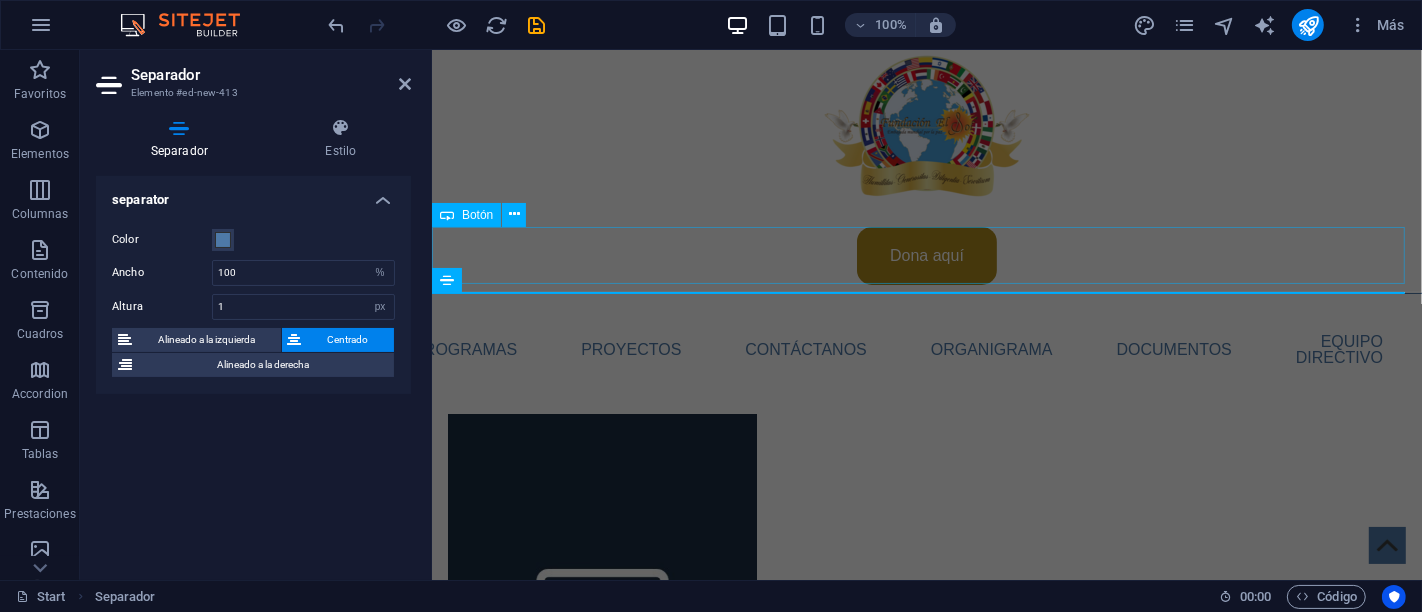 click on "Dona aquí" at bounding box center [926, 256] 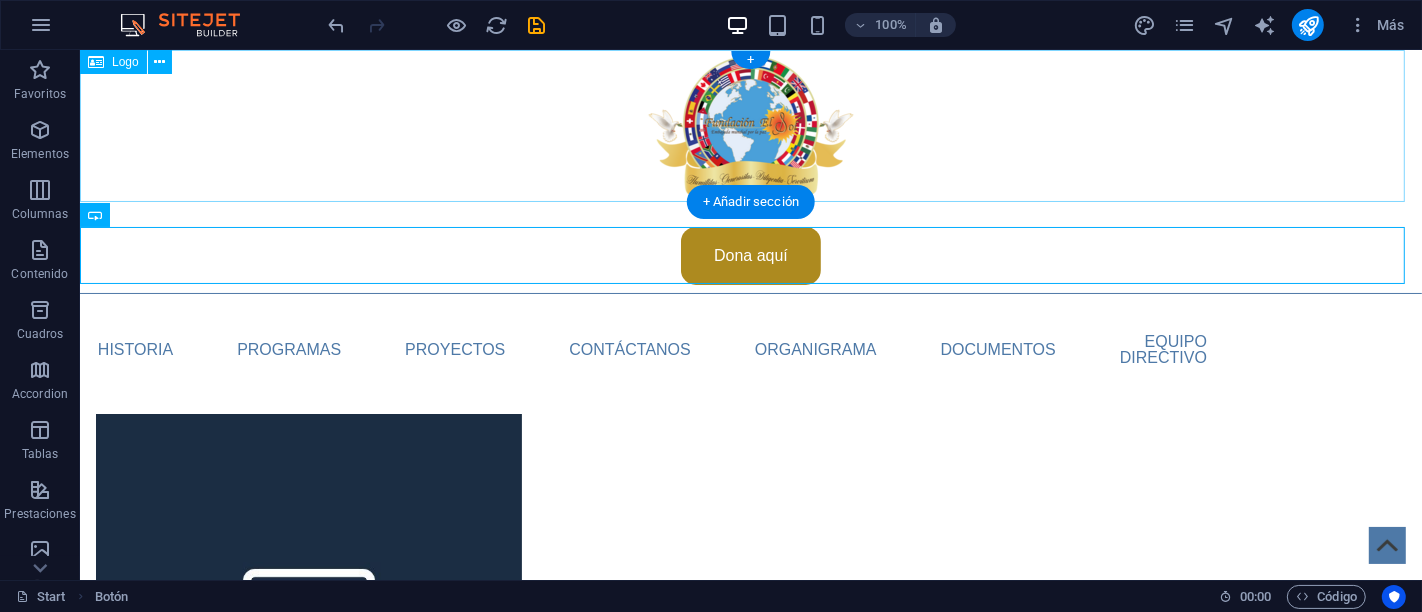 click at bounding box center (750, 126) 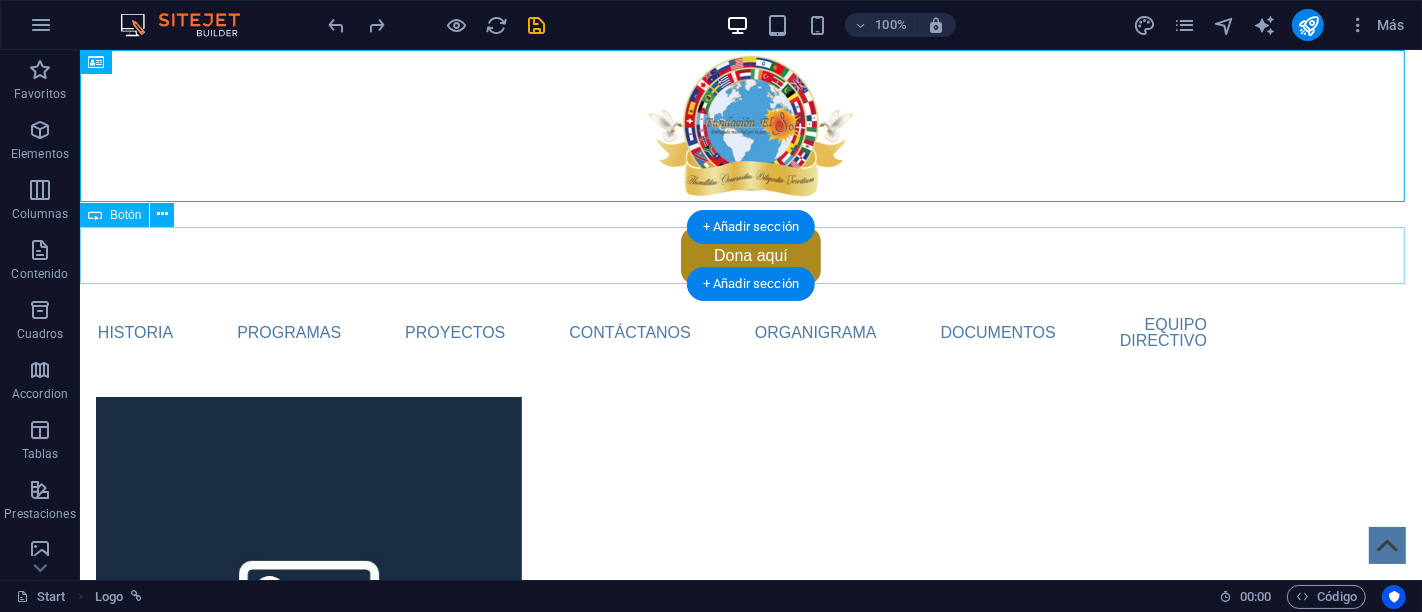 click on "Dona aquí" at bounding box center [750, 256] 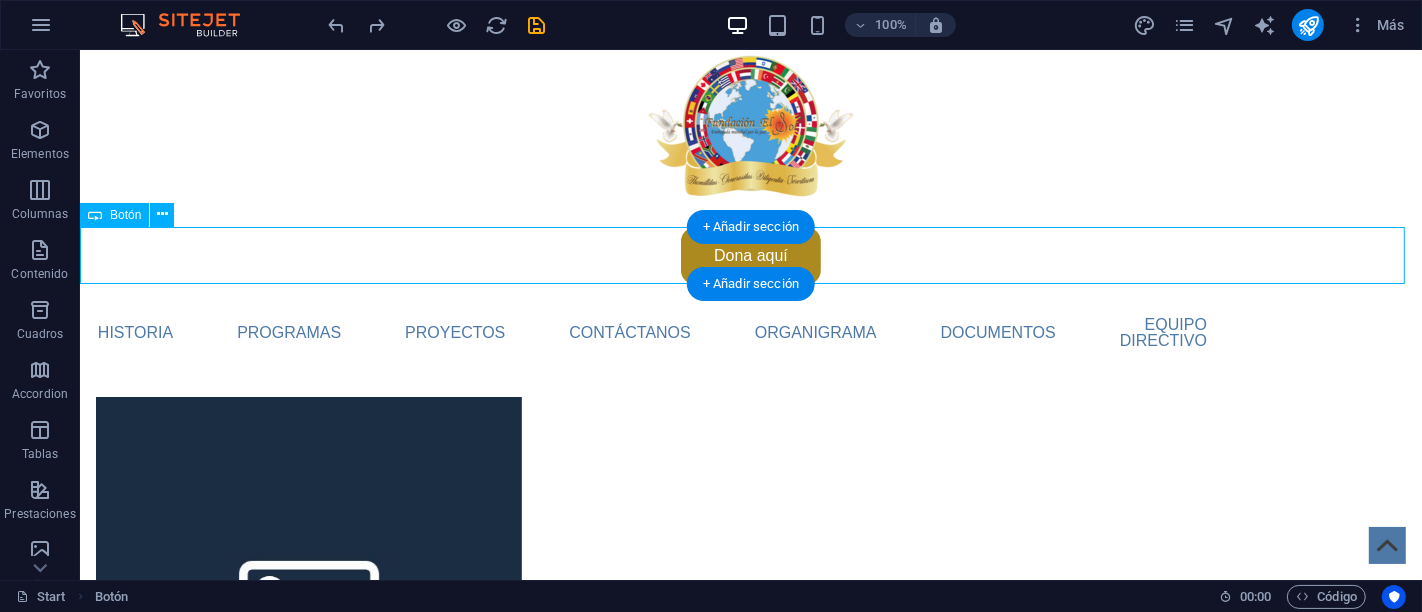 click on "Dona aquí" at bounding box center (750, 256) 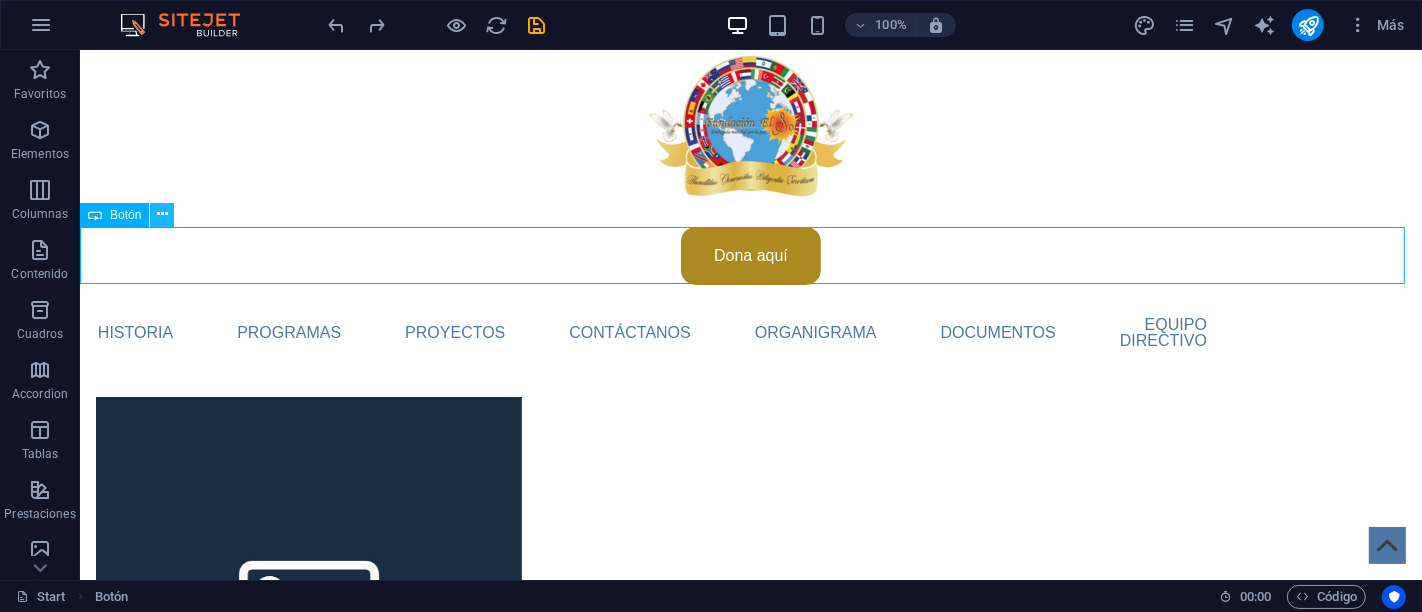 click at bounding box center (162, 215) 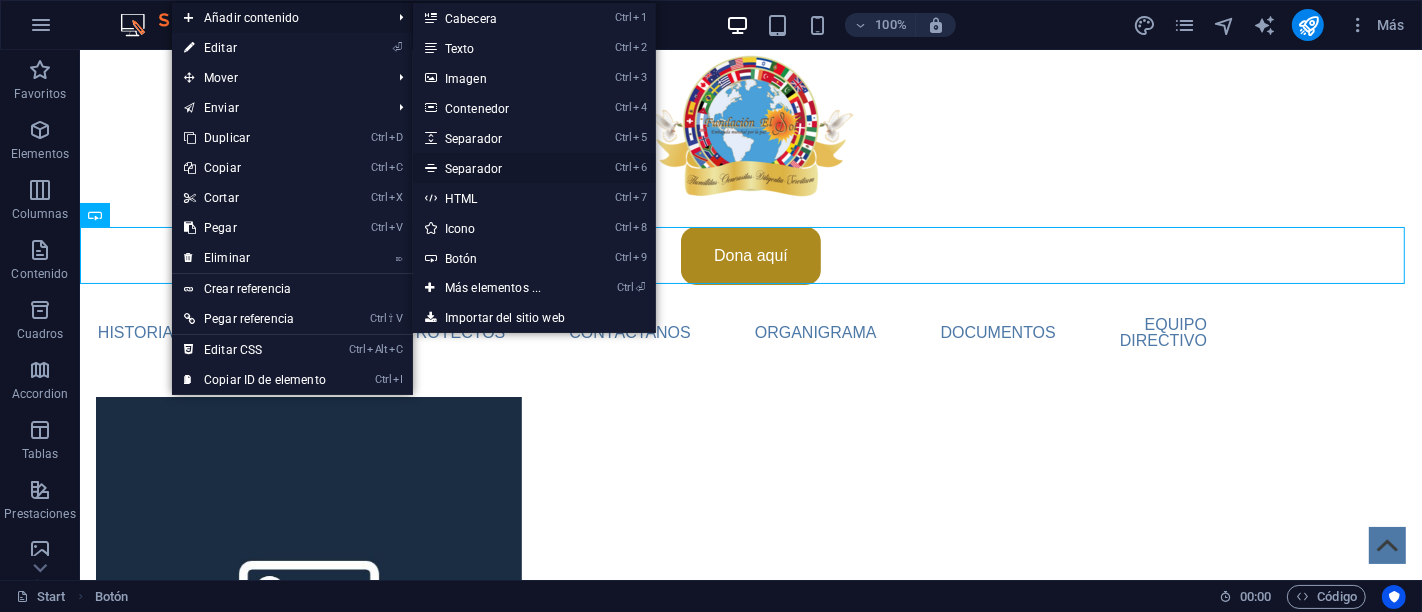 click on "Ctrl 6  Separador" at bounding box center [497, 168] 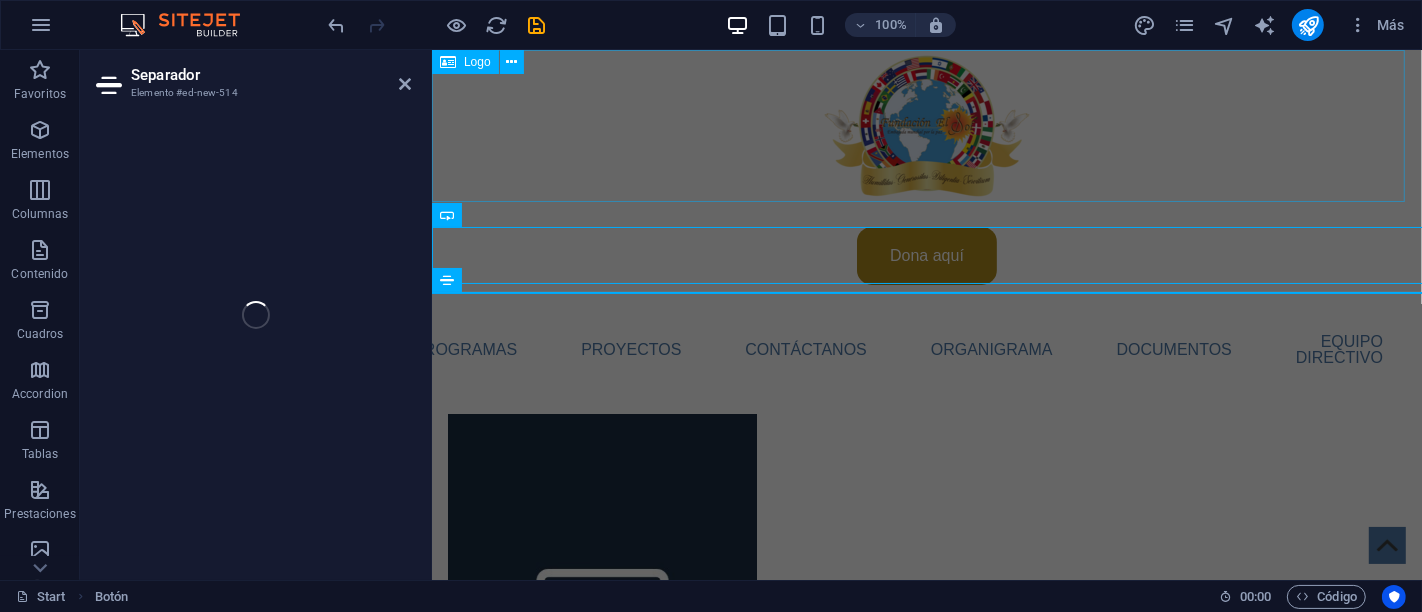 select on "%" 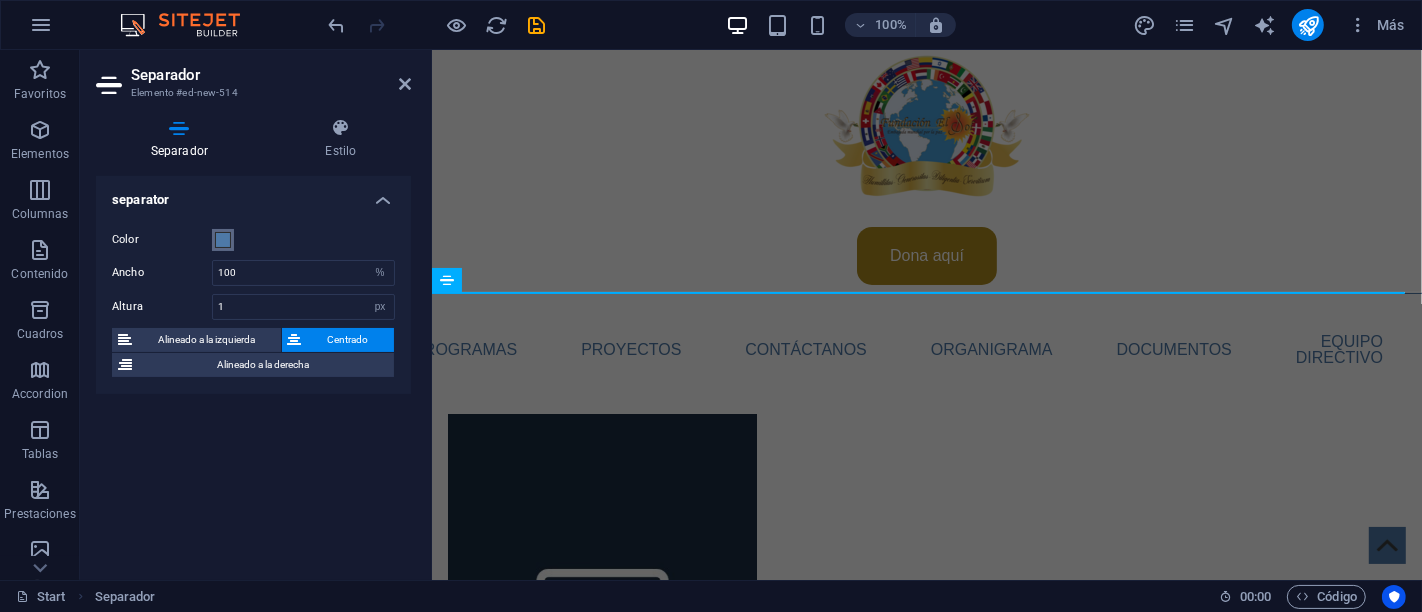 click at bounding box center [223, 240] 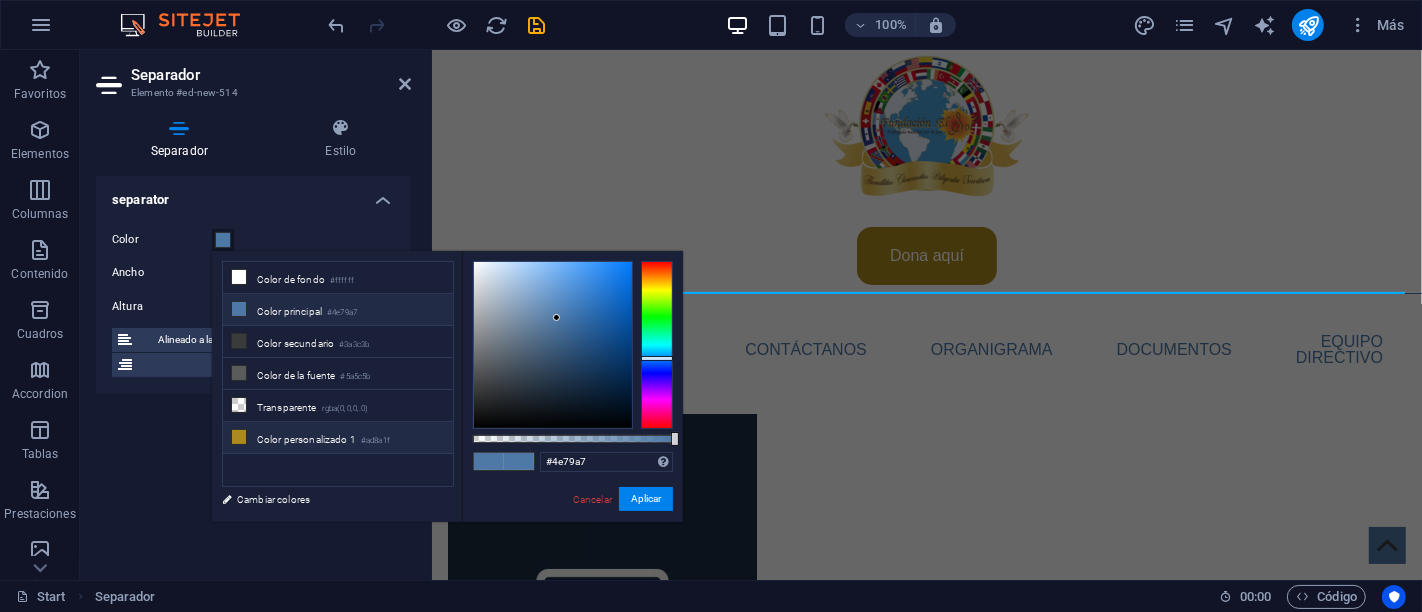 click on "Color personalizado 1
#[HEXCODE]" at bounding box center [338, 438] 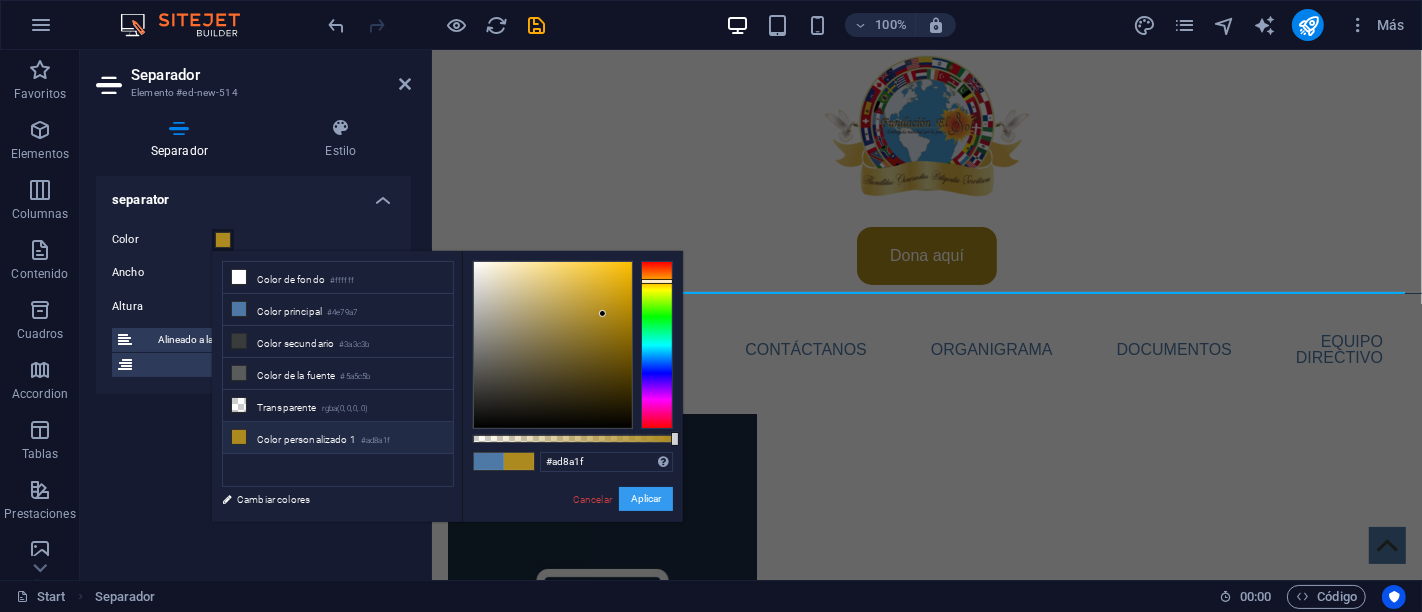 click on "Aplicar" at bounding box center [646, 499] 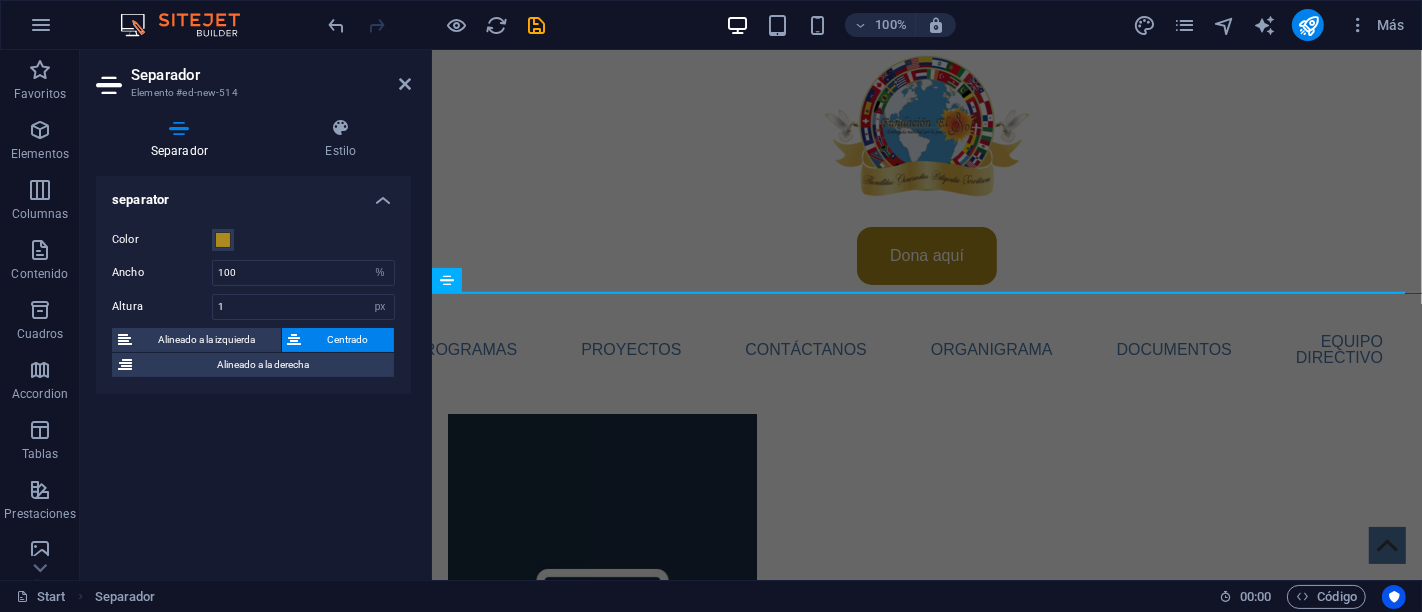 click on "Centrado" at bounding box center [348, 340] 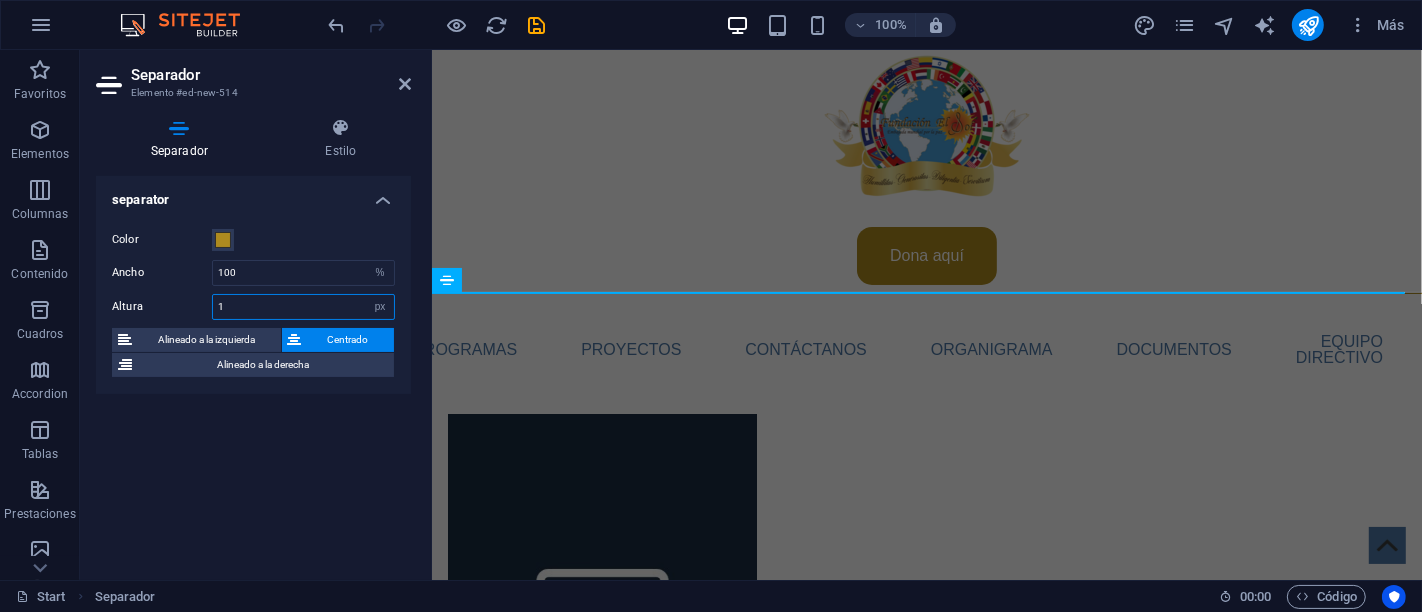 drag, startPoint x: 248, startPoint y: 304, endPoint x: 162, endPoint y: 298, distance: 86.209045 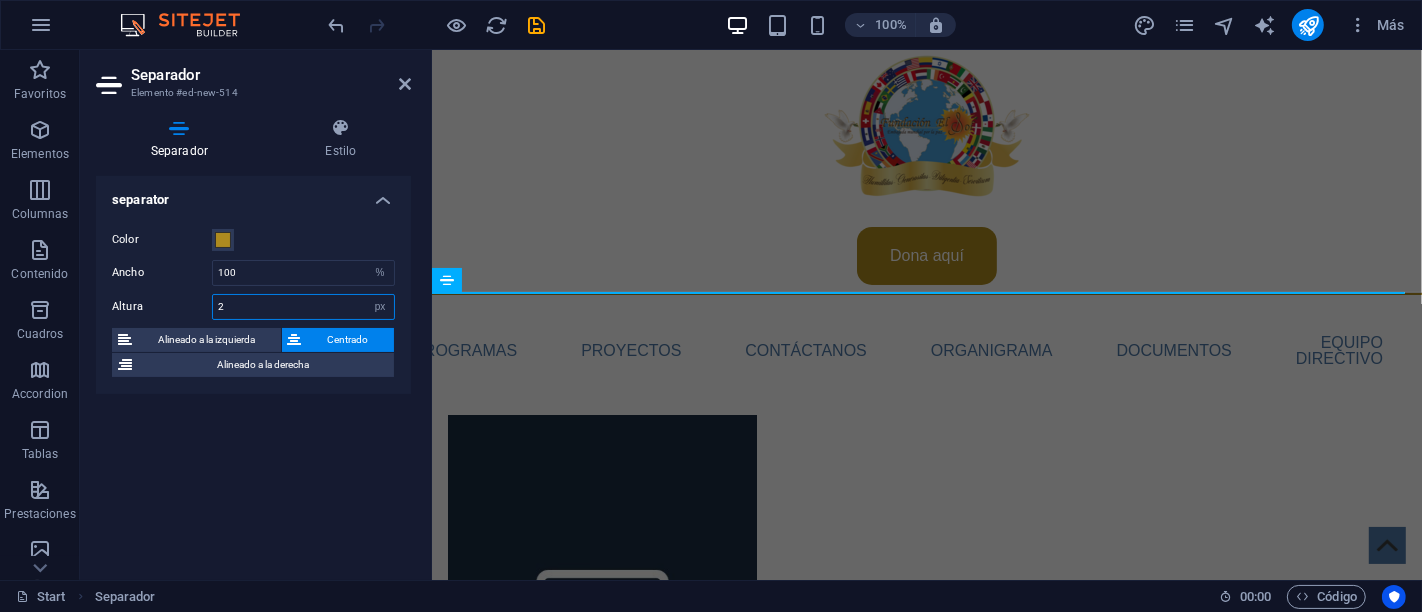 type on "2" 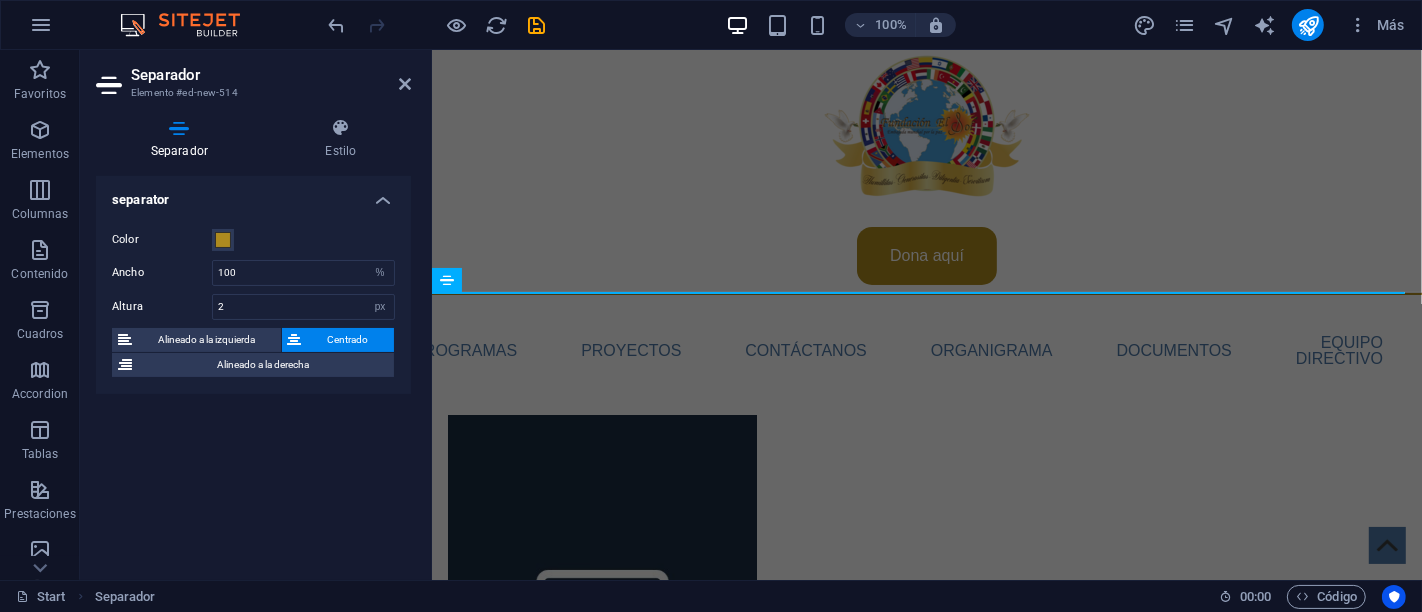 click on "separator Color Ancho 100 px rem % vh vw Altura 2 px rem vh vw Alineado a la izquierda Centrado Alineado a la derecha" at bounding box center (253, 370) 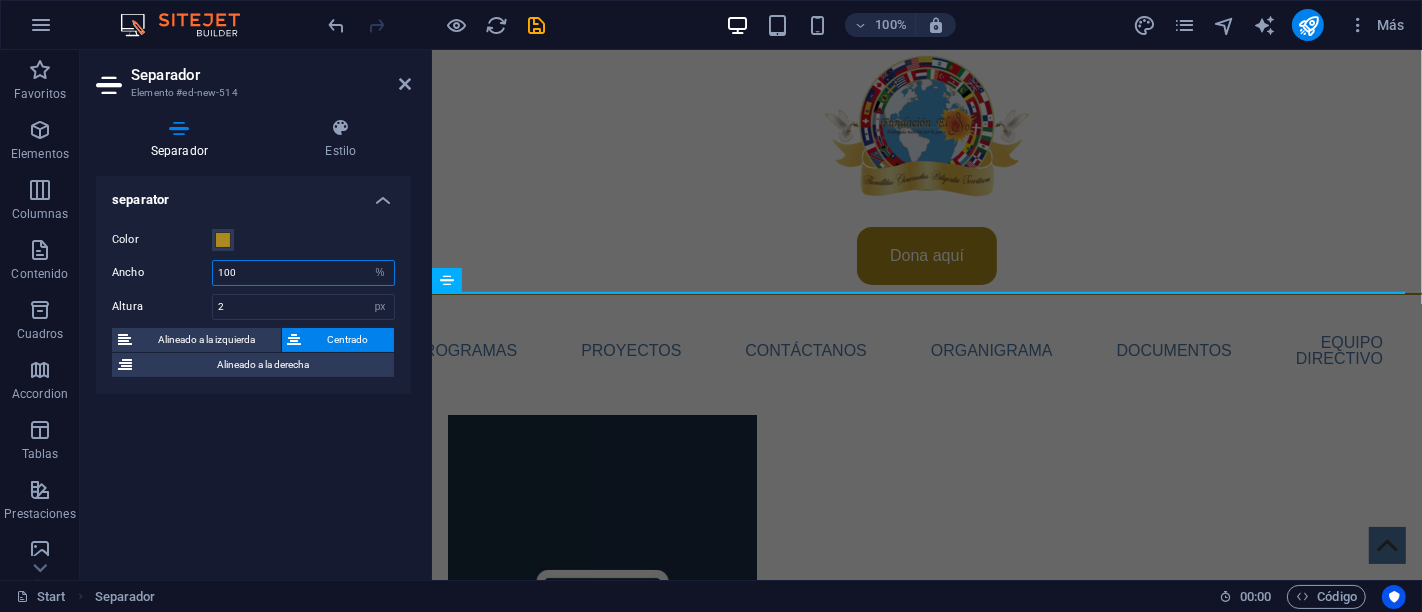 click on "100" at bounding box center (303, 273) 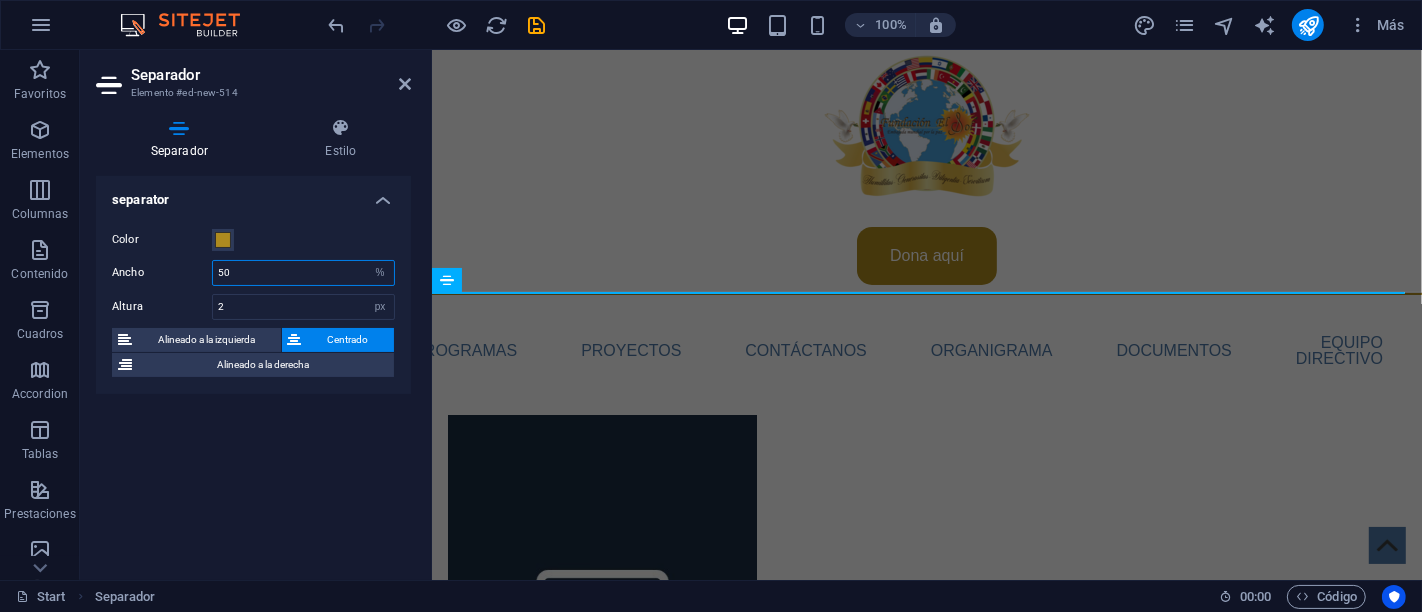 type on "50" 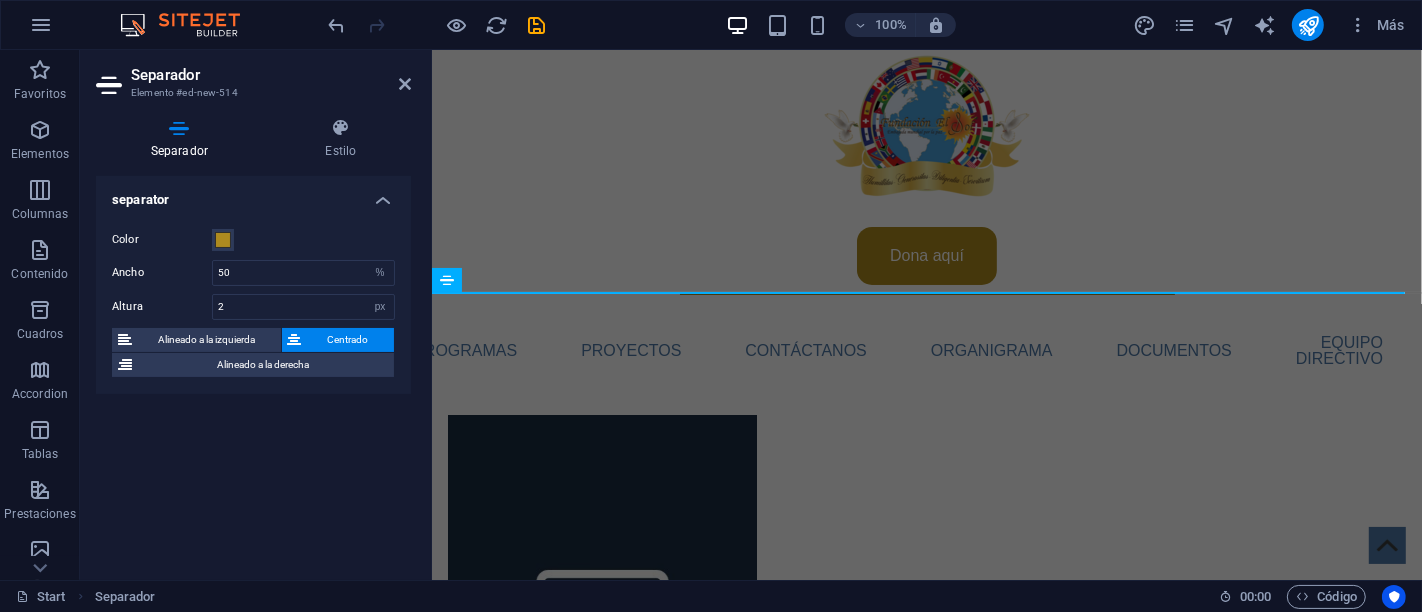 click on "separator Color Ancho 50 px rem % vh vw Altura 2 px rem vh vw Alineado a la izquierda Centrado Alineado a la derecha" at bounding box center [253, 370] 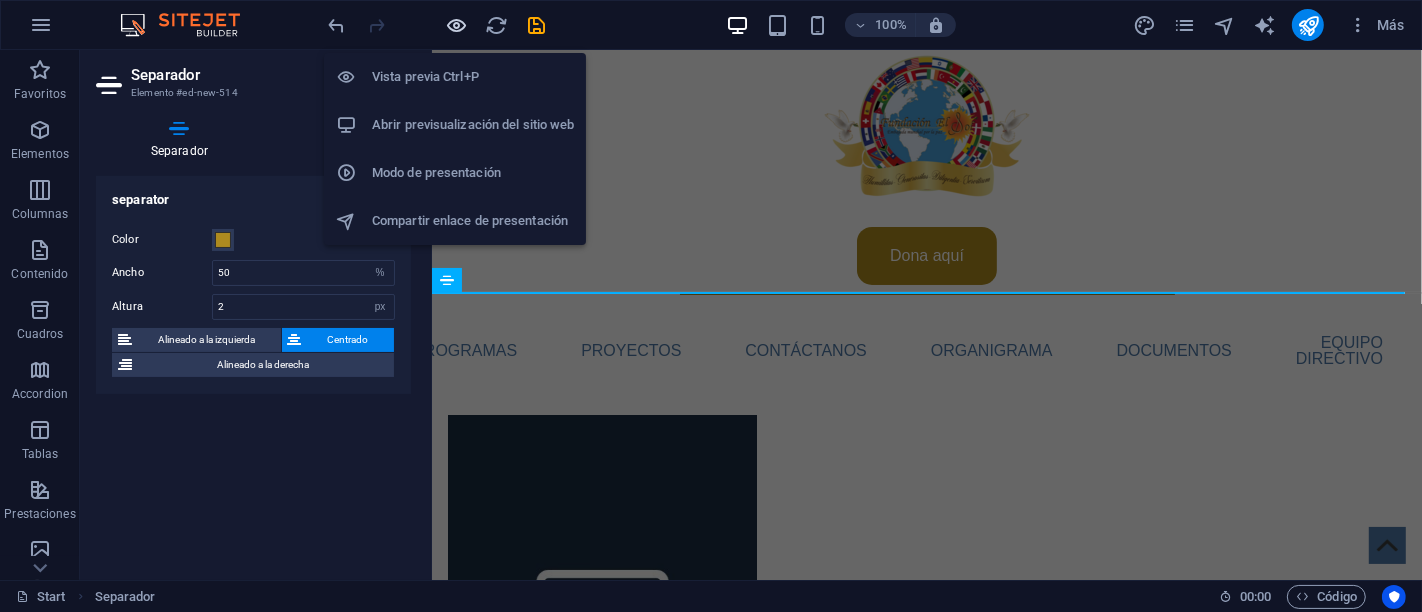 click at bounding box center [457, 25] 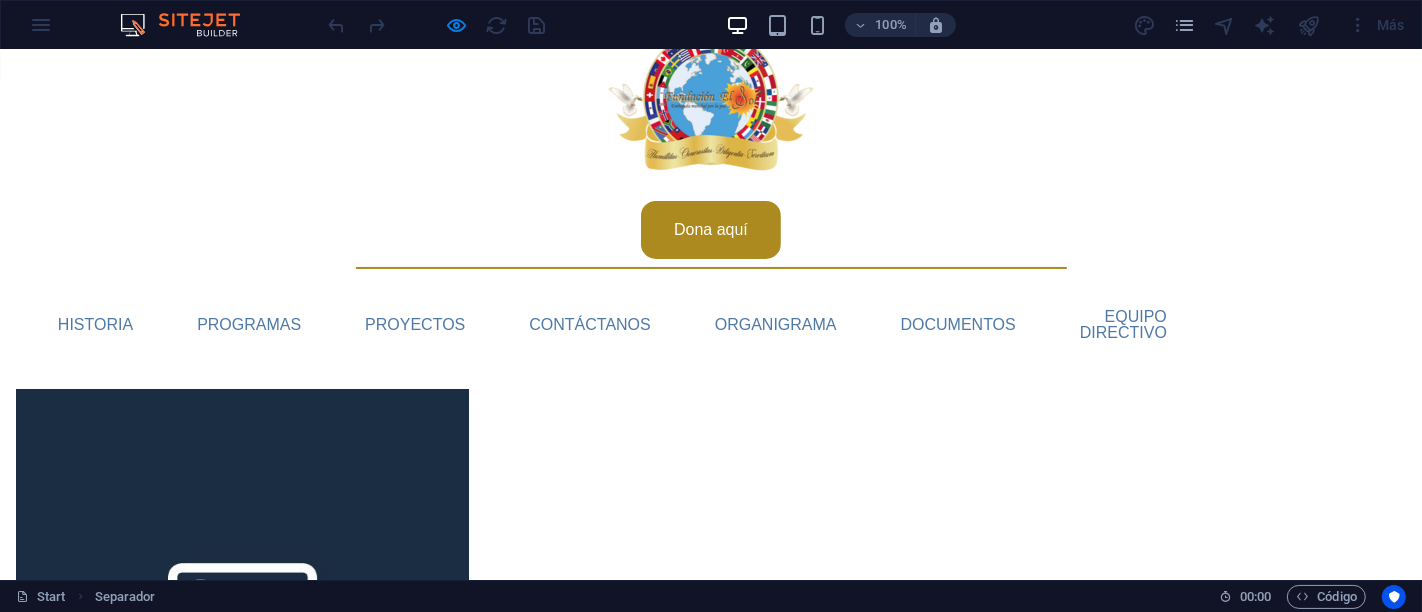 scroll, scrollTop: 0, scrollLeft: 0, axis: both 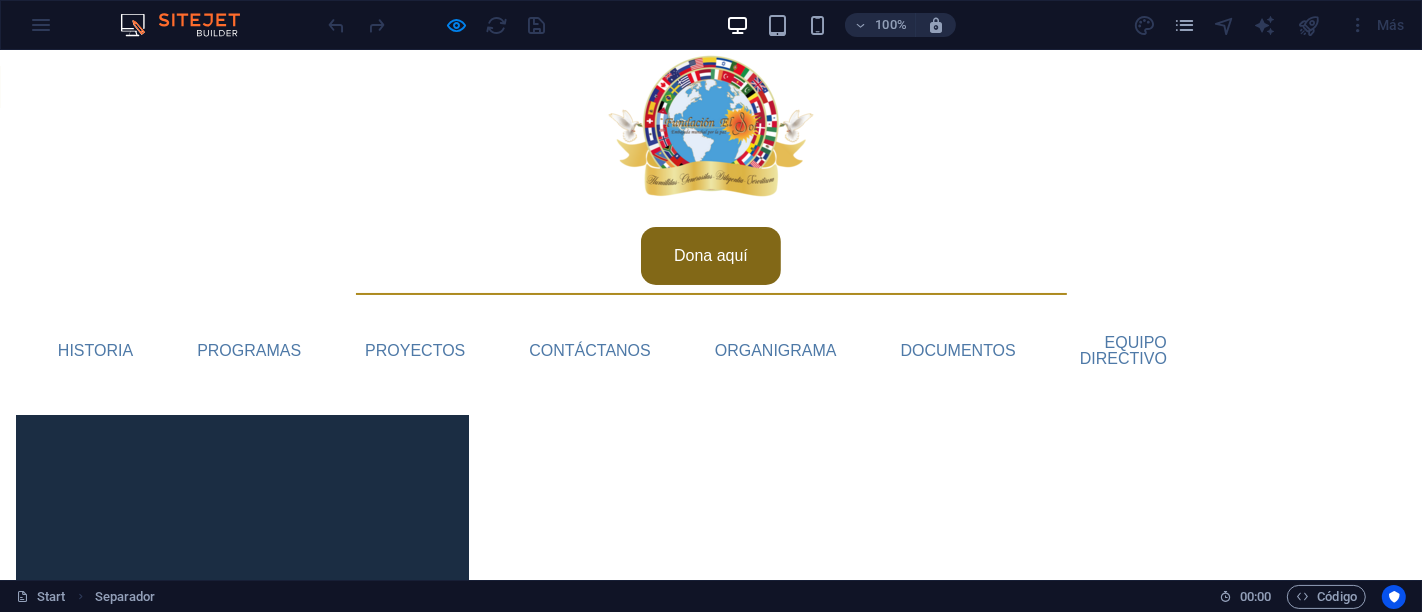 click on "Dona aquí" at bounding box center [711, 256] 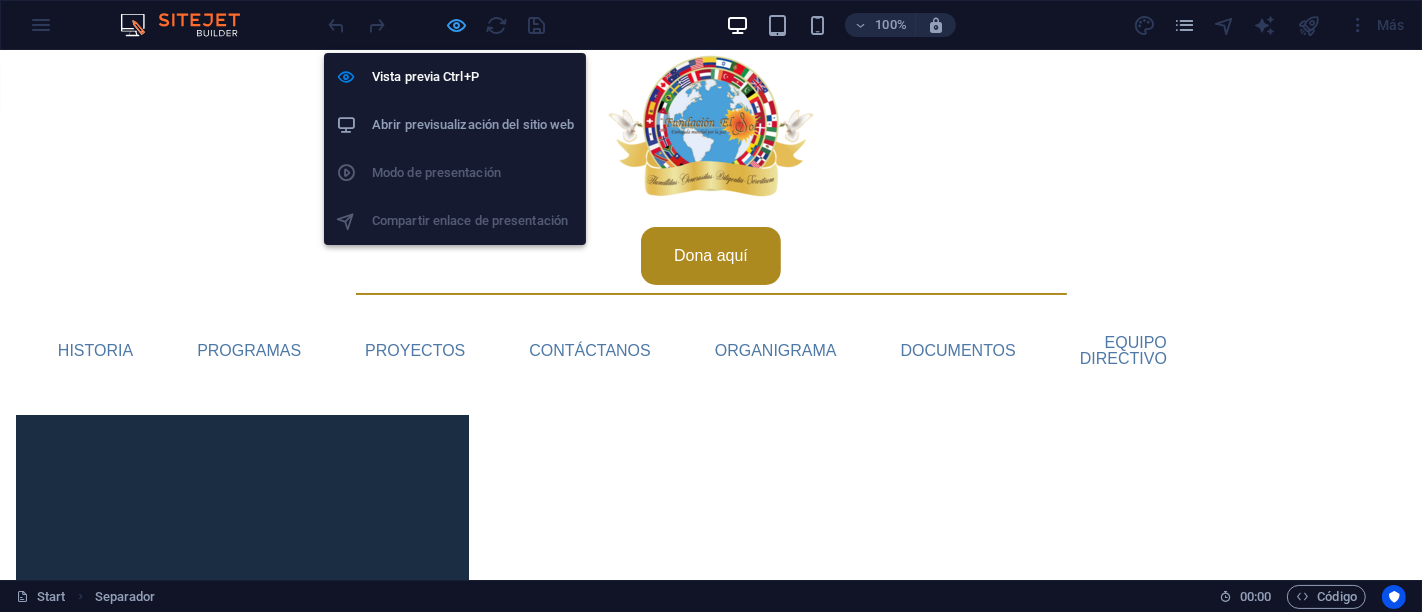 click at bounding box center (457, 25) 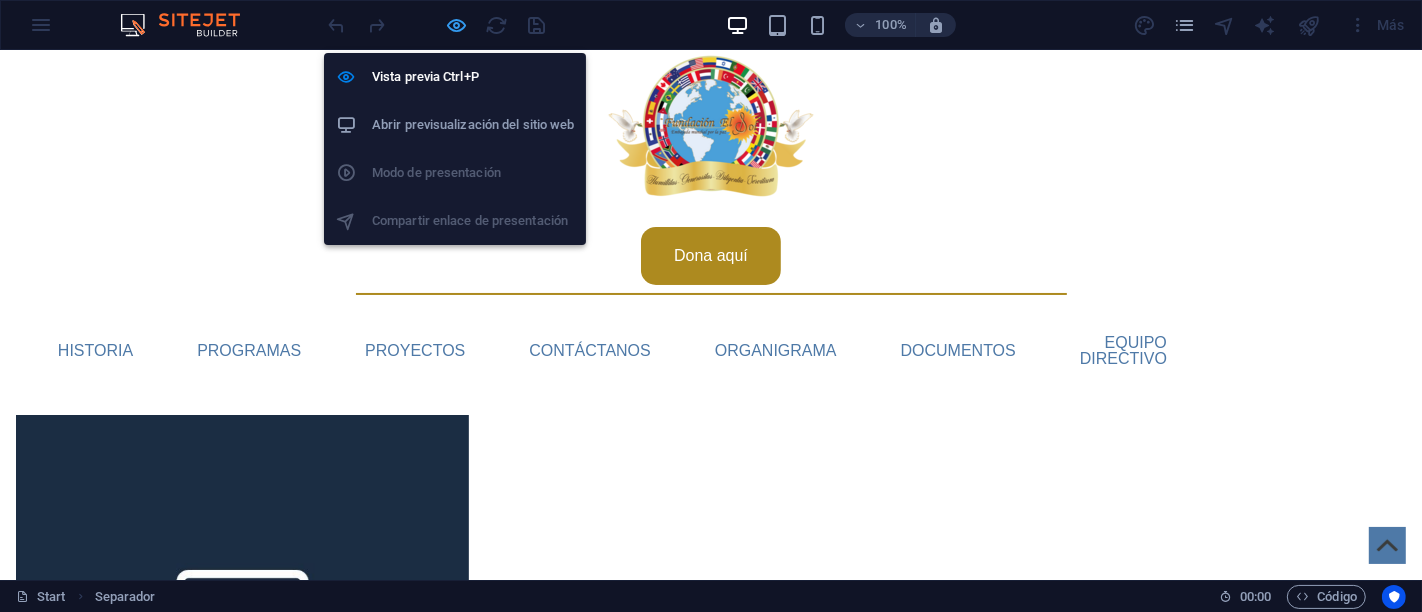 select on "%" 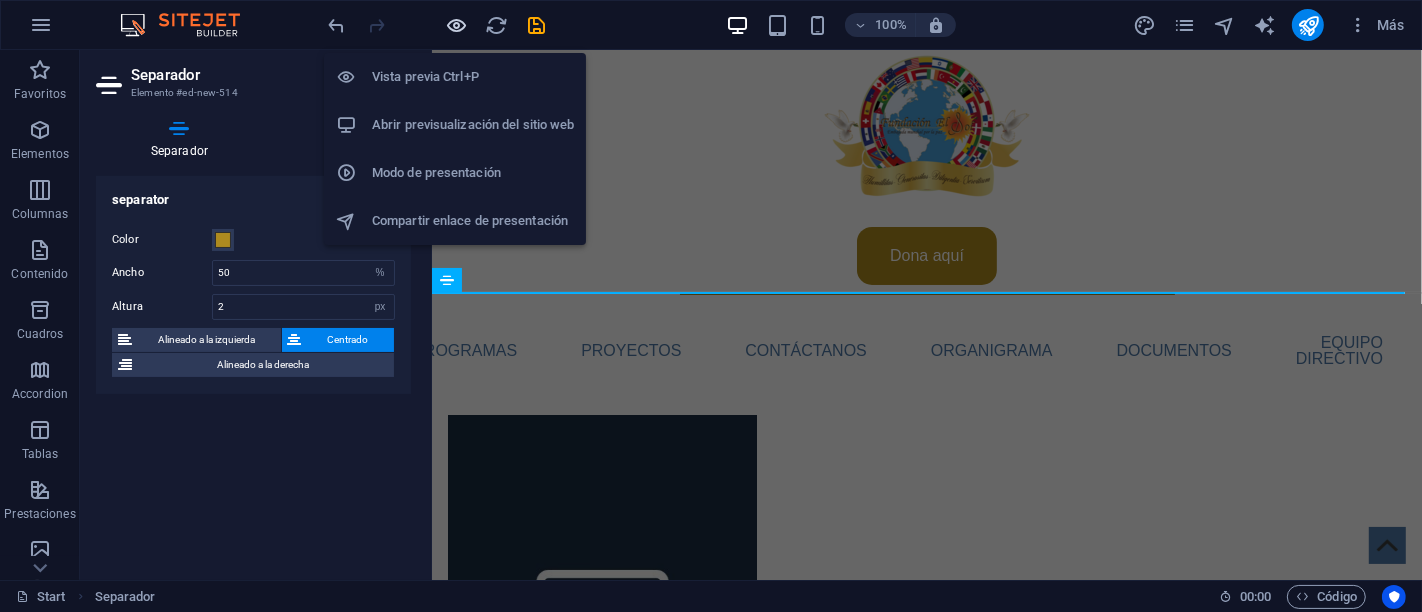 click at bounding box center [457, 25] 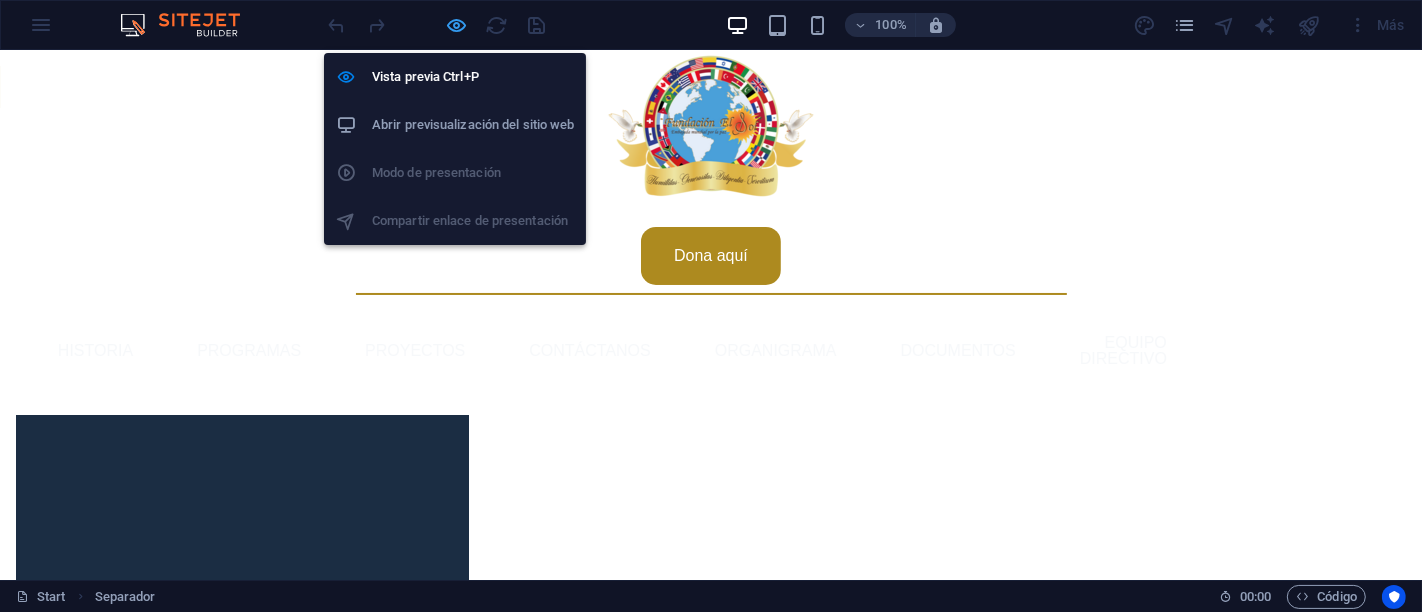 click at bounding box center [457, 25] 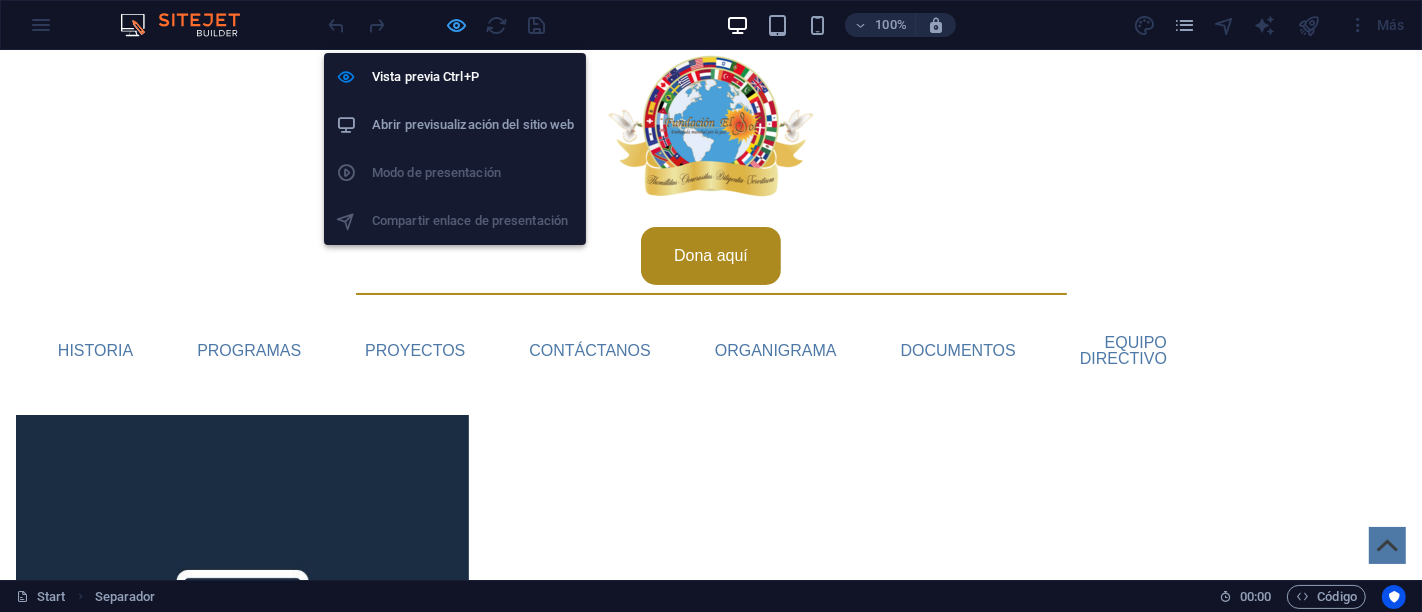 select on "%" 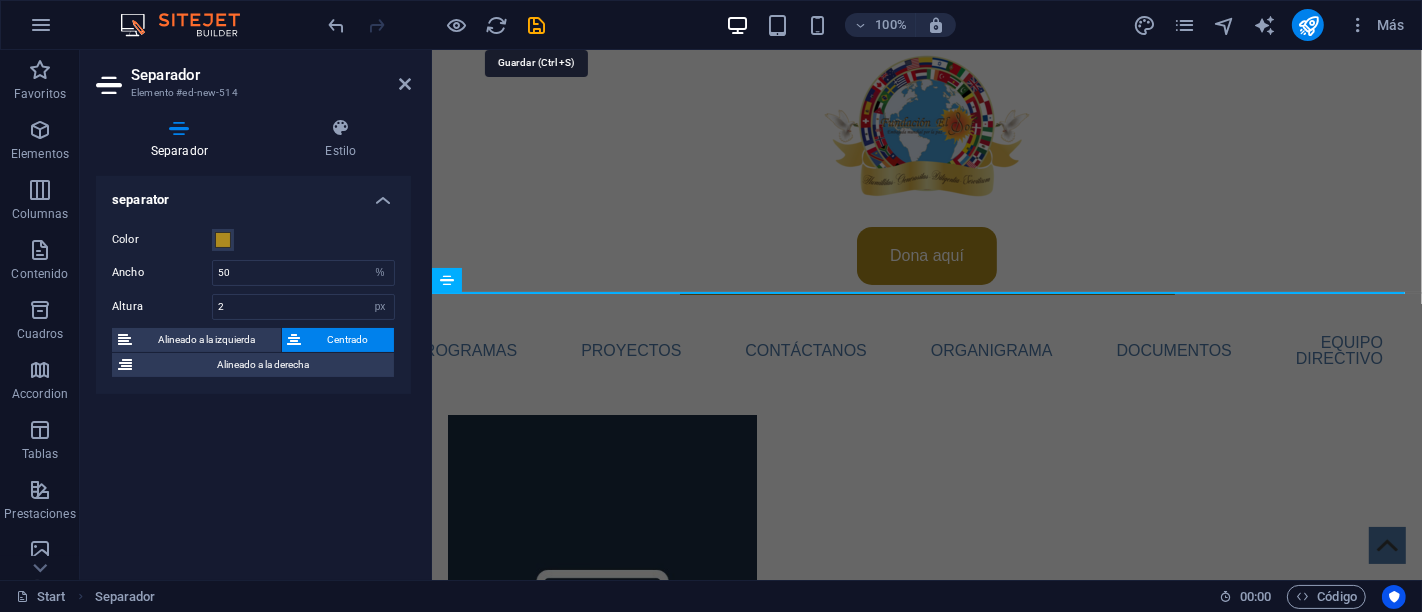 click at bounding box center (537, 25) 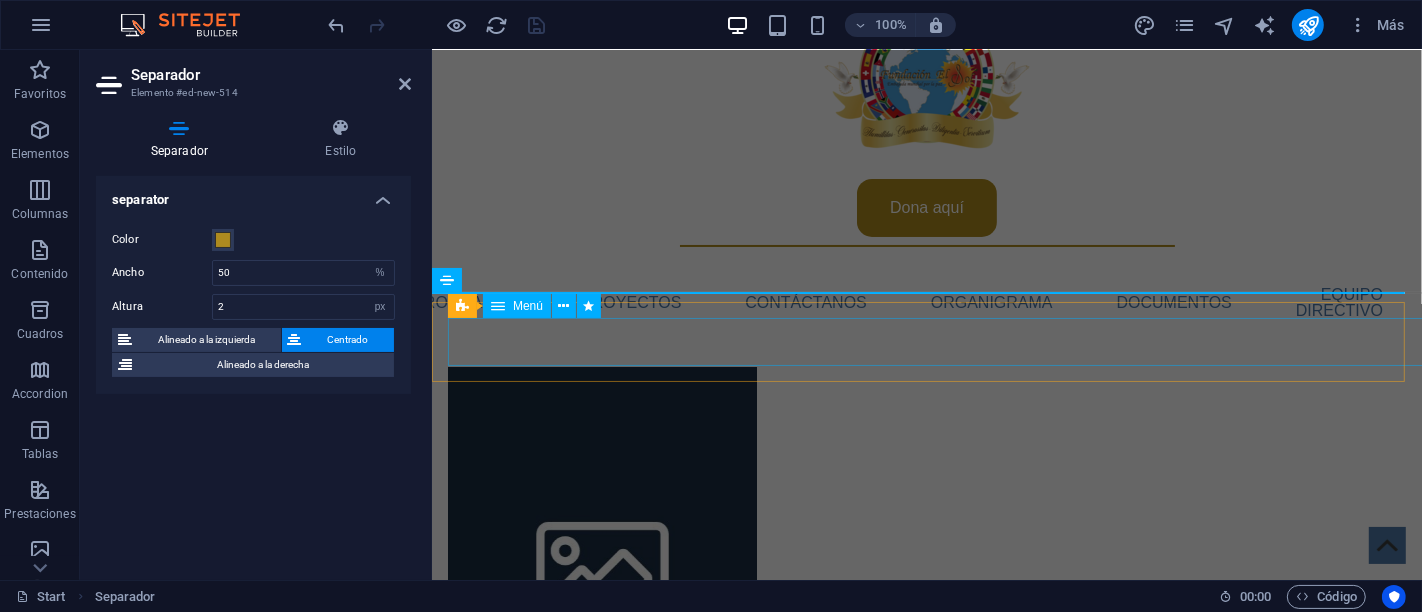 scroll, scrollTop: 0, scrollLeft: 0, axis: both 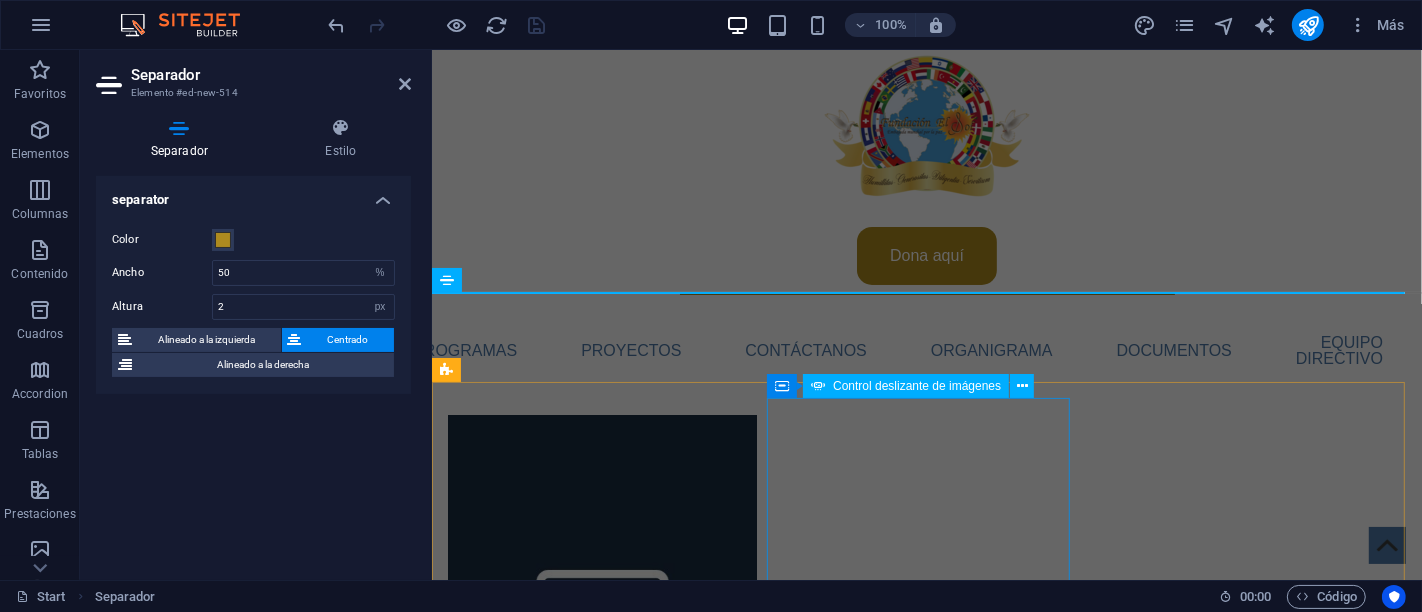 click at bounding box center [1103, 2858] 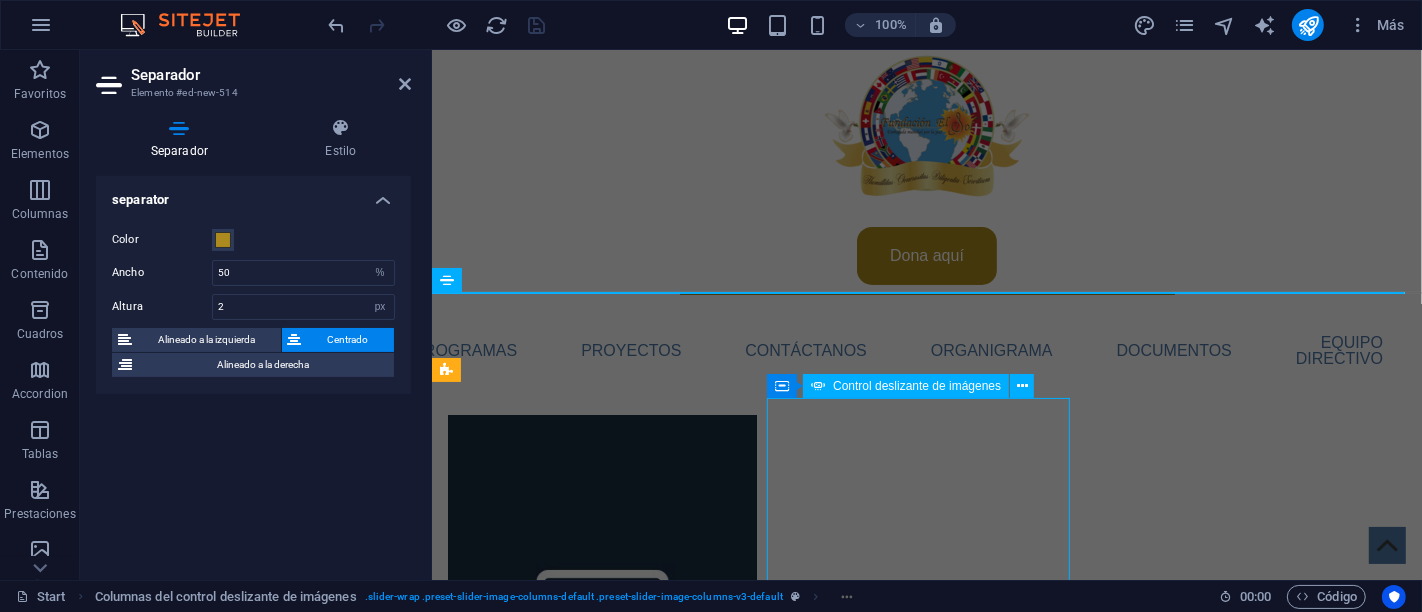 click at bounding box center (1103, 2858) 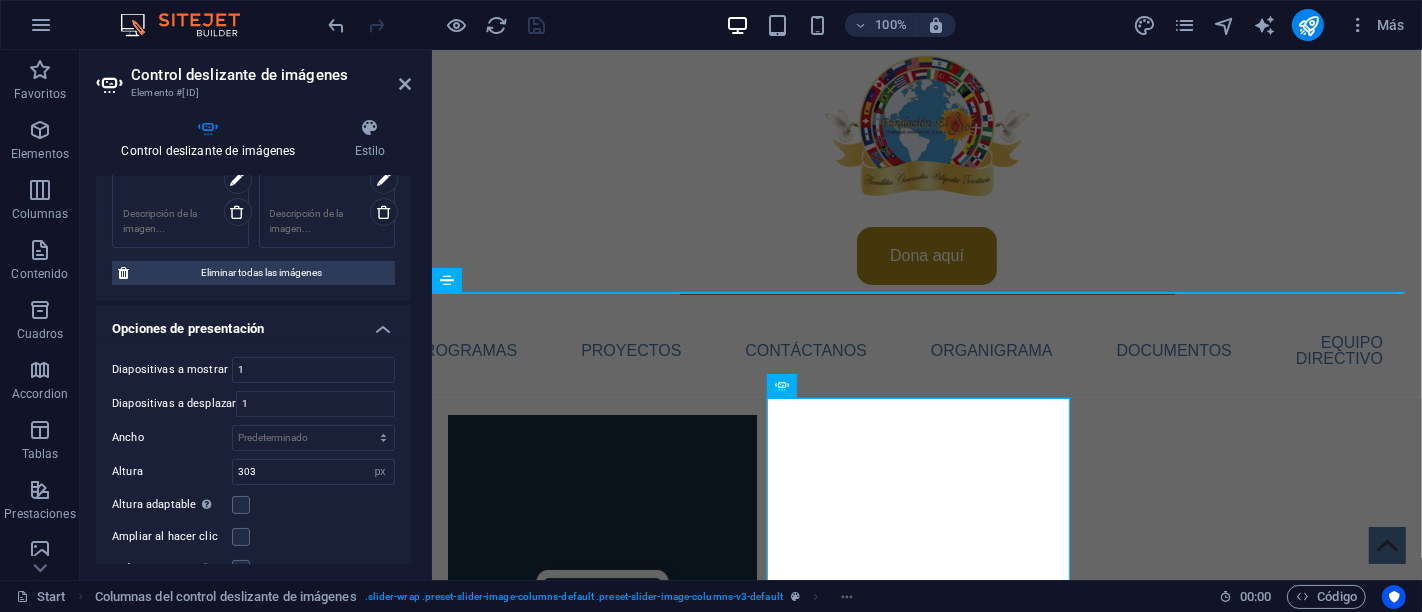 scroll, scrollTop: 111, scrollLeft: 0, axis: vertical 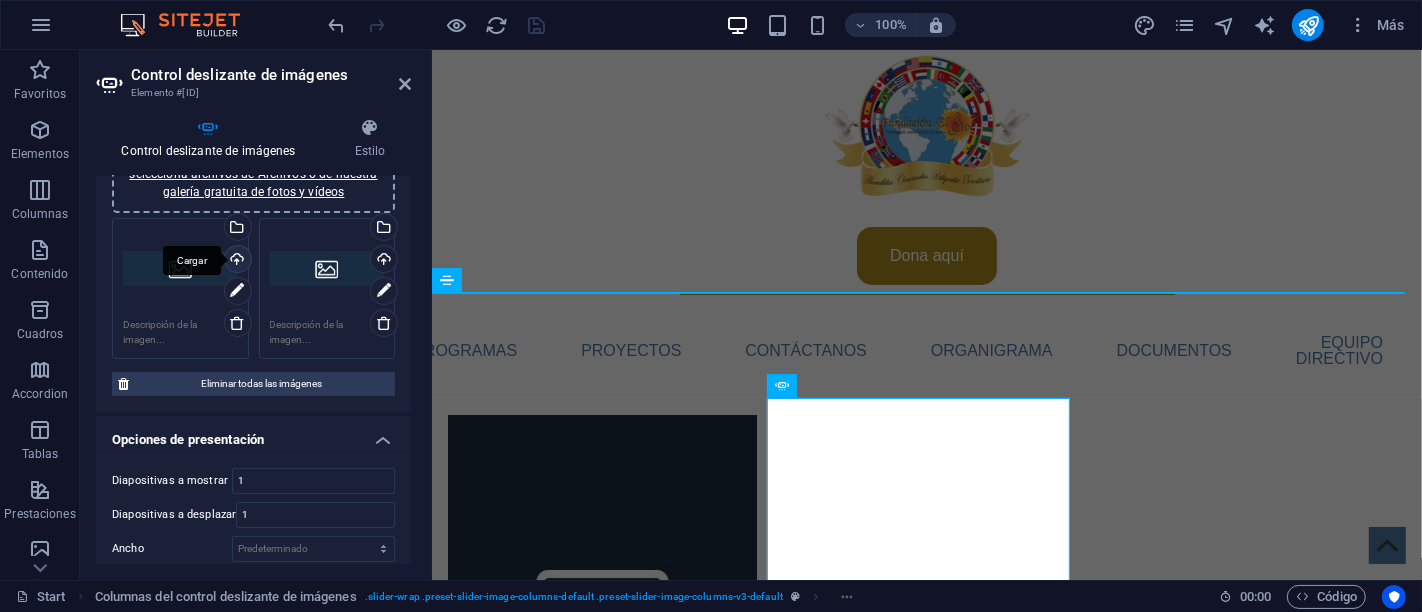 click on "Cargar" at bounding box center [236, 261] 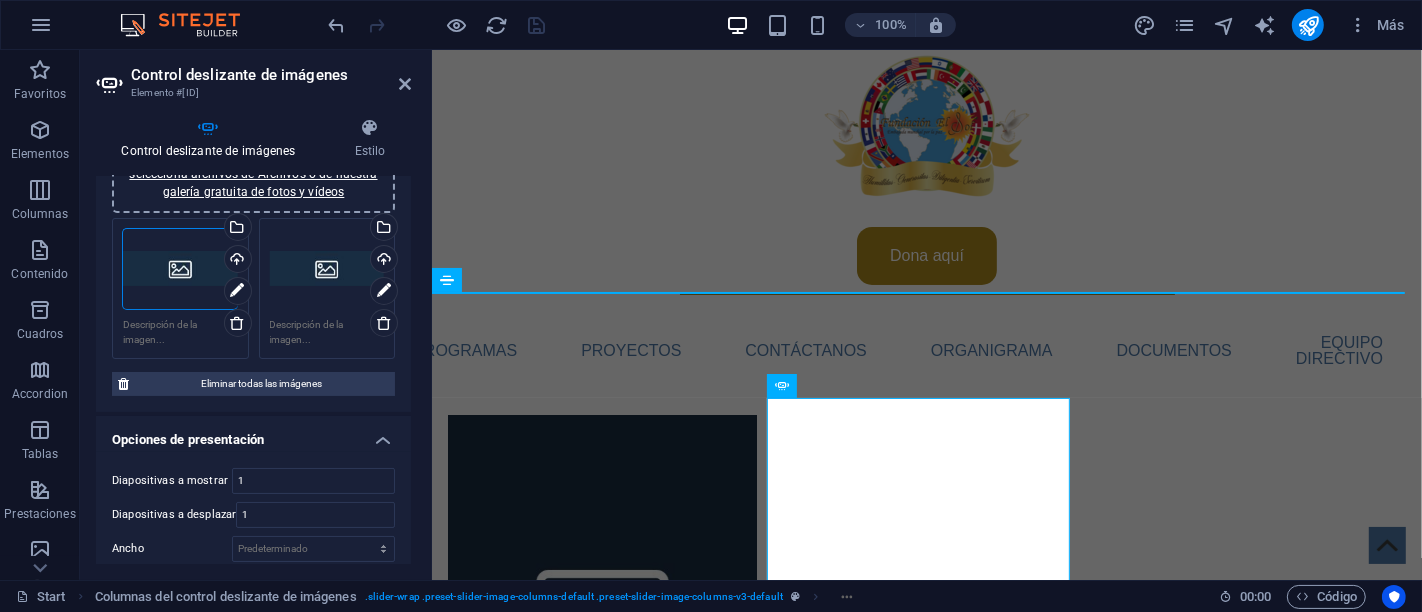 click on "Arrastra archivos aquí, haz clic para escoger archivos o  selecciona archivos de Archivos o de nuestra galería gratuita de fotos y vídeos" at bounding box center [327, 269] 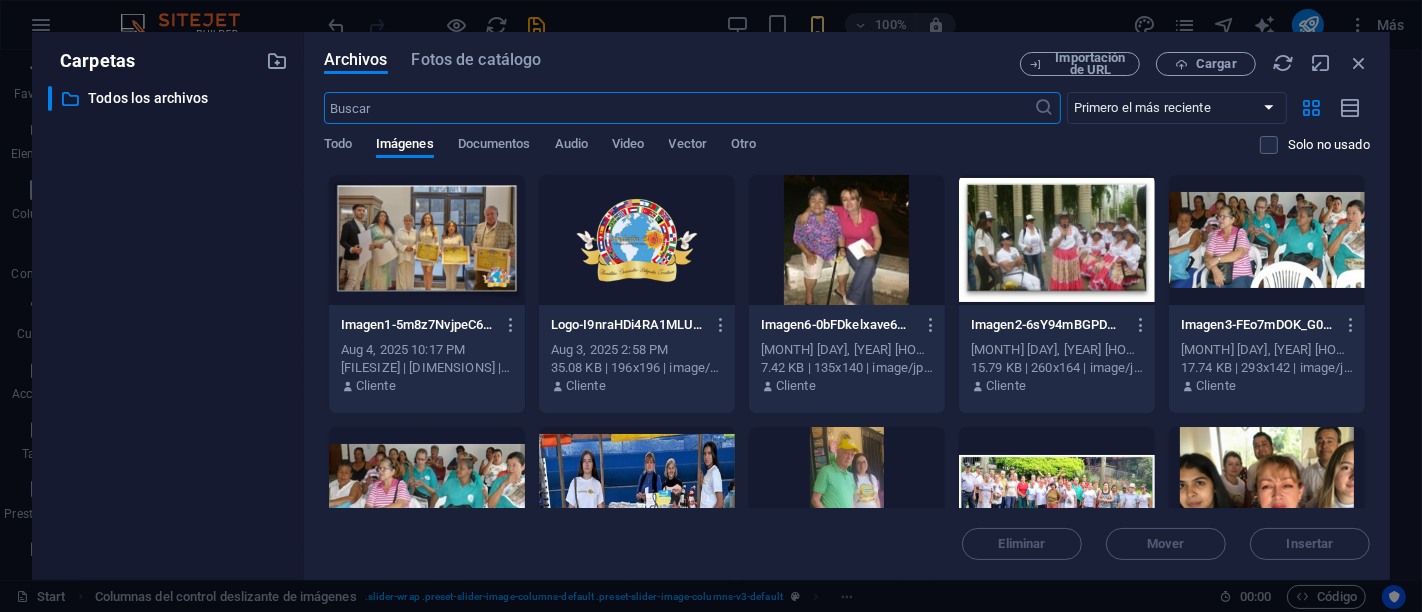 scroll, scrollTop: 625, scrollLeft: 0, axis: vertical 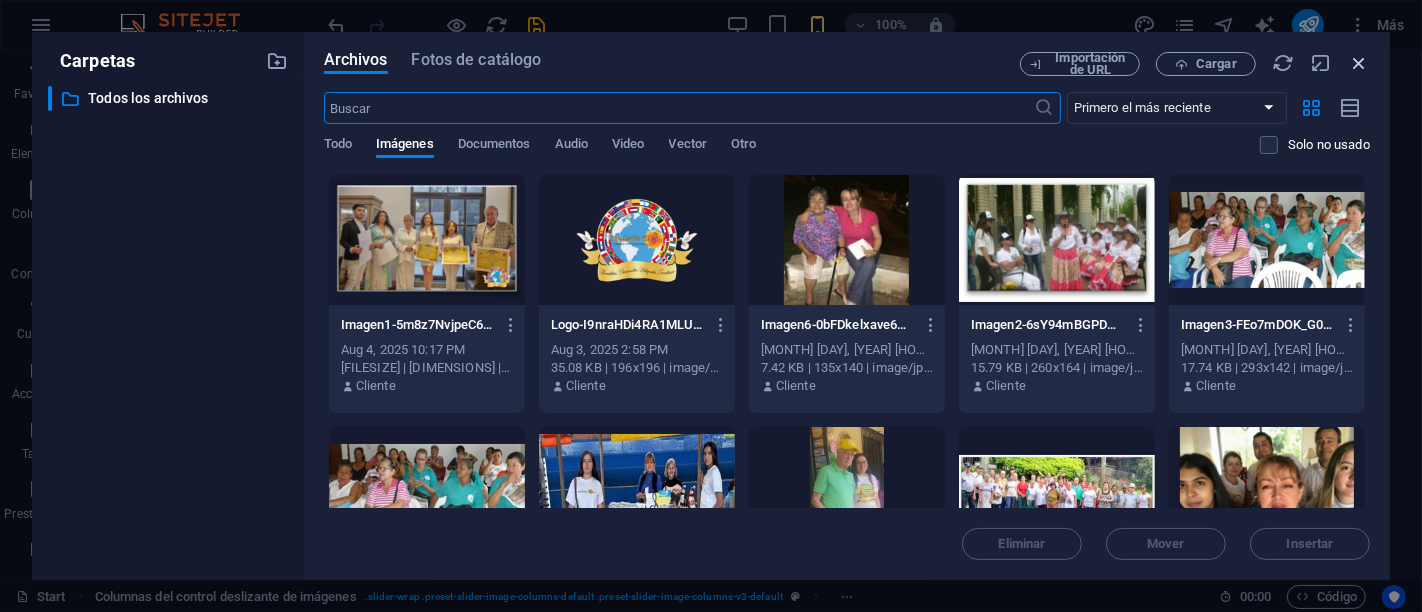 click at bounding box center (1359, 63) 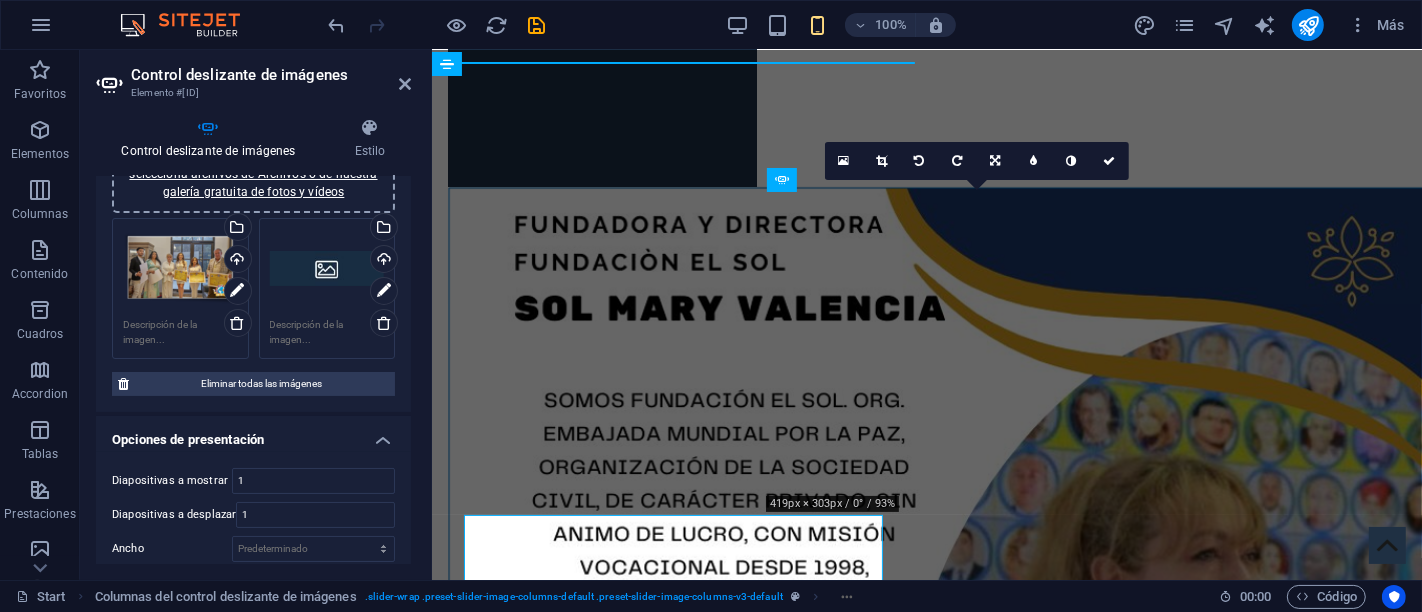 scroll, scrollTop: 216, scrollLeft: 0, axis: vertical 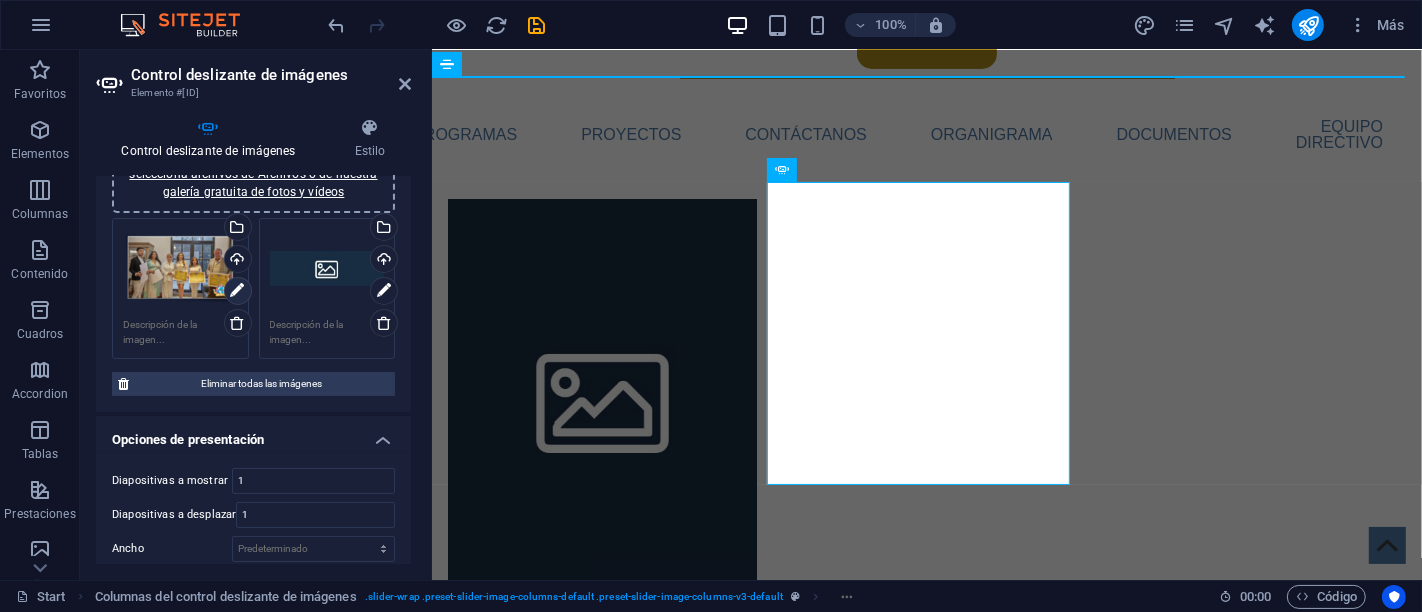 click at bounding box center (237, 291) 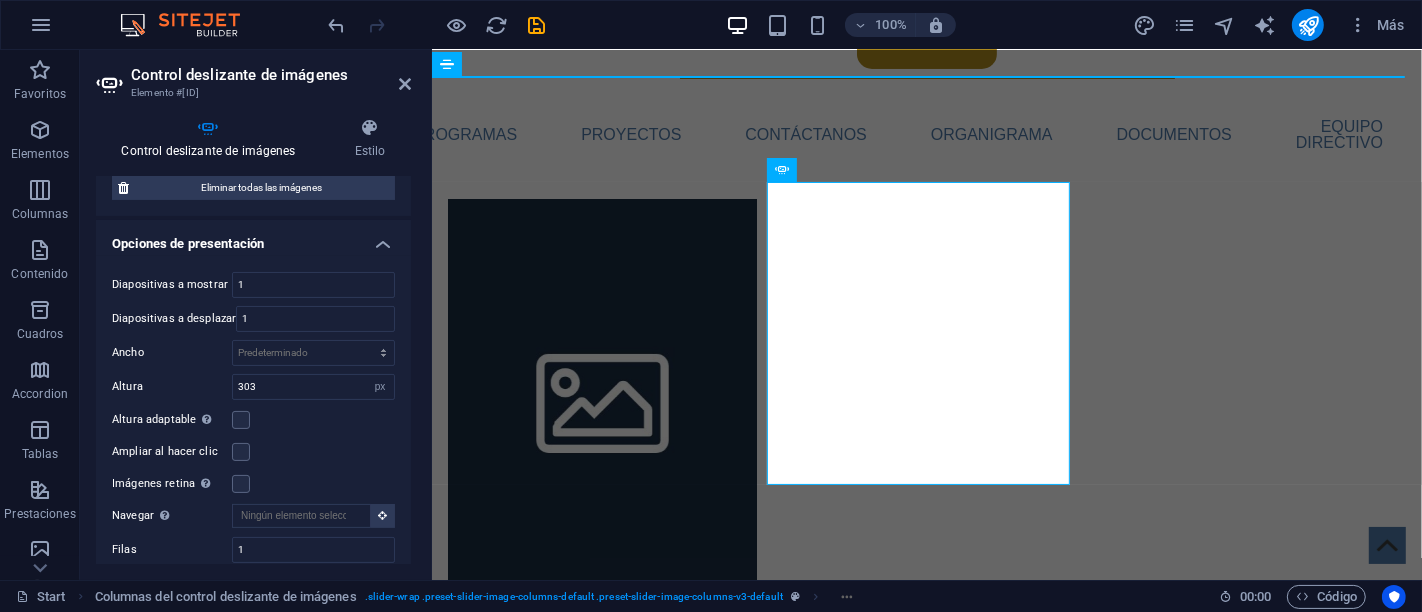 scroll, scrollTop: 333, scrollLeft: 0, axis: vertical 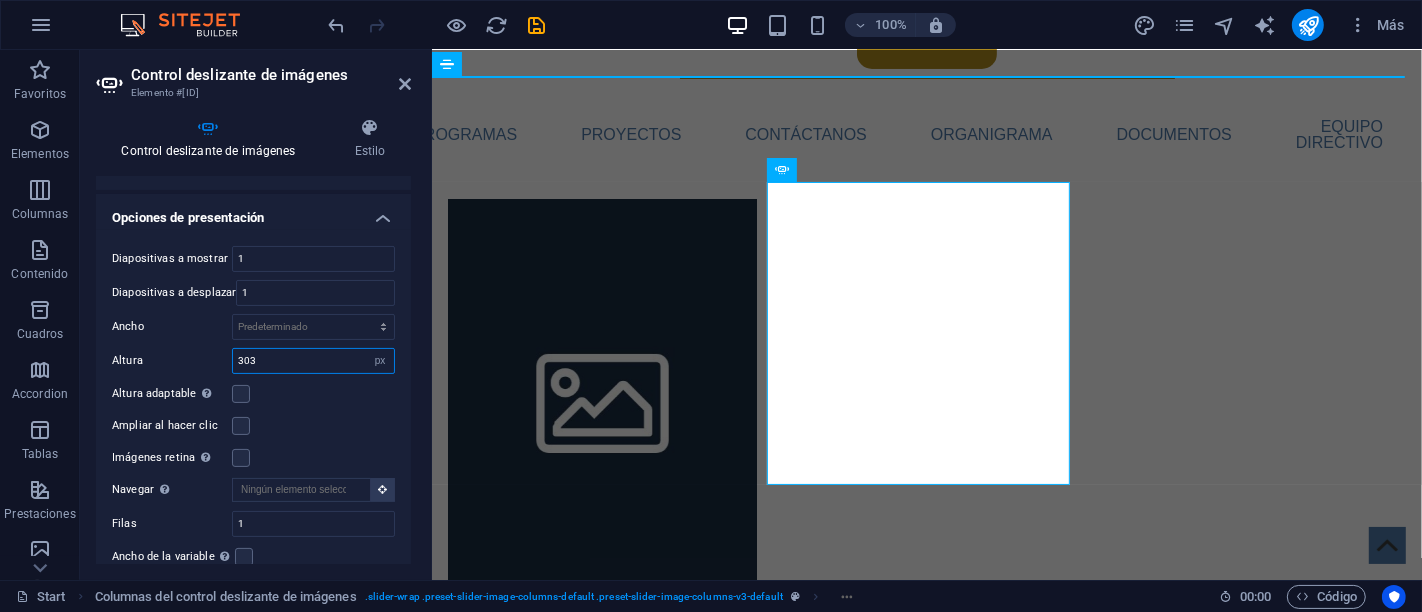 click on "303" at bounding box center (313, 361) 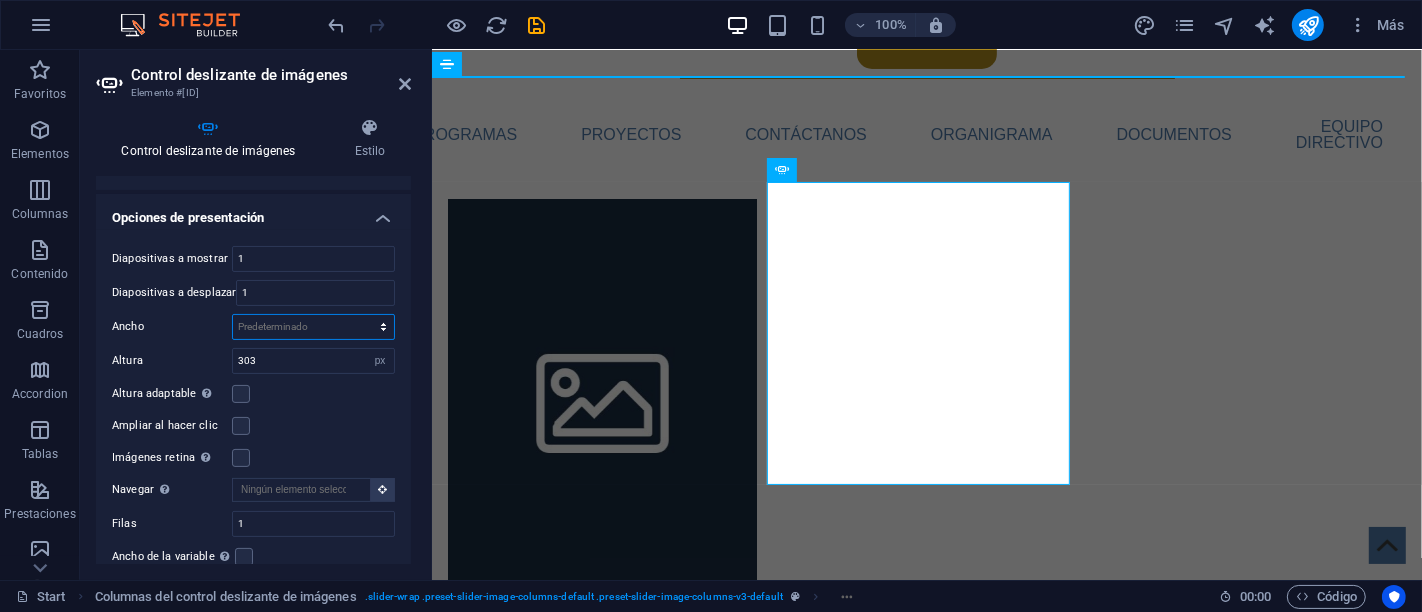 click on "Predeterminado px % rem em vw vh" at bounding box center (313, 327) 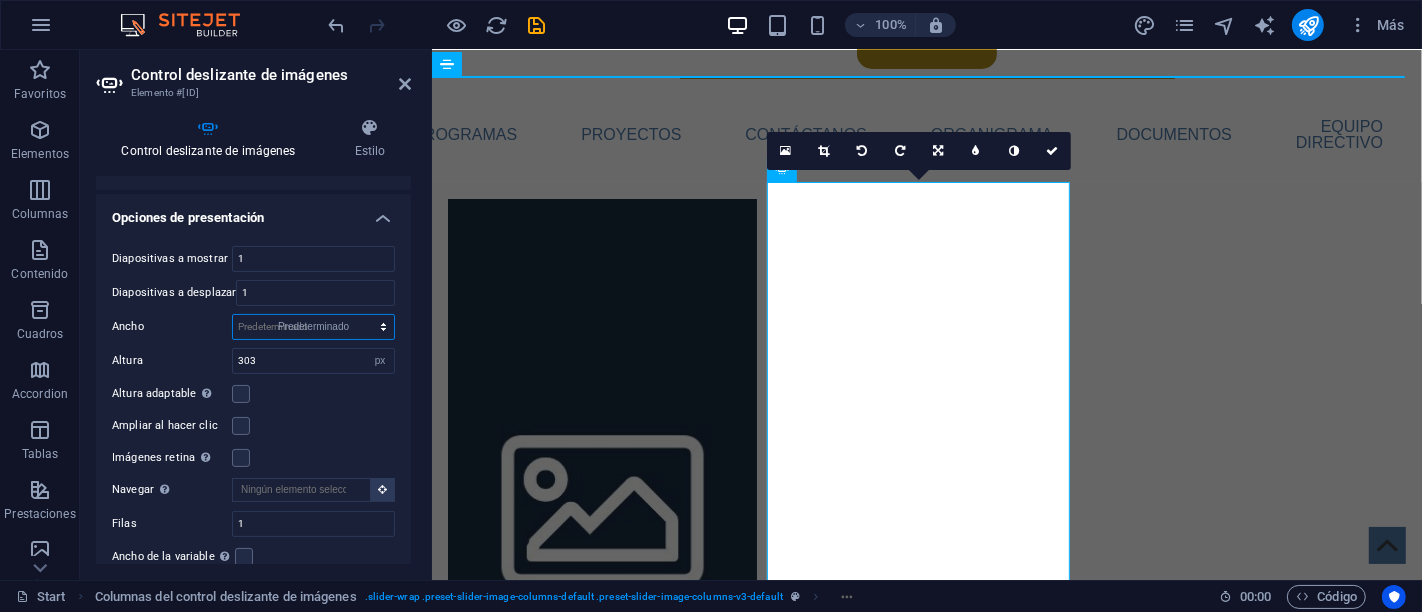 click on "Predeterminado px % rem em vw vh" at bounding box center (313, 327) 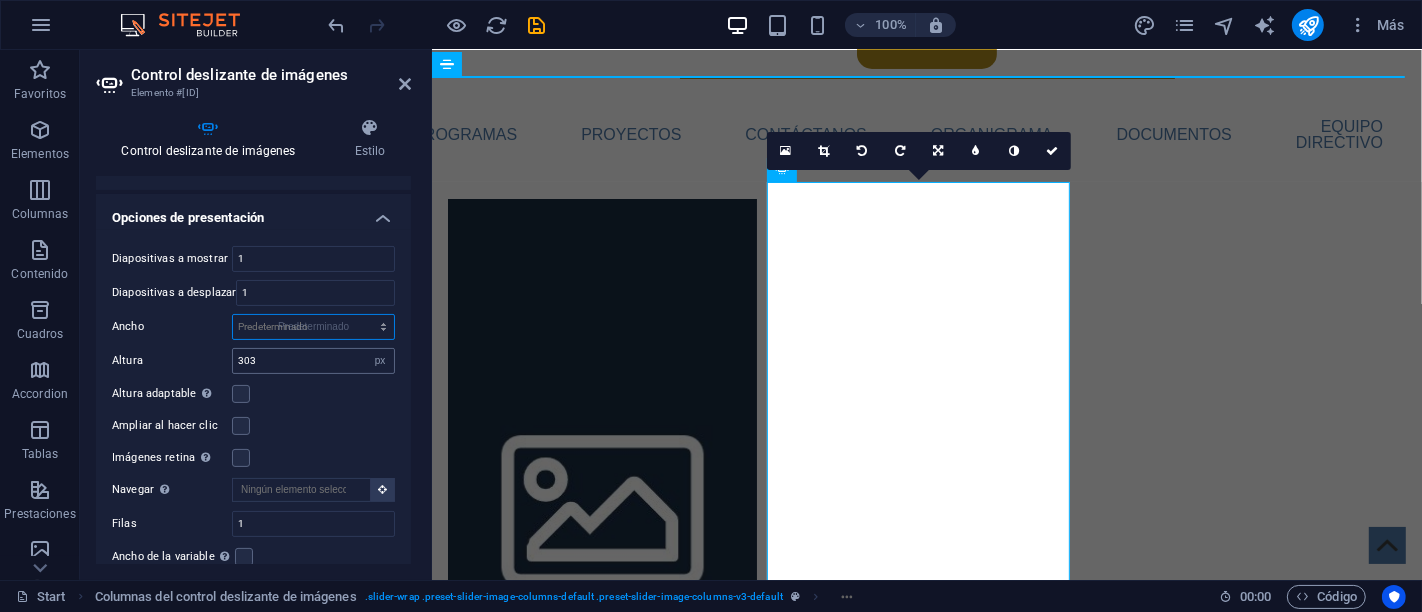 select on "DISABLED_OPTION_VALUE" 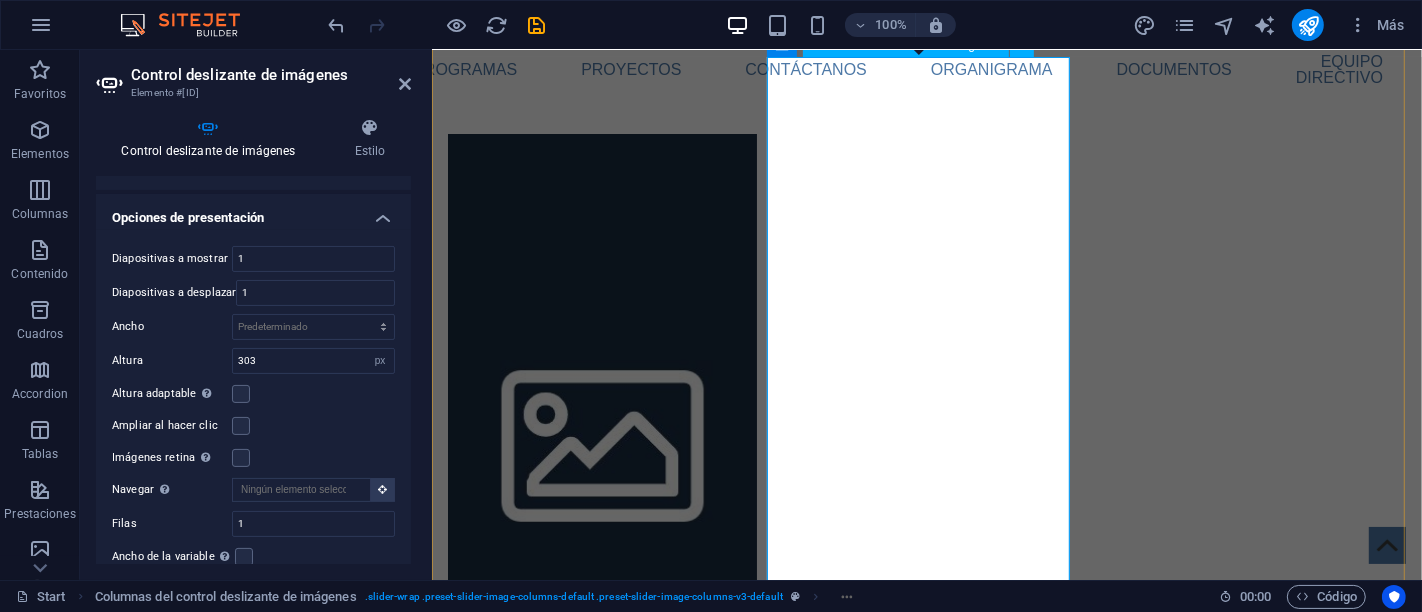 scroll, scrollTop: 438, scrollLeft: 0, axis: vertical 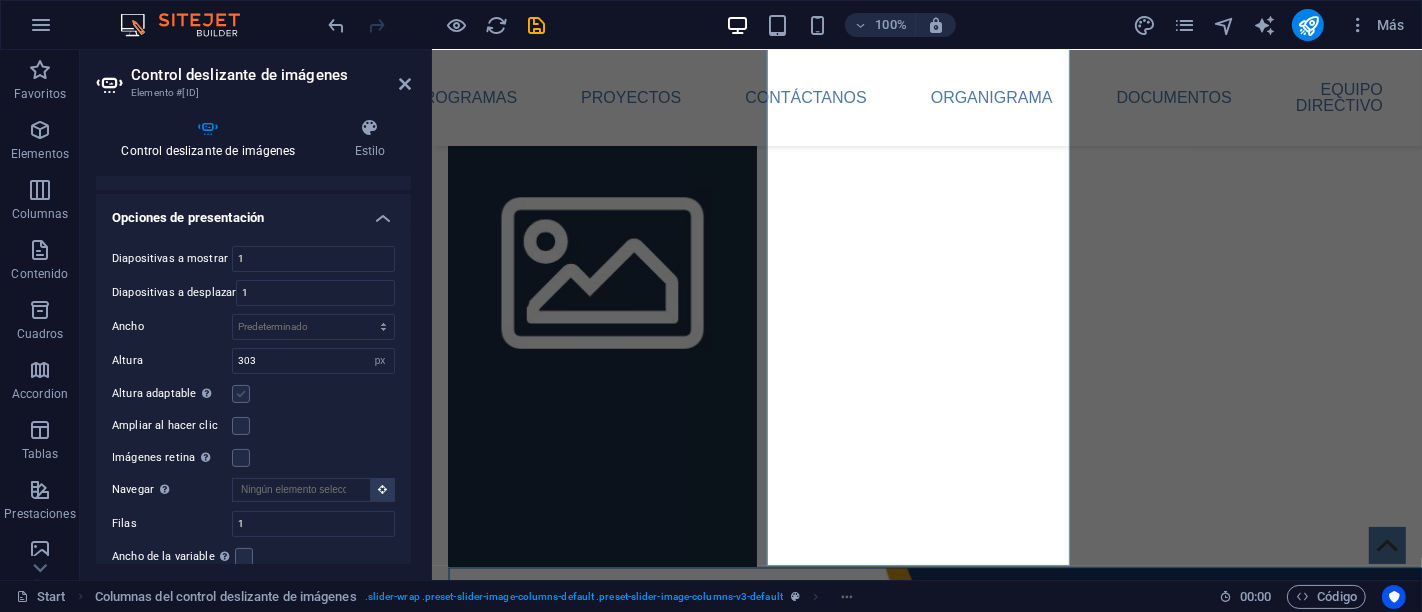 click at bounding box center [241, 394] 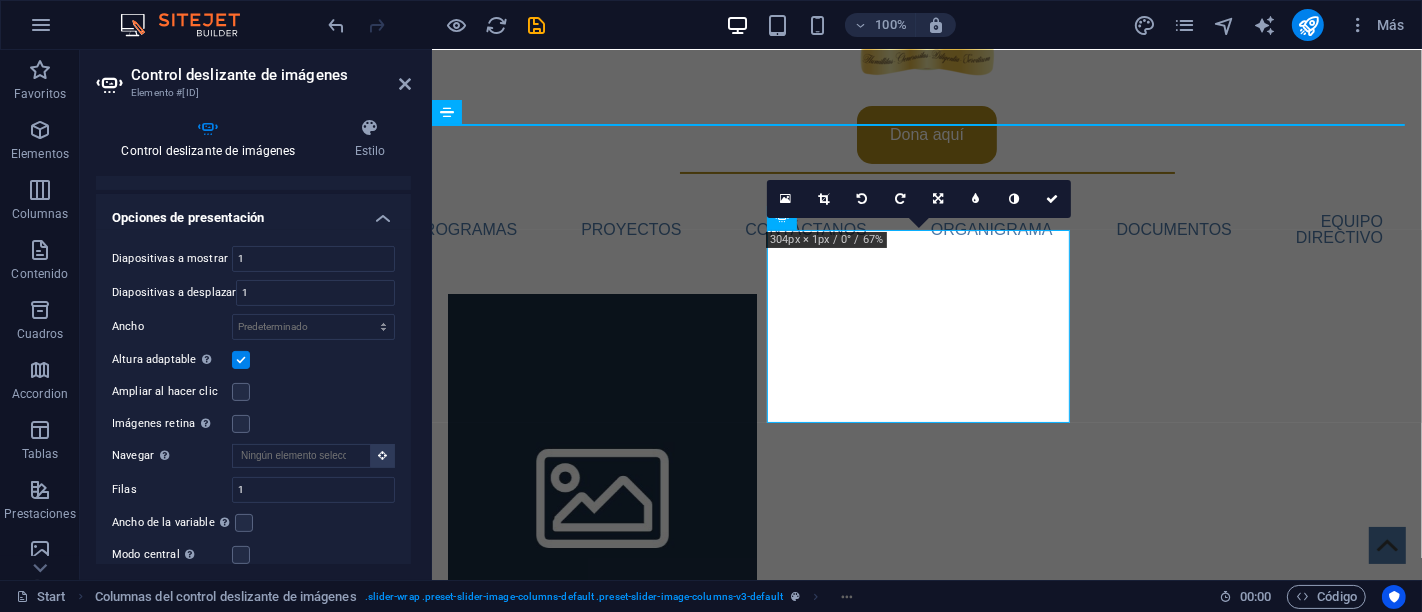 scroll, scrollTop: 188, scrollLeft: 0, axis: vertical 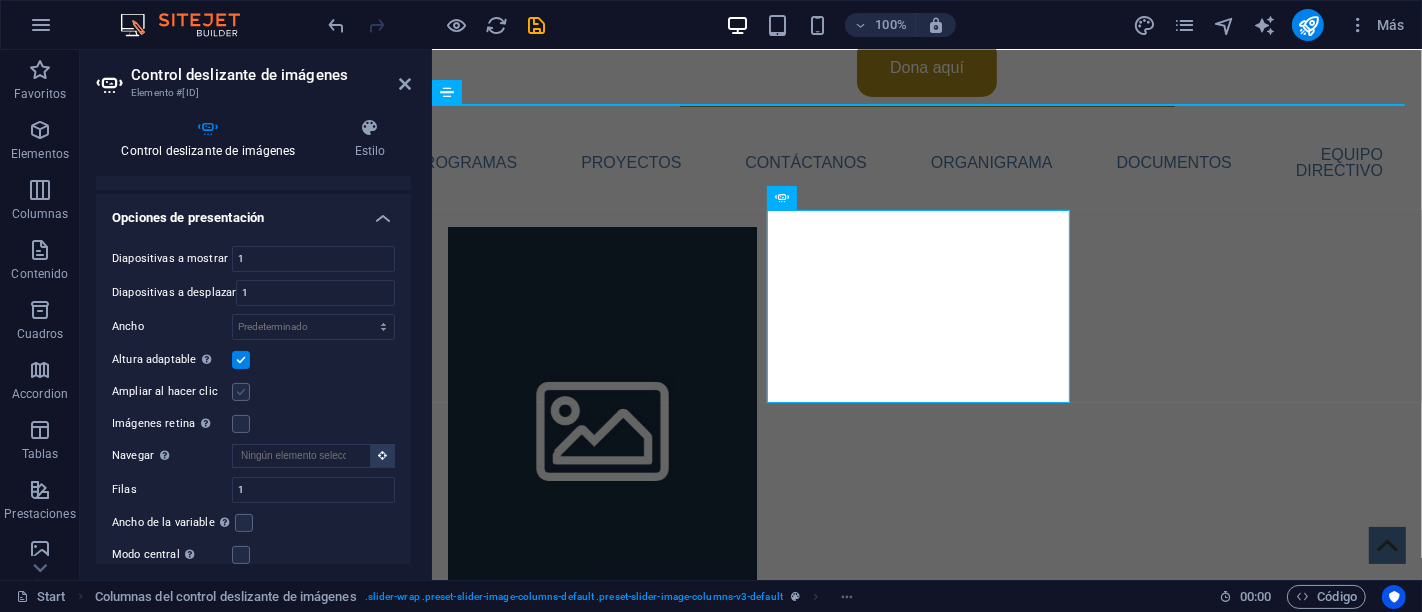 click at bounding box center (241, 392) 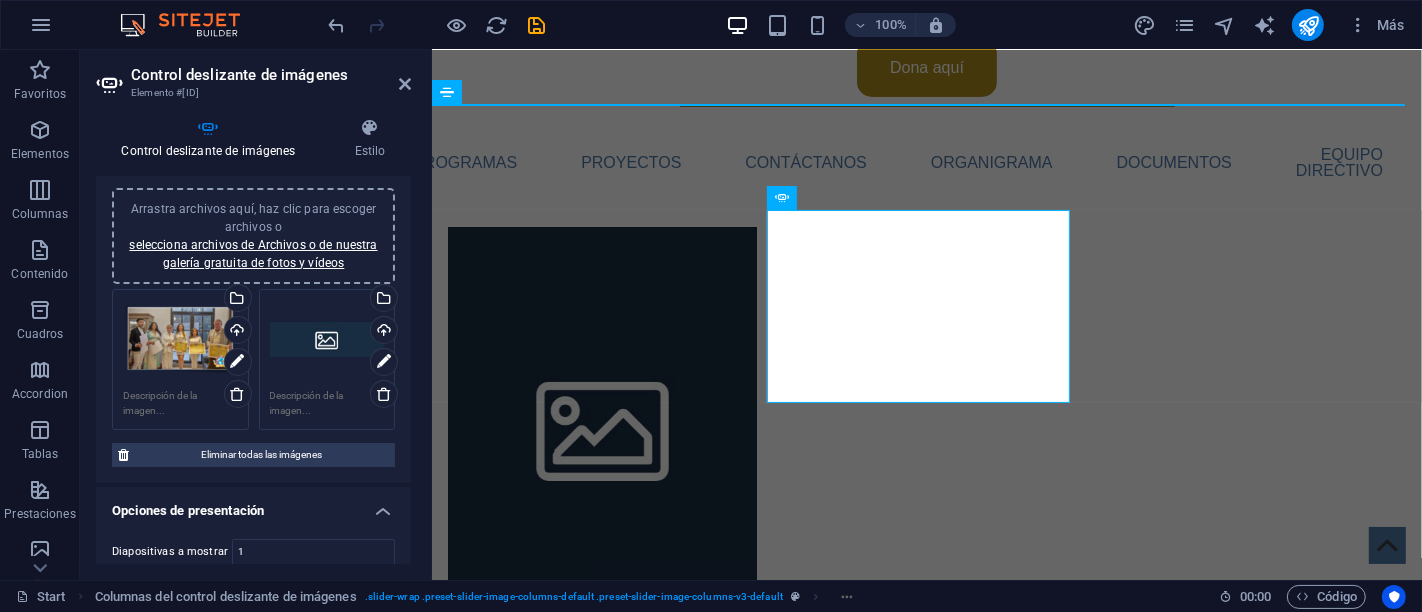 scroll, scrollTop: 0, scrollLeft: 0, axis: both 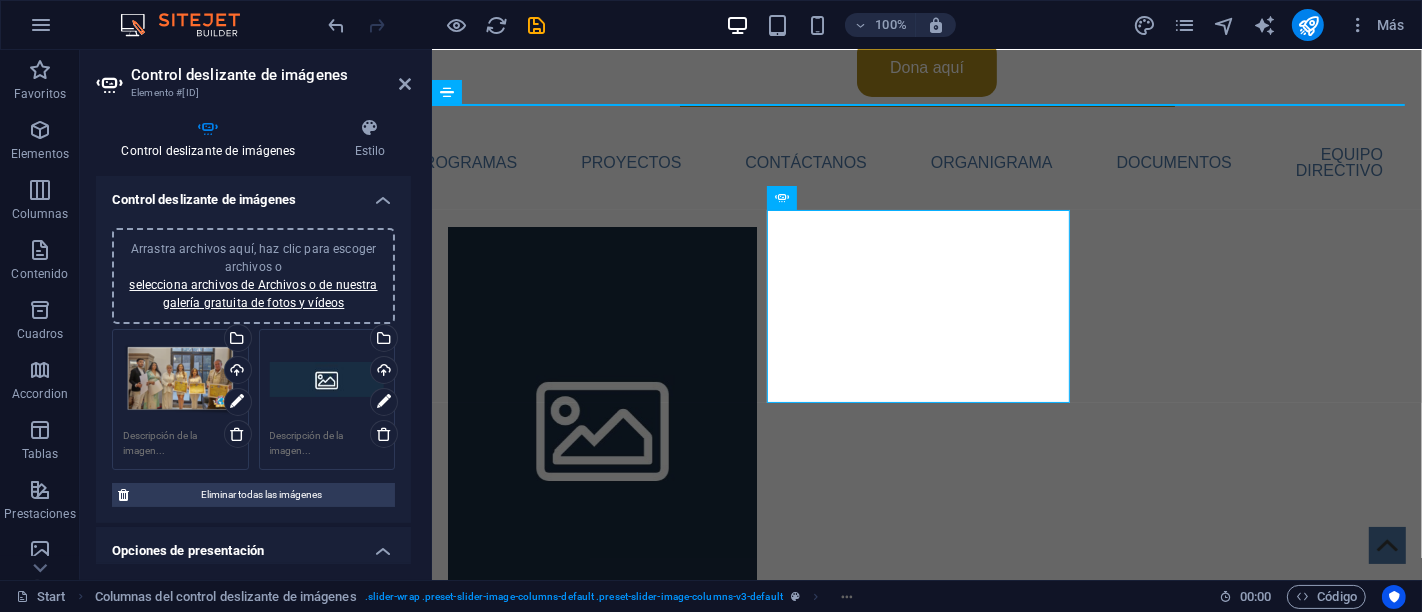 click on "Arrastra archivos aquí, haz clic para escoger archivos o  selecciona archivos de Archivos o de nuestra galería gratuita de fotos y vídeos" at bounding box center [327, 380] 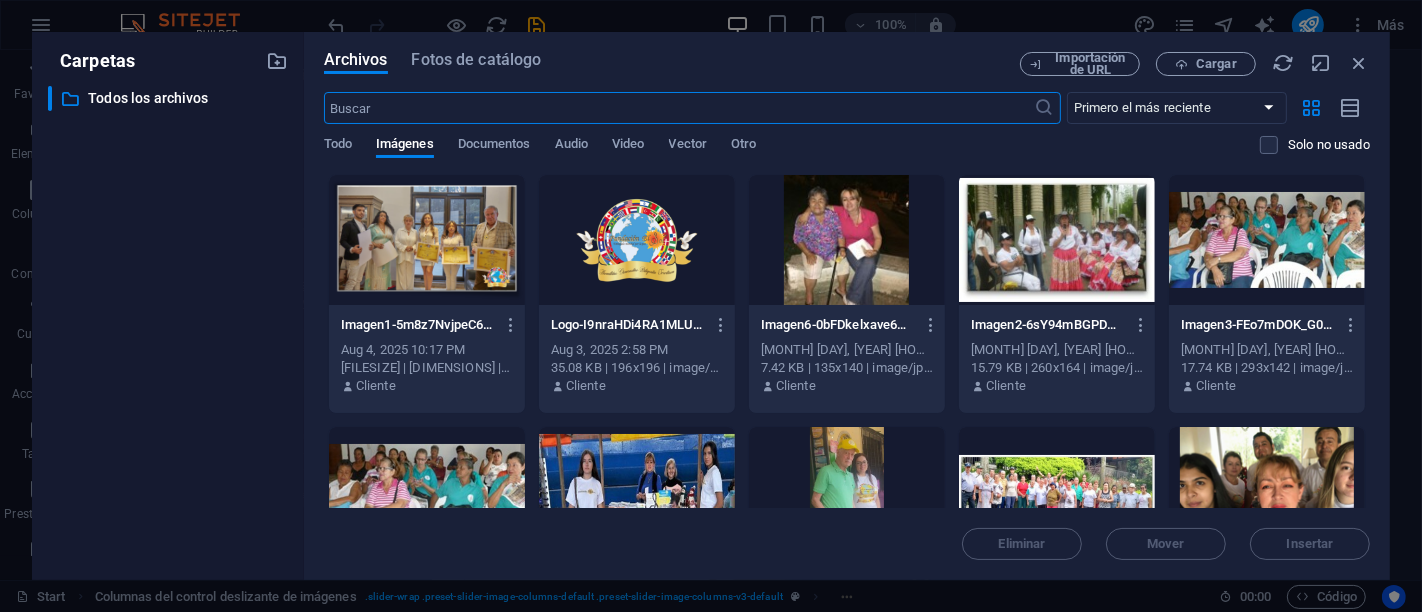 scroll, scrollTop: 174, scrollLeft: 0, axis: vertical 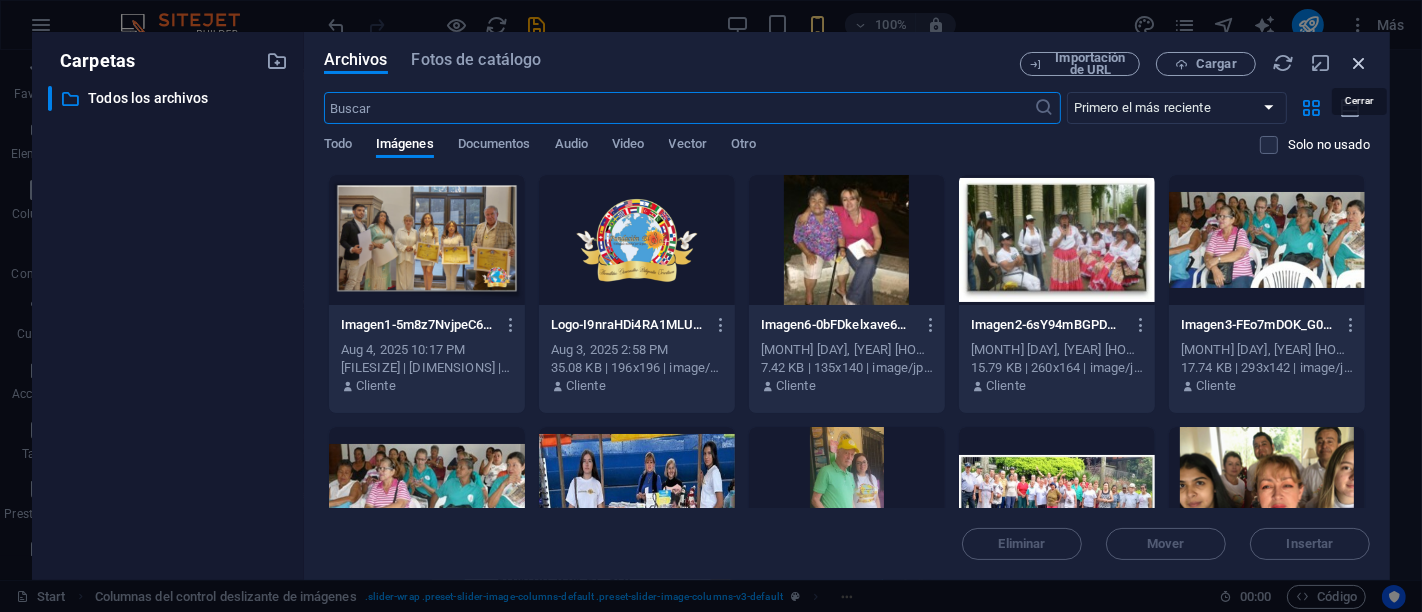 click at bounding box center (1359, 63) 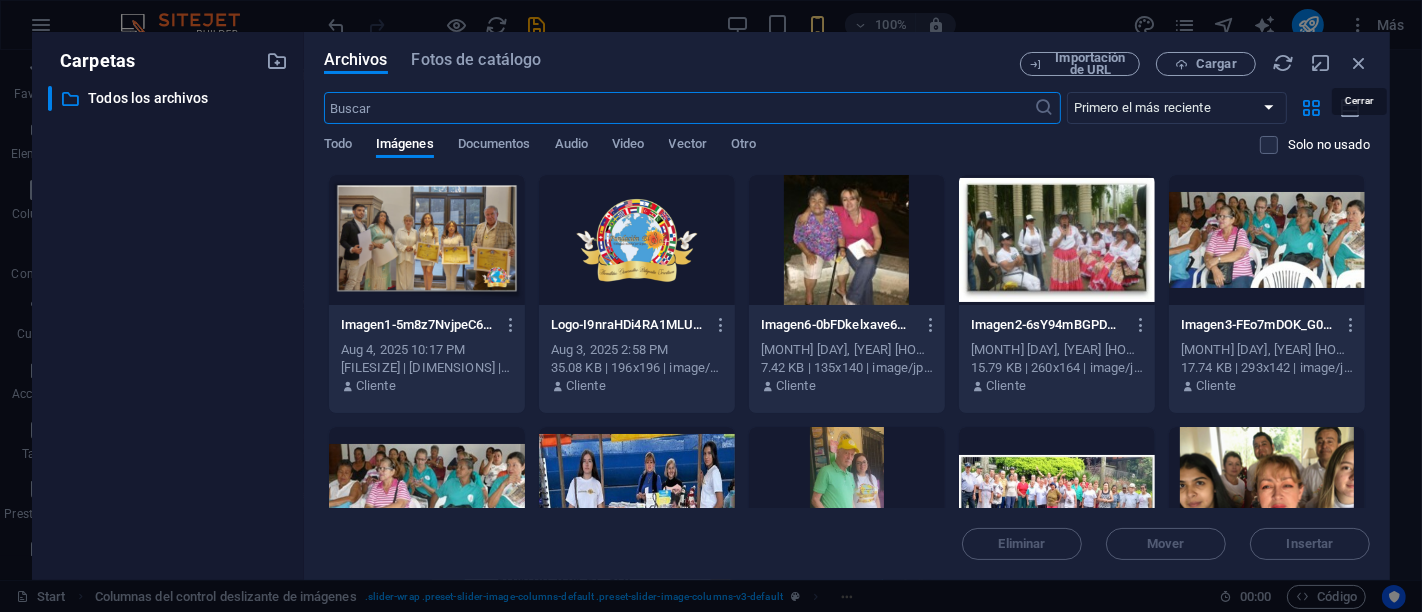 scroll, scrollTop: 188, scrollLeft: 0, axis: vertical 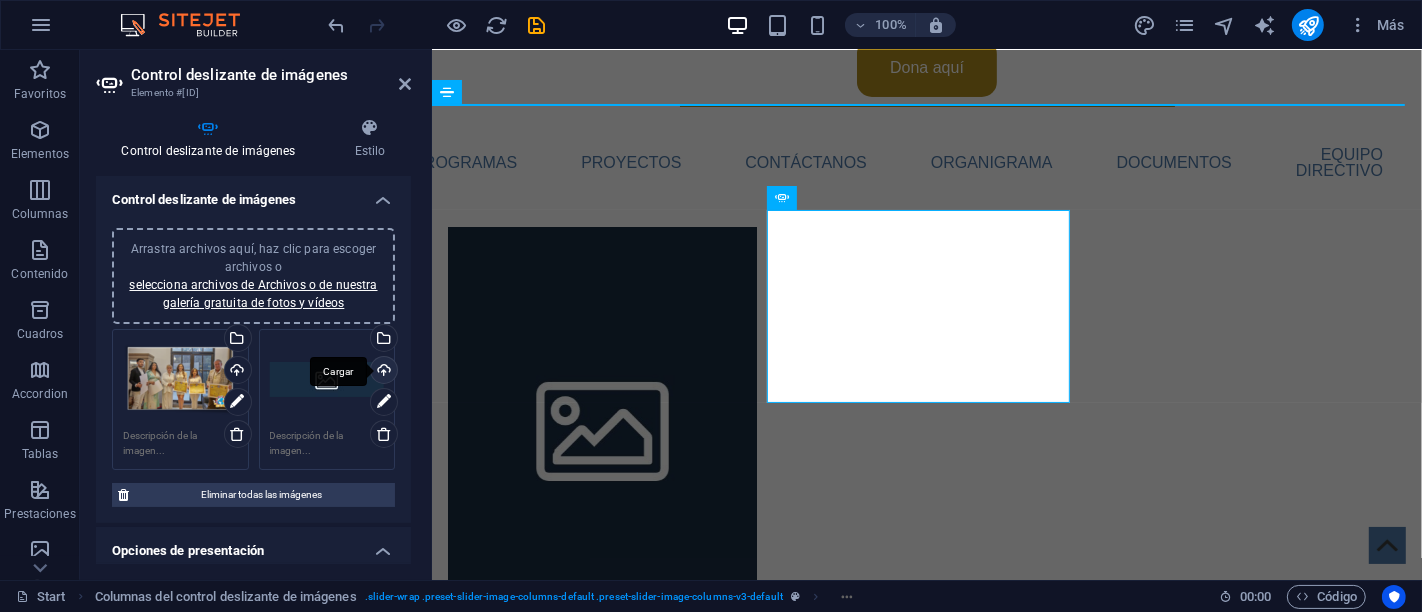 click on "Cargar" at bounding box center [382, 372] 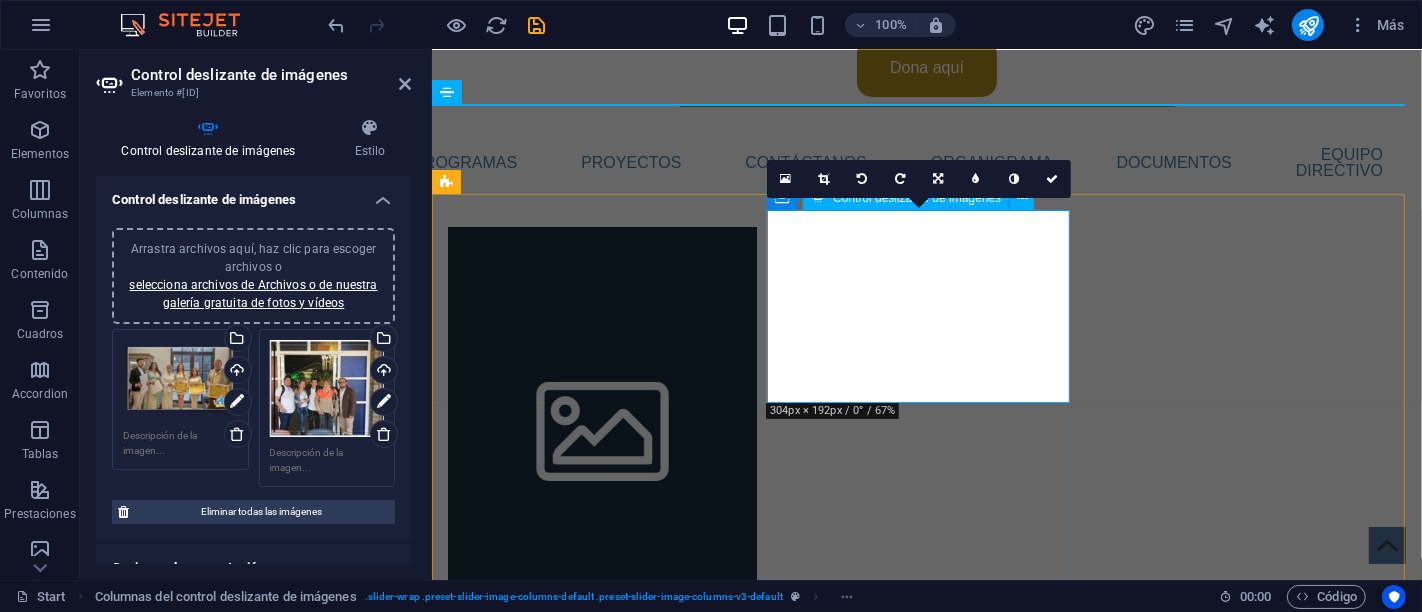 click at bounding box center (601, 1710) 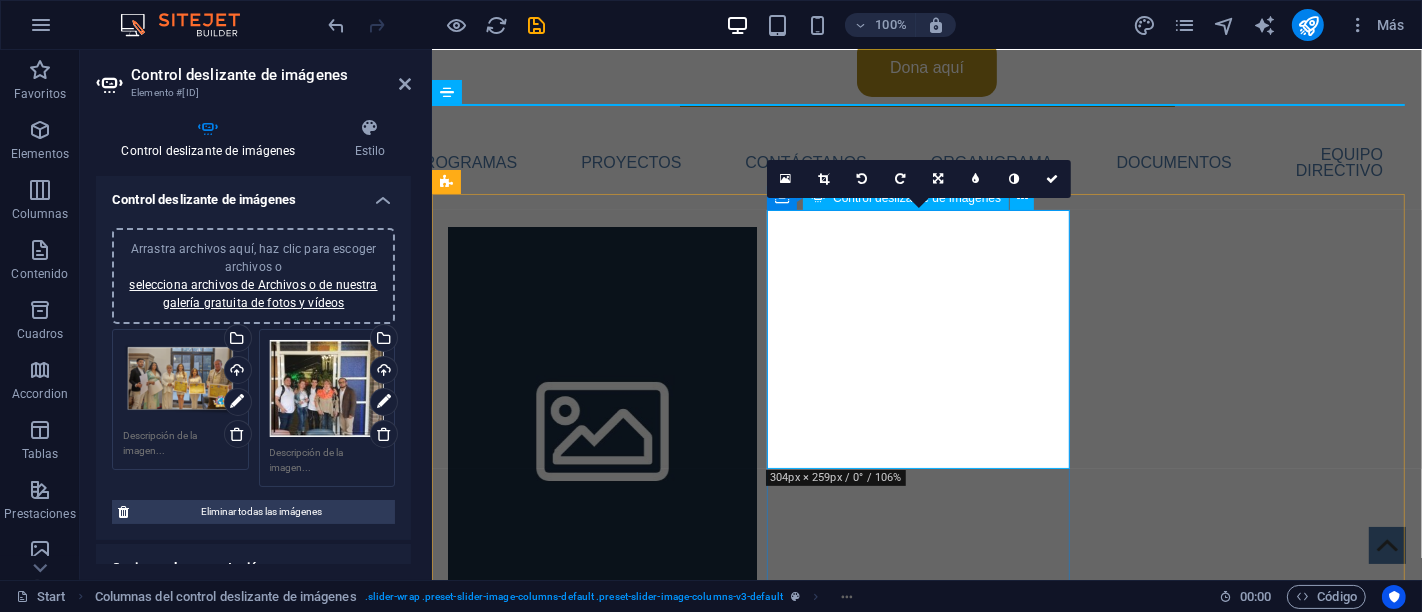 click at bounding box center (601, 1477) 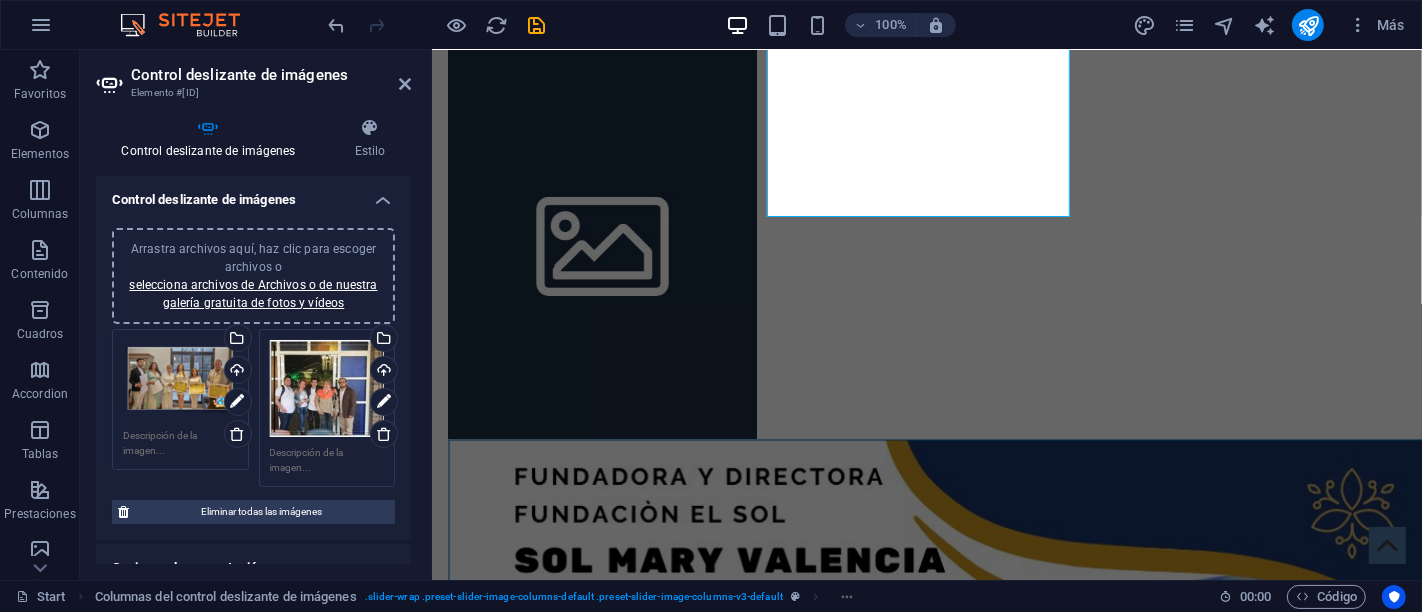 scroll, scrollTop: 521, scrollLeft: 0, axis: vertical 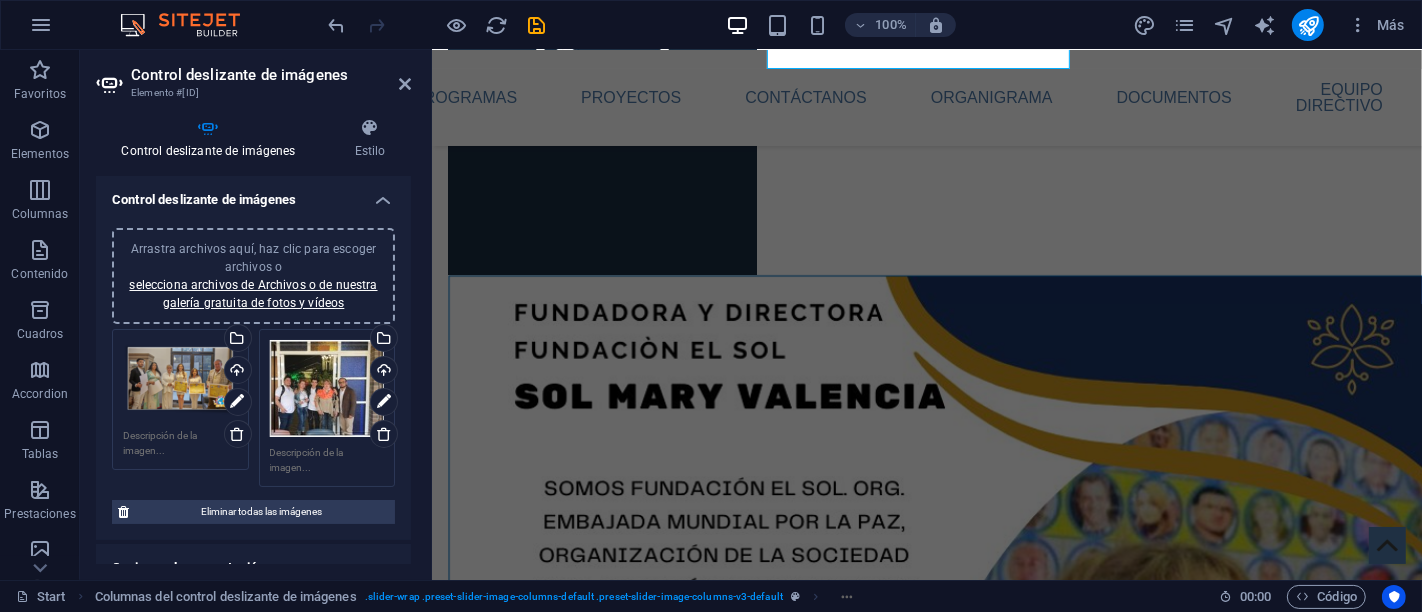 click on "Arrastra archivos aquí, haz clic para escoger archivos o  selecciona archivos de Archivos o de nuestra galería gratuita de fotos y vídeos" at bounding box center (327, 388) 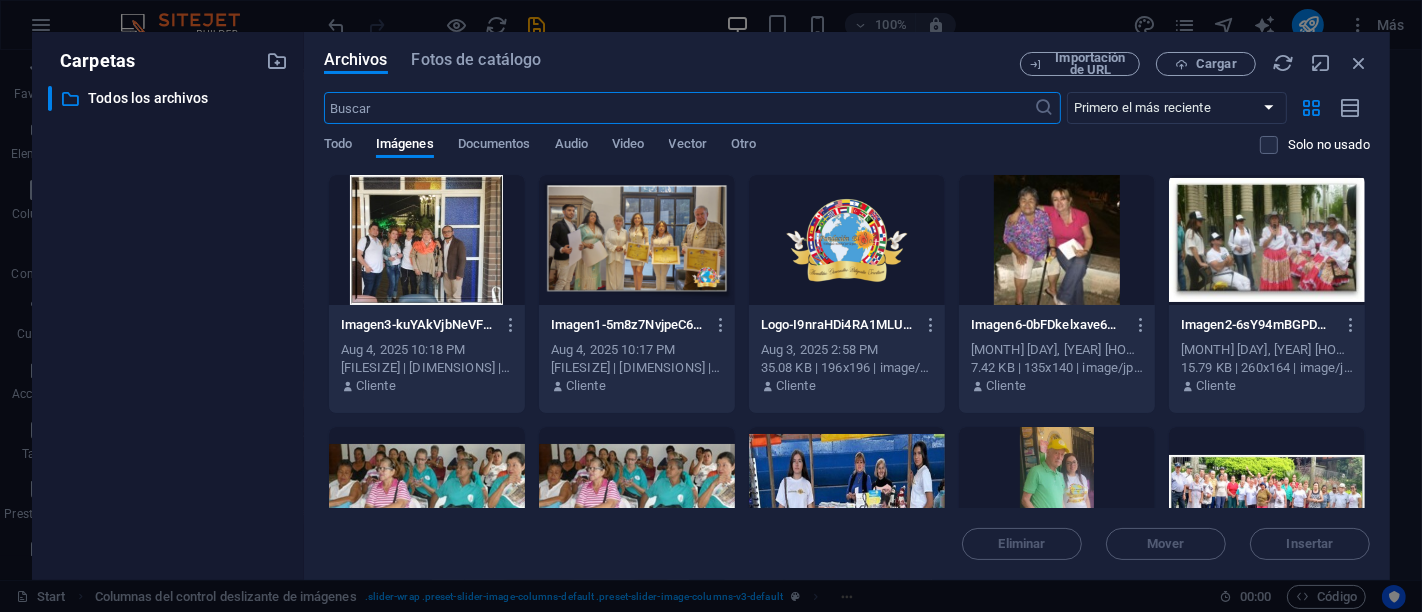 scroll, scrollTop: 502, scrollLeft: 0, axis: vertical 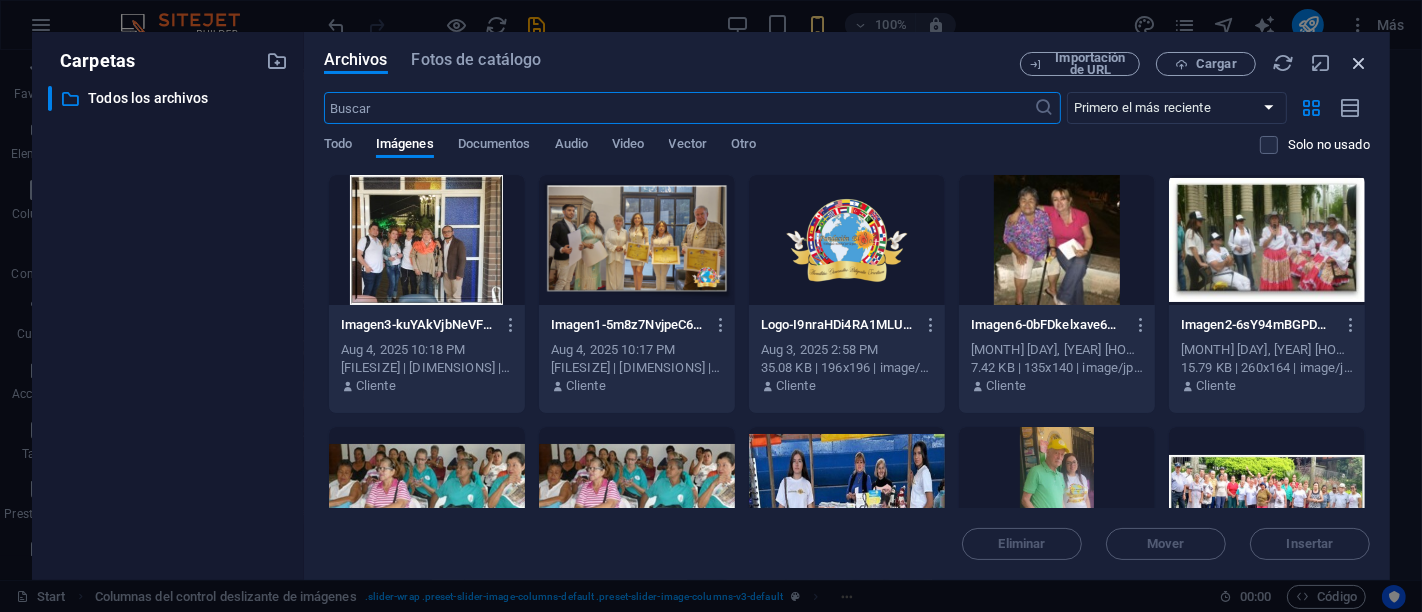 click at bounding box center [1359, 63] 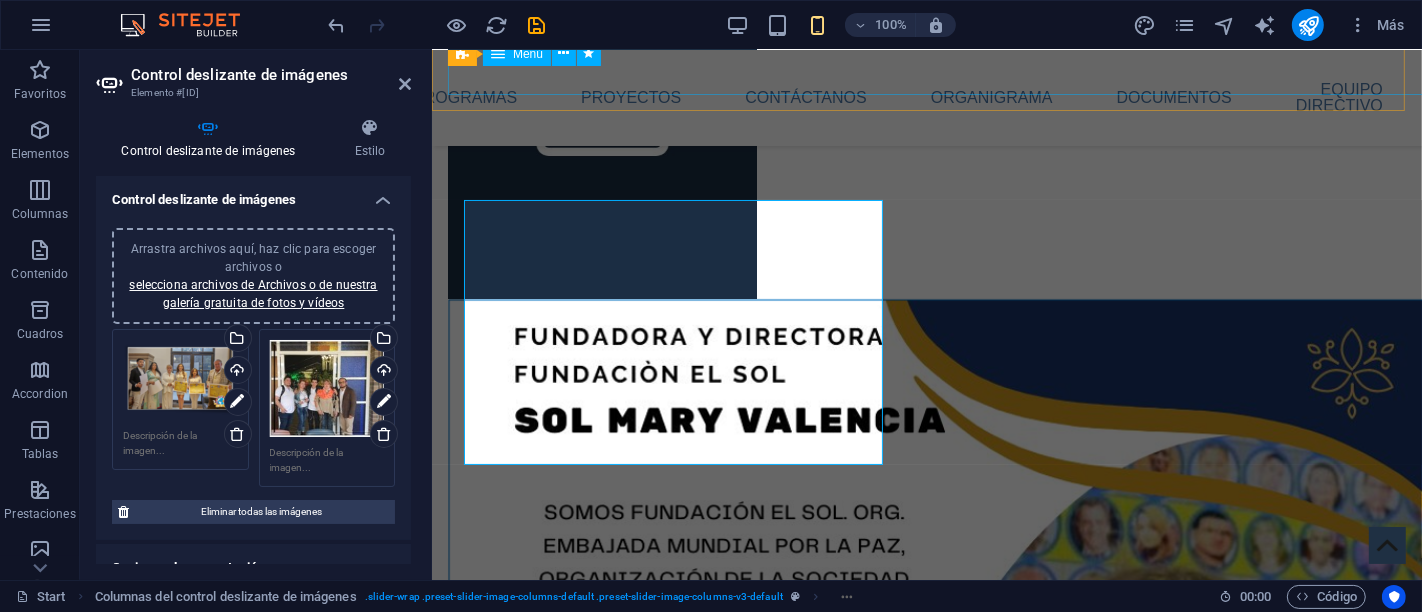 scroll, scrollTop: 531, scrollLeft: 0, axis: vertical 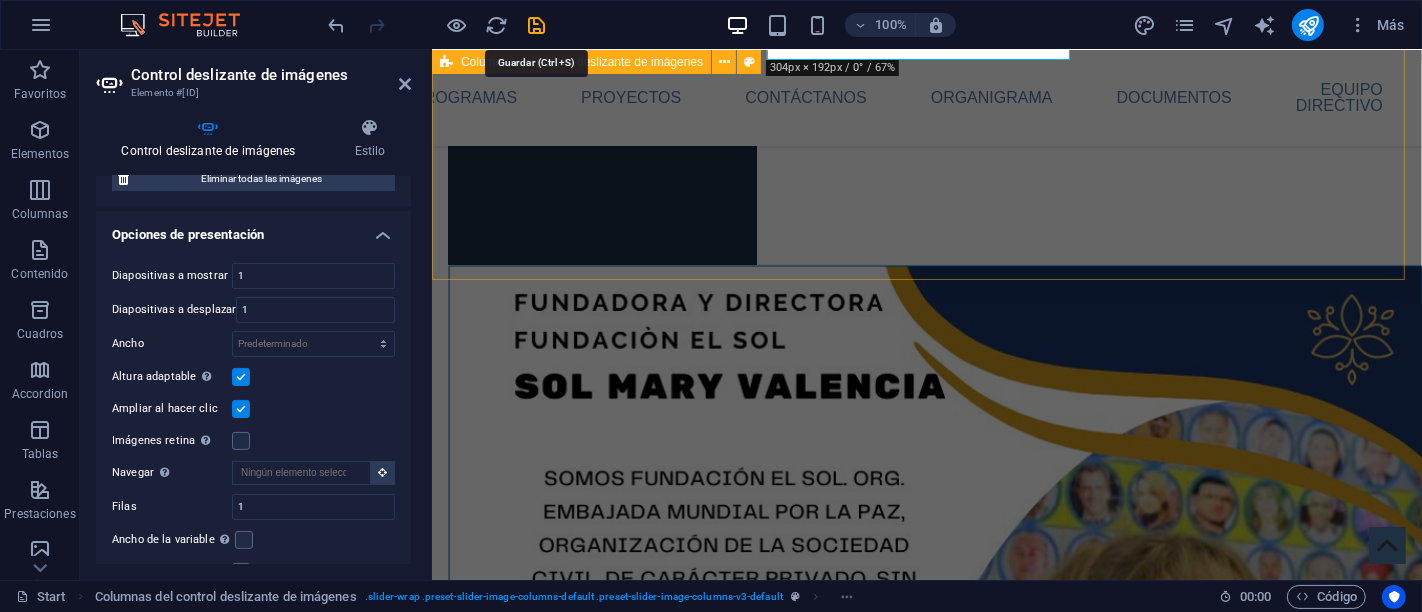click at bounding box center (537, 25) 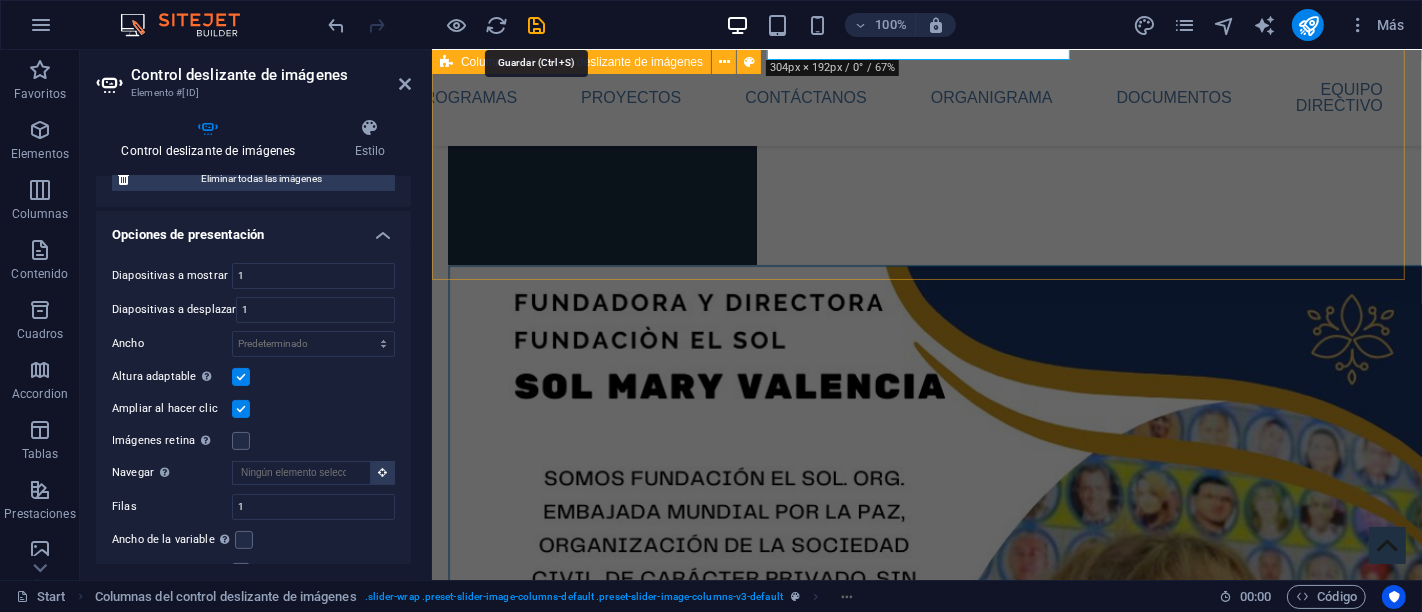 select on "%" 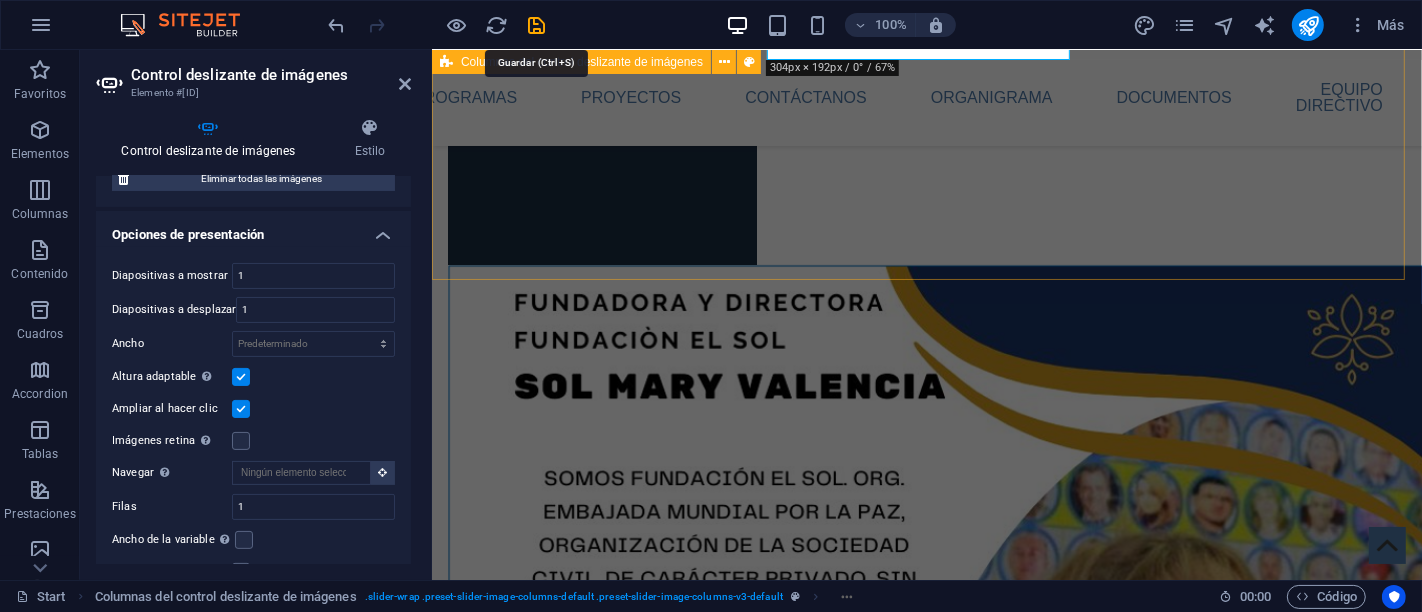 select on "px" 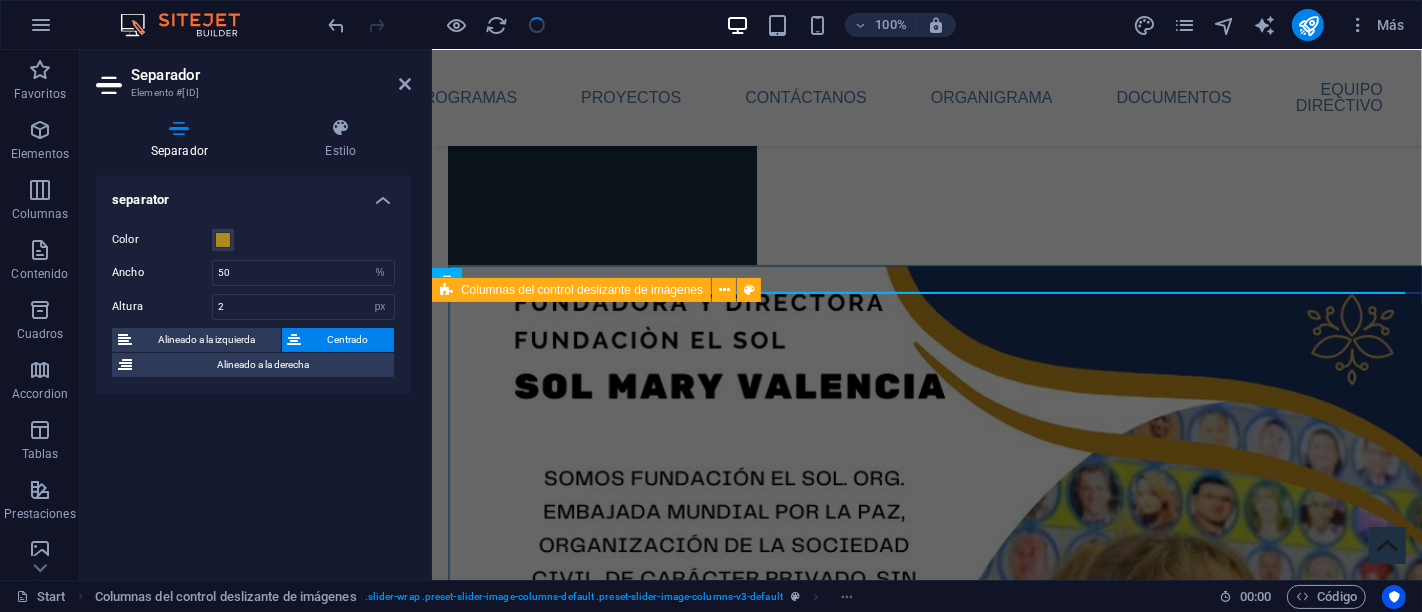 scroll, scrollTop: 0, scrollLeft: 0, axis: both 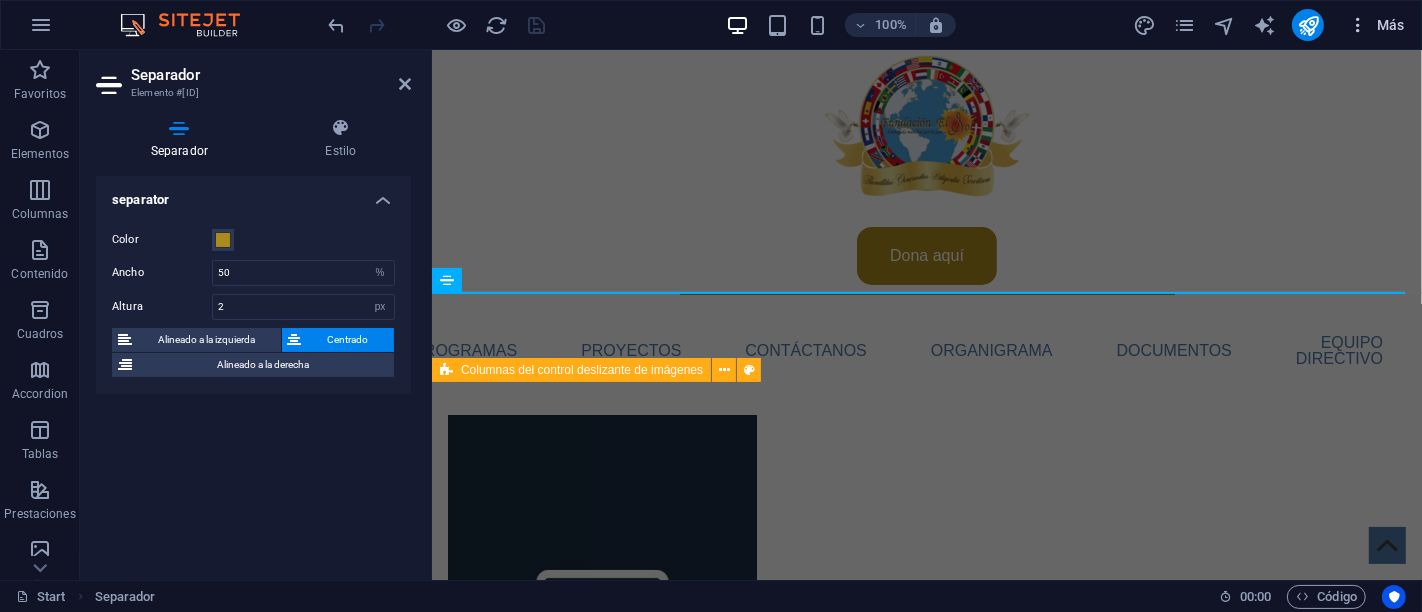 click on "Más" at bounding box center (1376, 25) 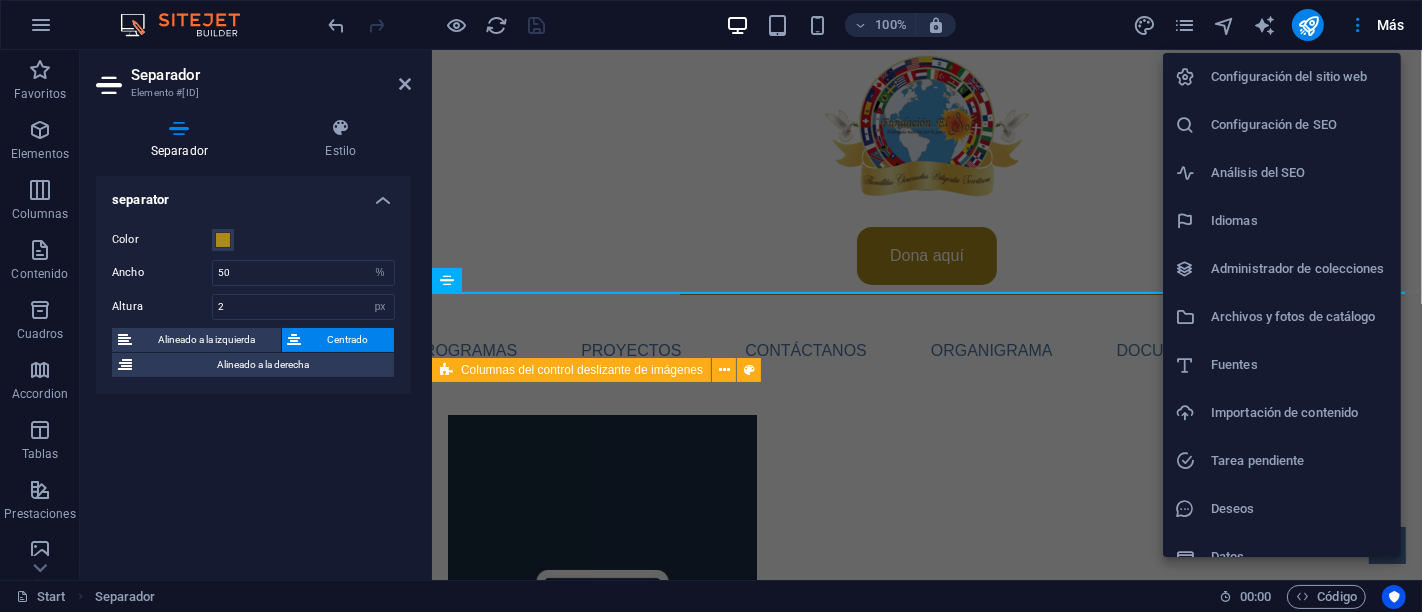 click on "Configuración del sitio web" at bounding box center (1300, 77) 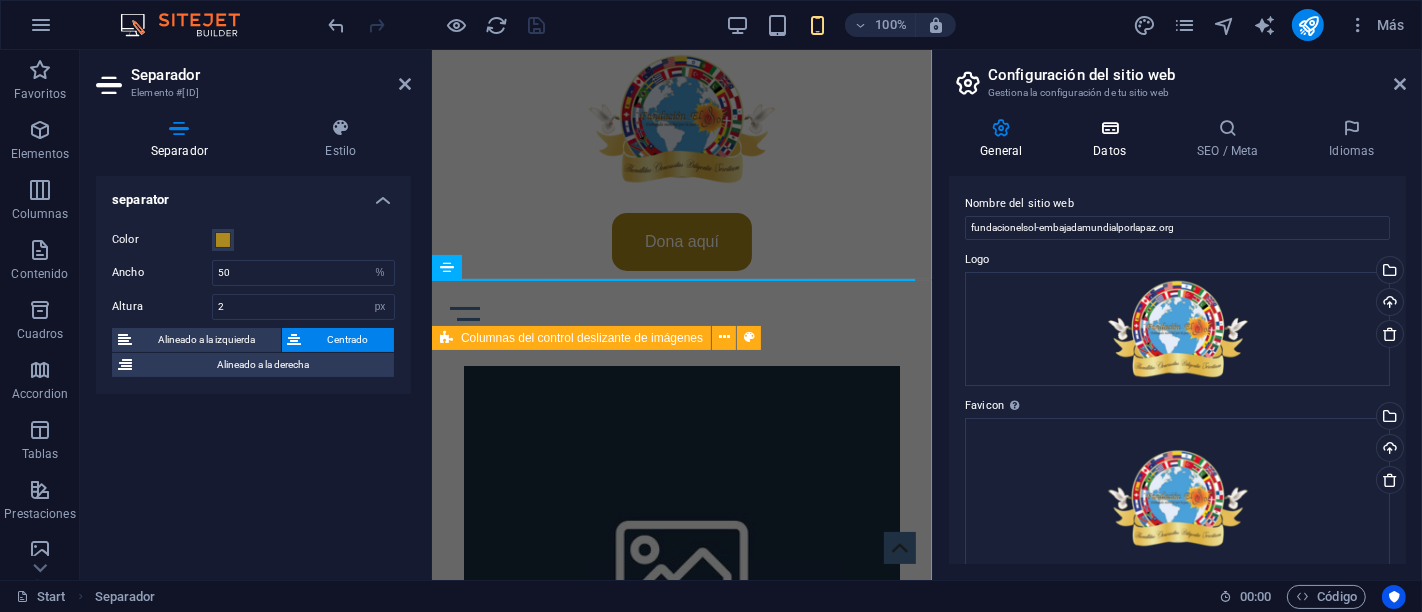 click at bounding box center [1110, 128] 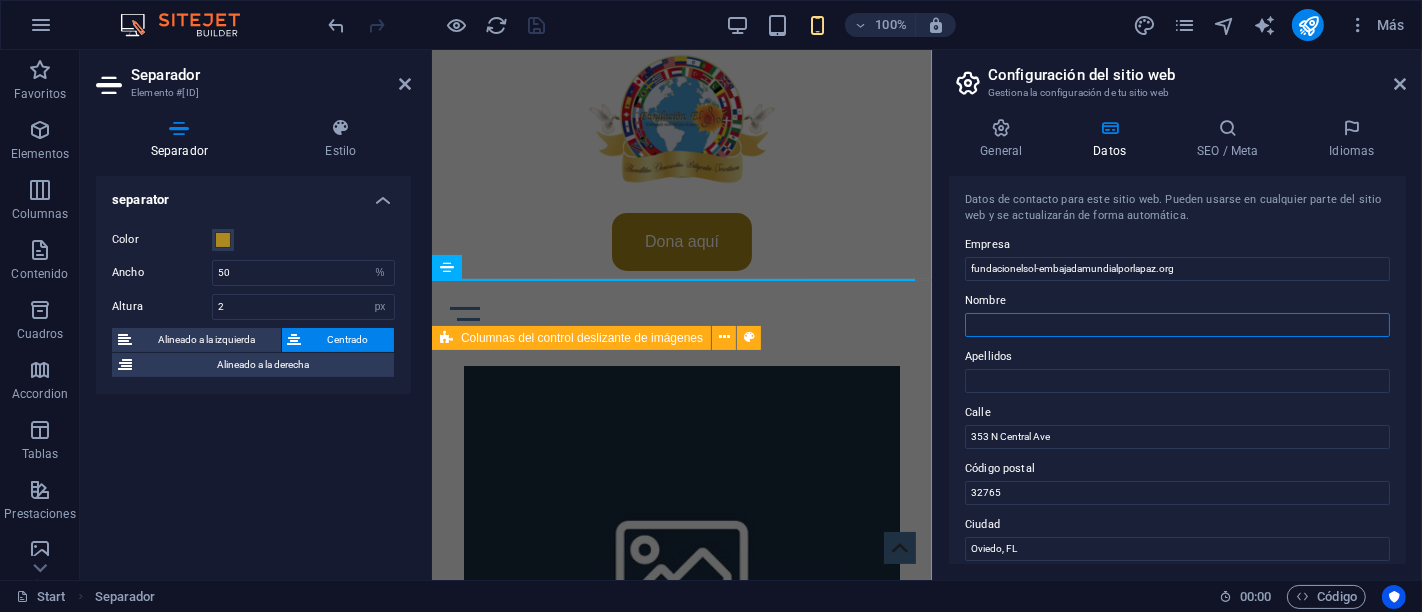 click on "Nombre" at bounding box center [1177, 325] 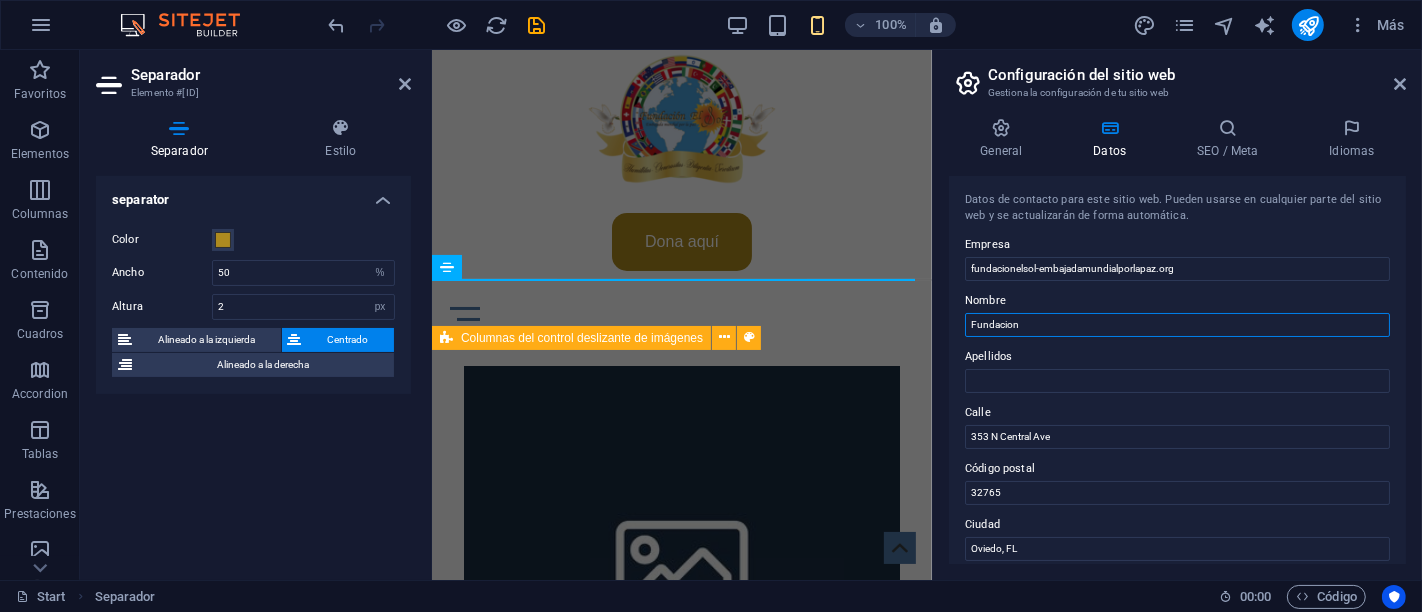 type on "Fundacion" 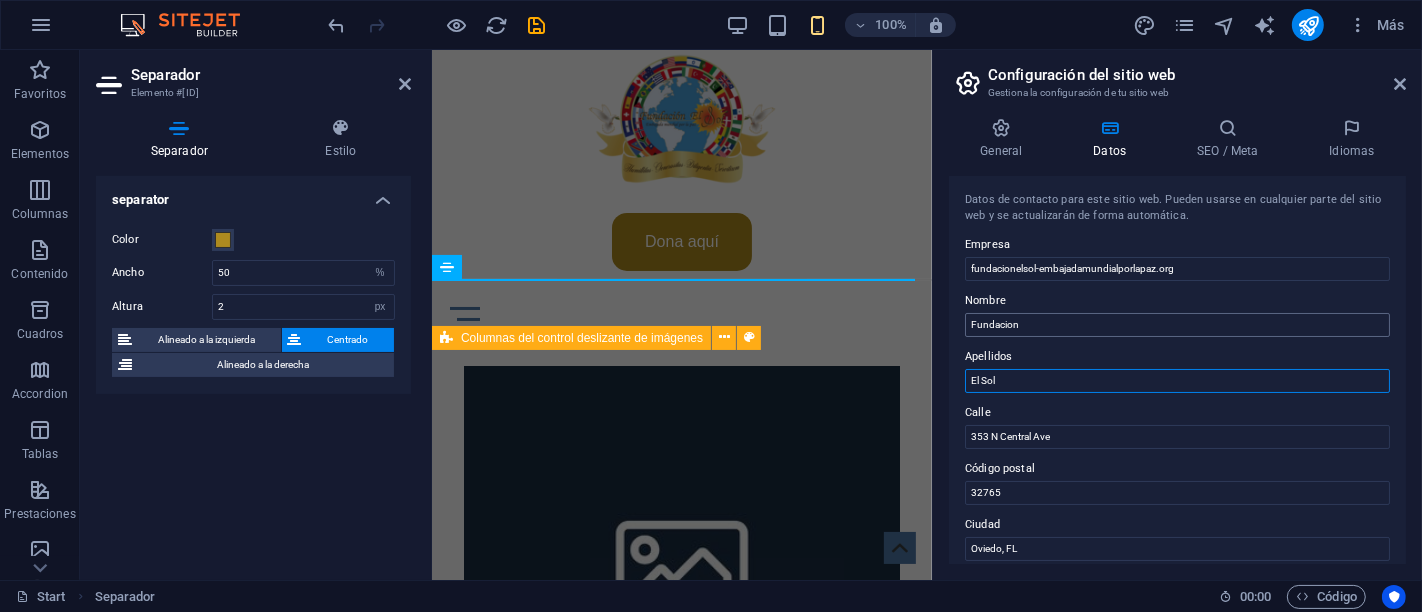 type on "El Sol" 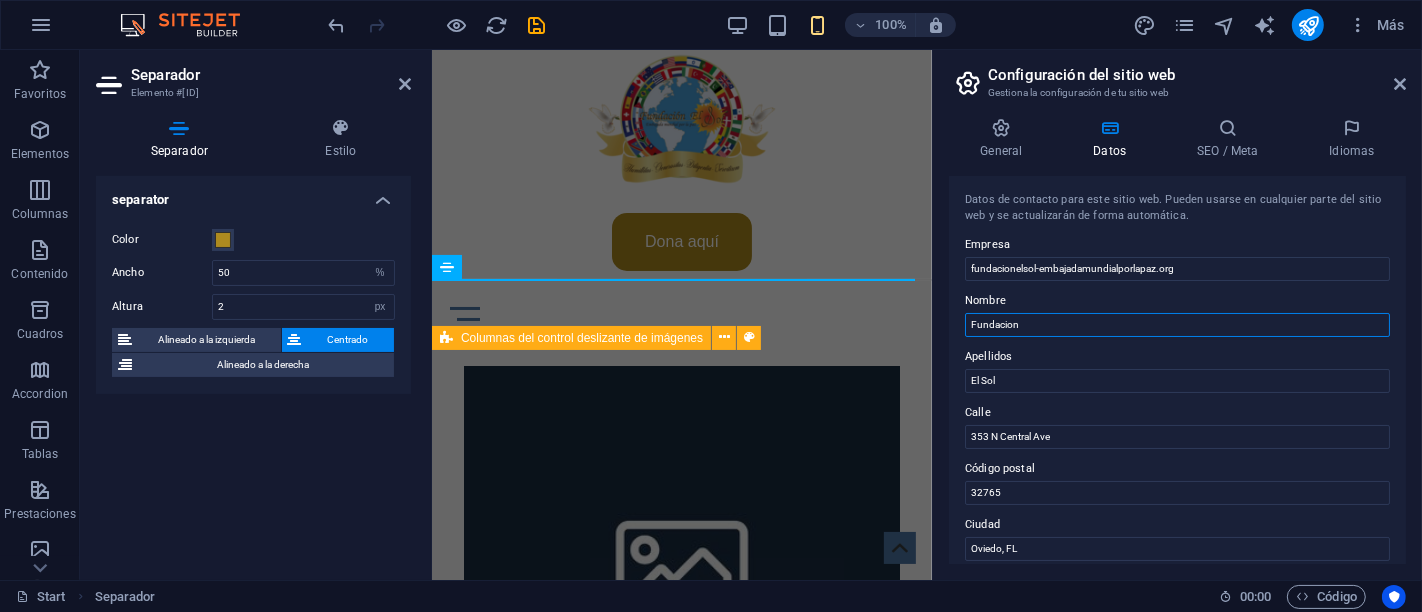 click on "Fundacion" at bounding box center (1177, 325) 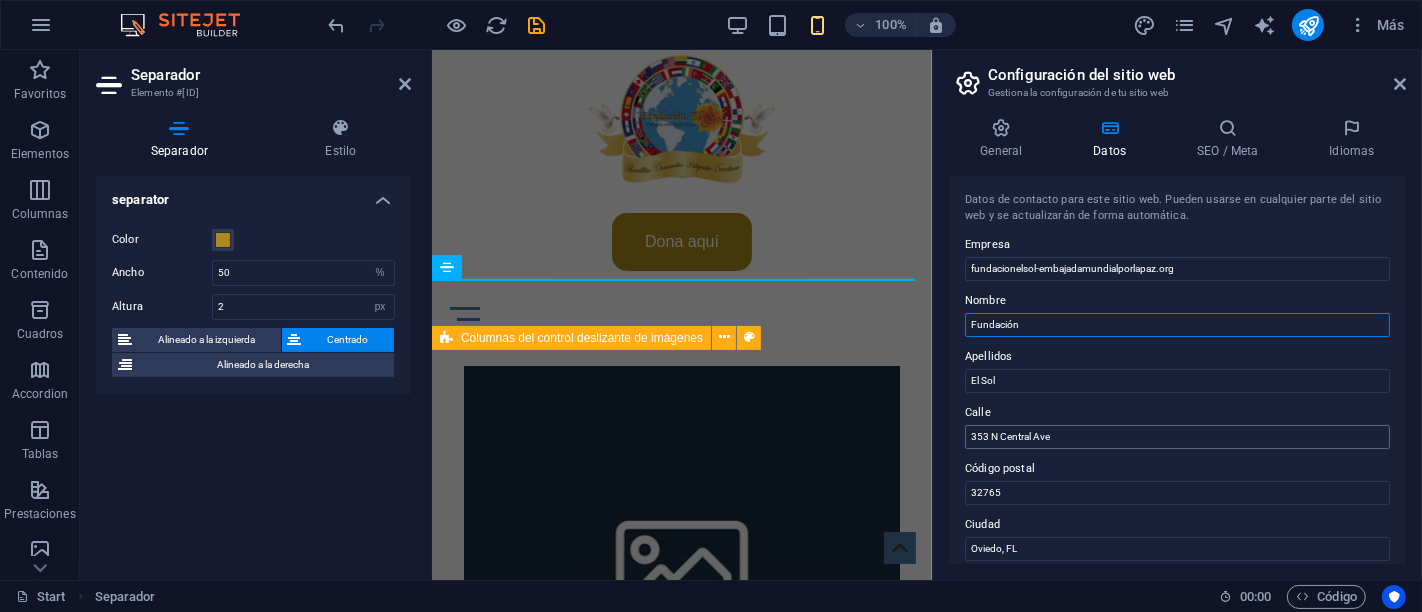 type on "Fundación" 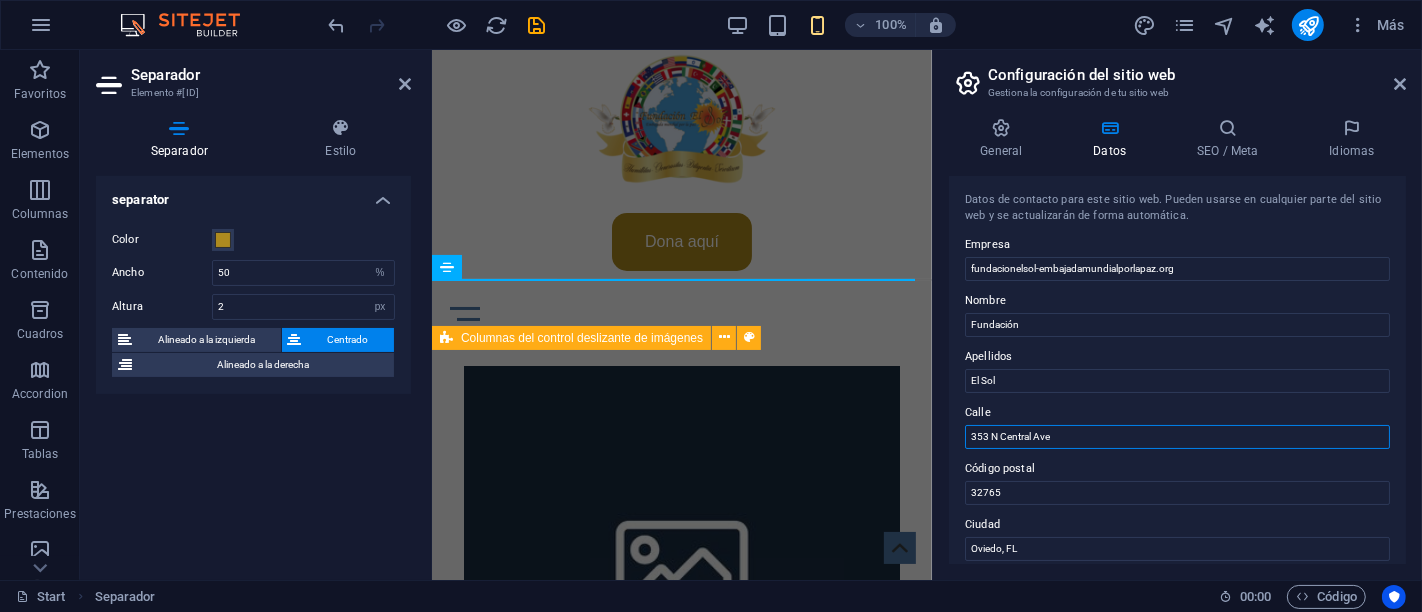 click on "353 N Central Ave" at bounding box center [1177, 437] 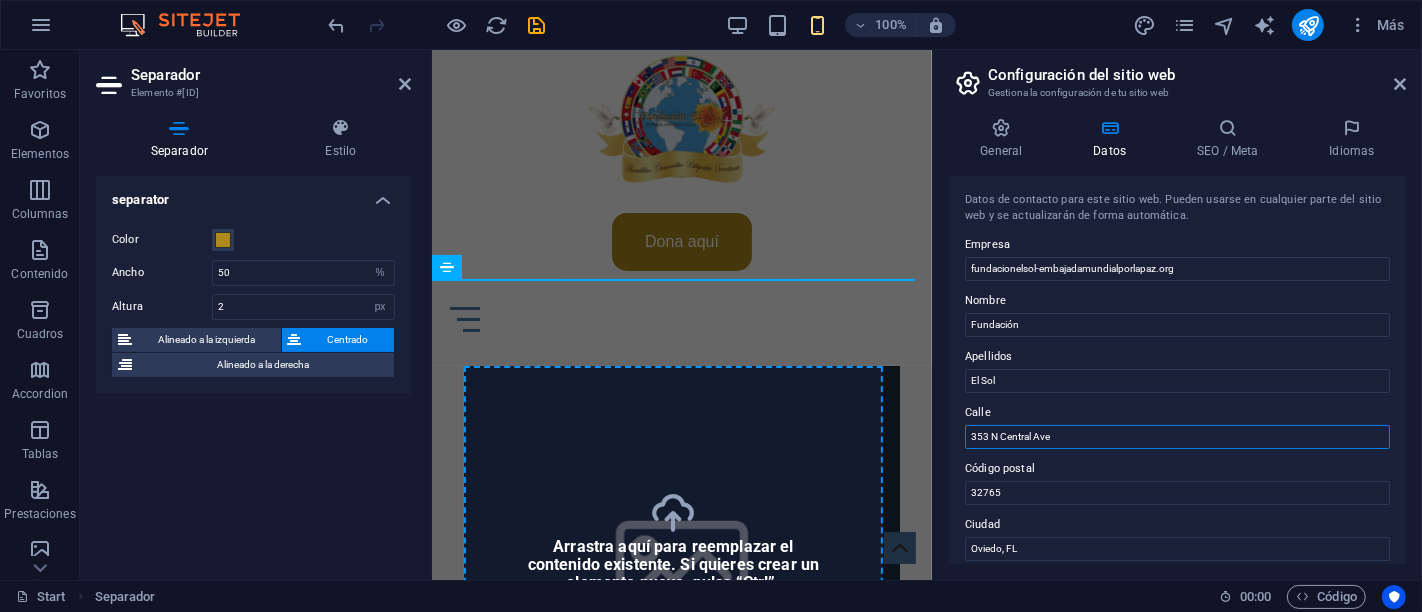 paste on "Calle [NUMBER] N. [NUMBER]-[NUMBER] piso [NUMBER]. [CITY]. [STATE]" 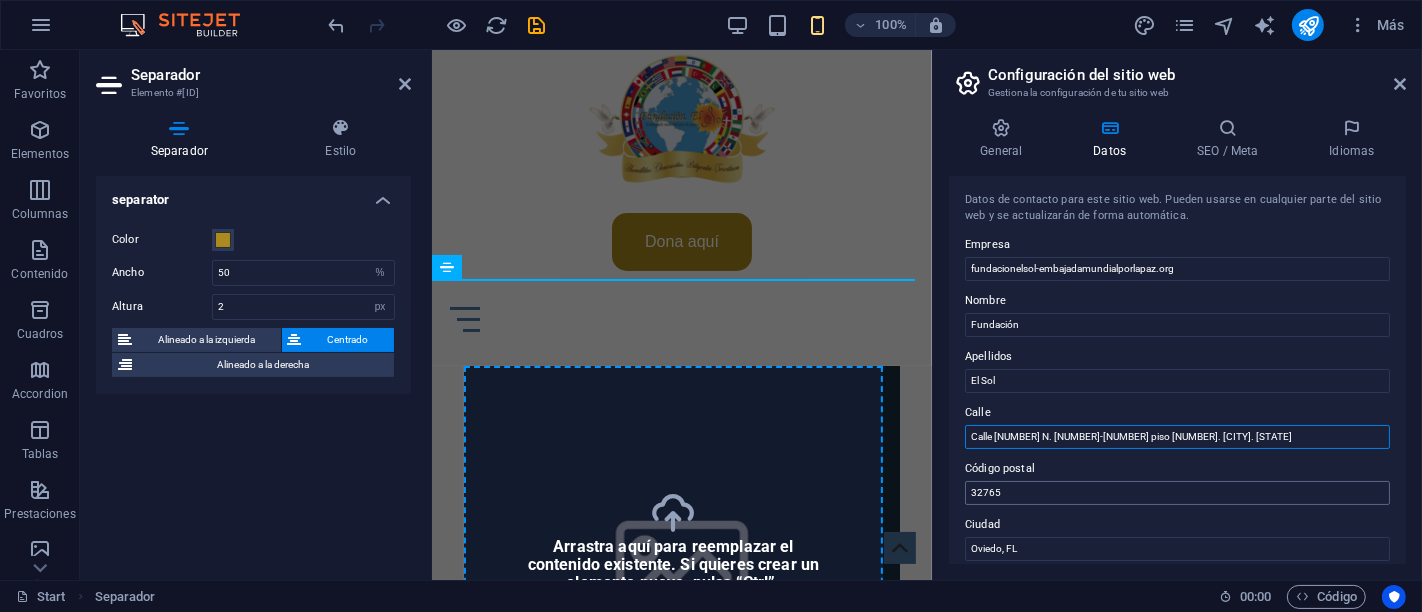 type on "Calle [NUMBER] N. [NUMBER]-[NUMBER] piso [NUMBER]. [CITY]. [STATE]" 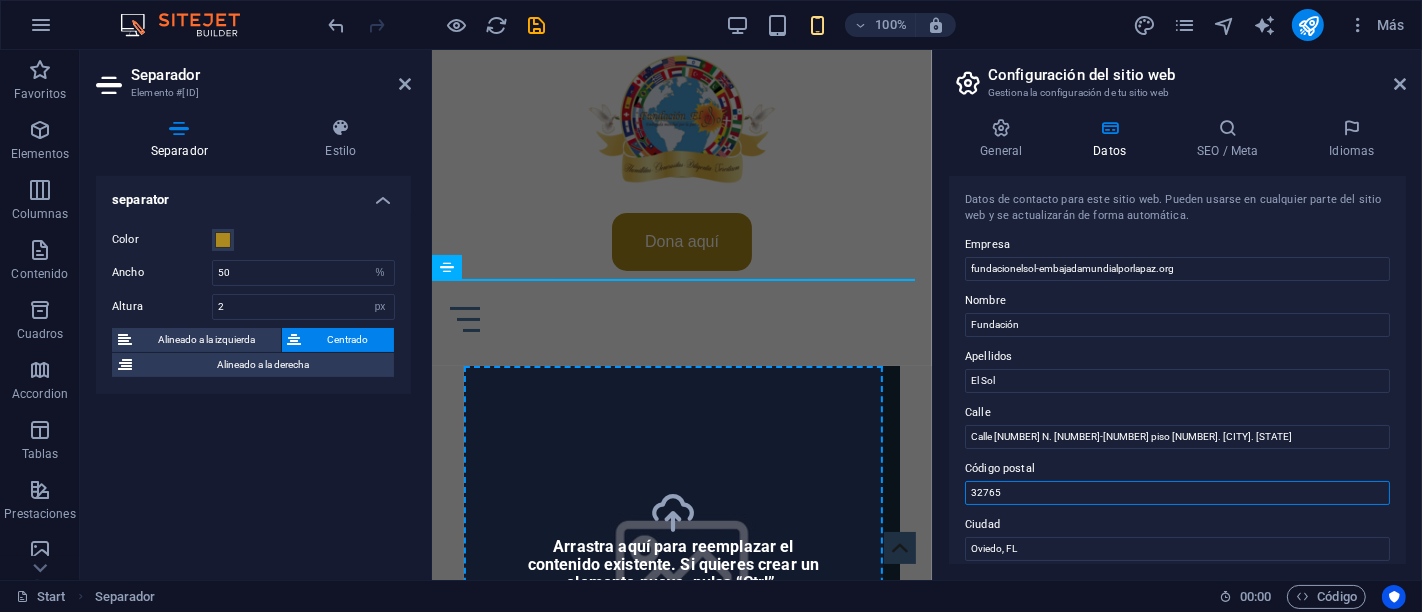 click on "32765" at bounding box center [1177, 493] 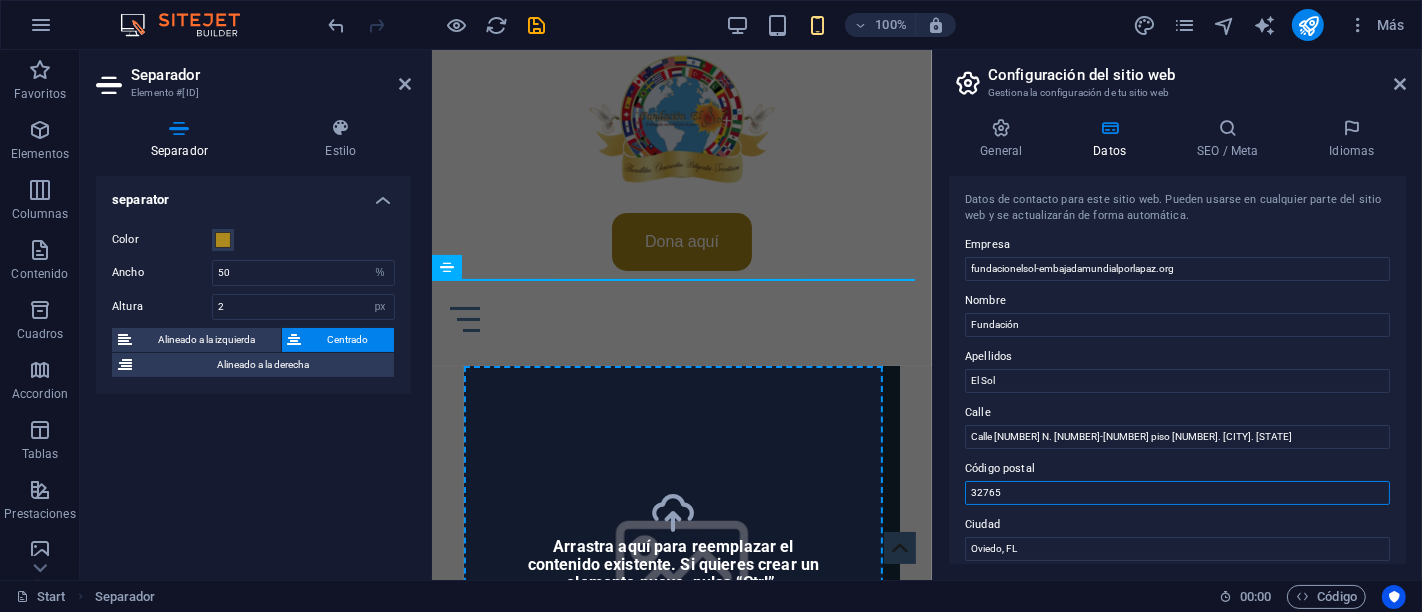 drag, startPoint x: 1453, startPoint y: 542, endPoint x: 869, endPoint y: 490, distance: 586.3105 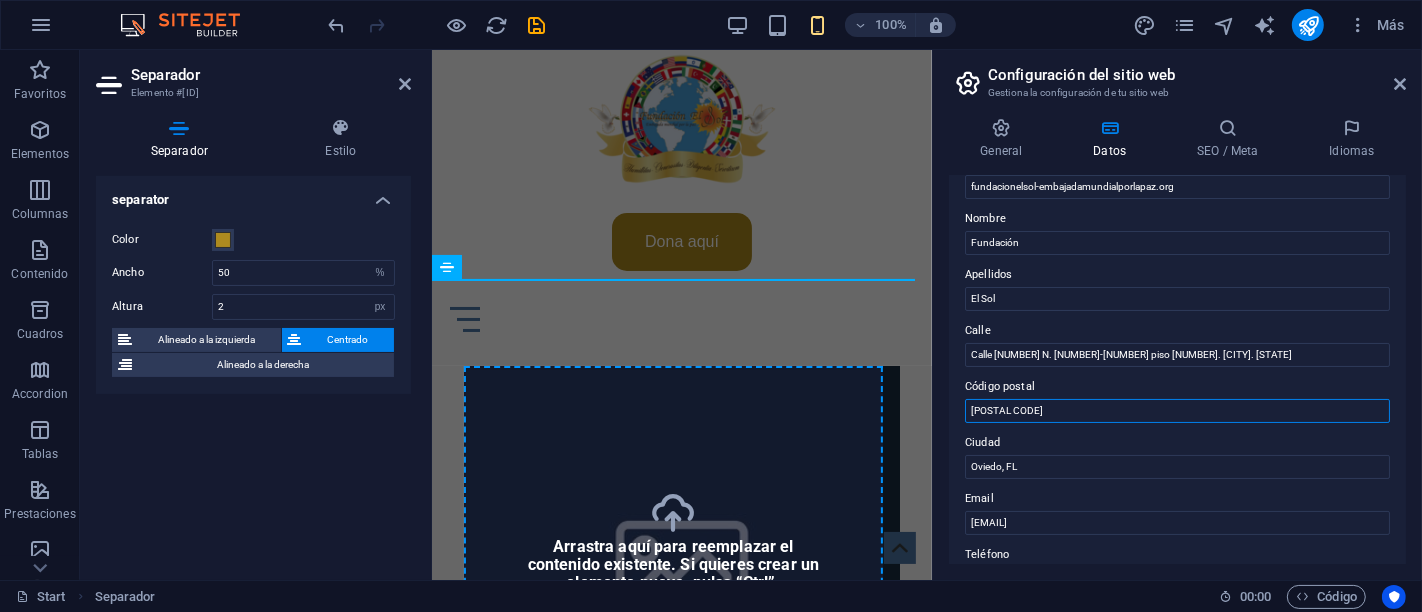 scroll, scrollTop: 111, scrollLeft: 0, axis: vertical 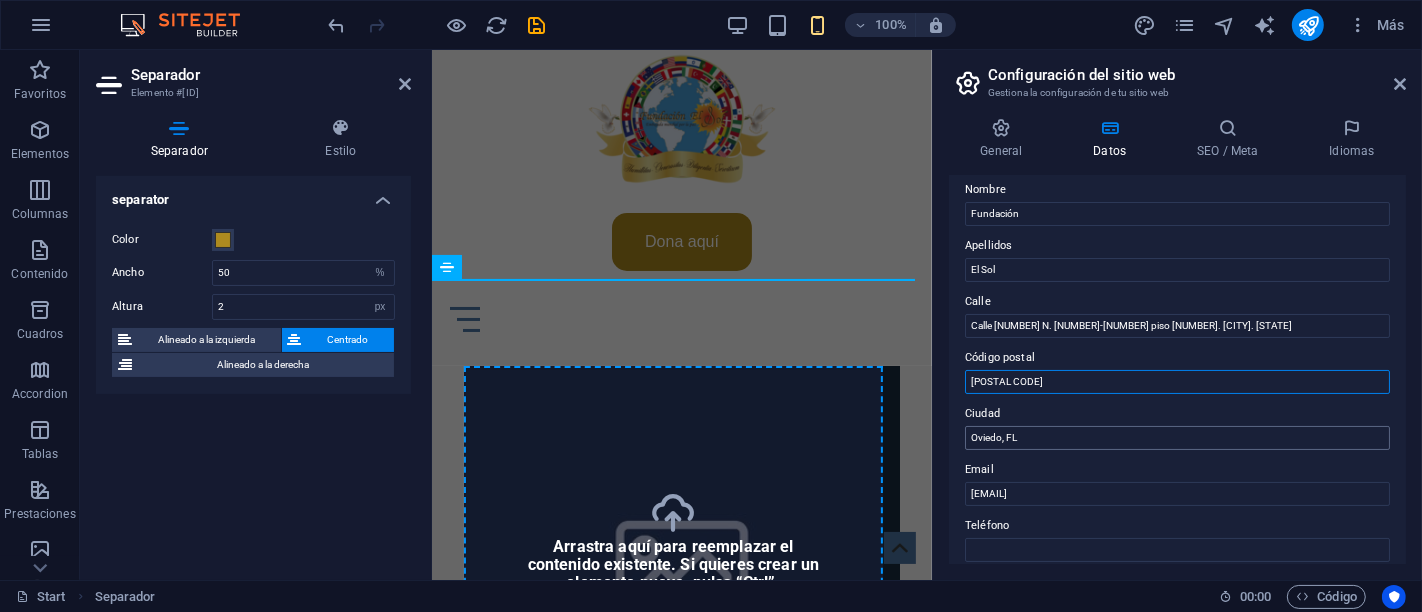 type on "[POSTAL CODE]" 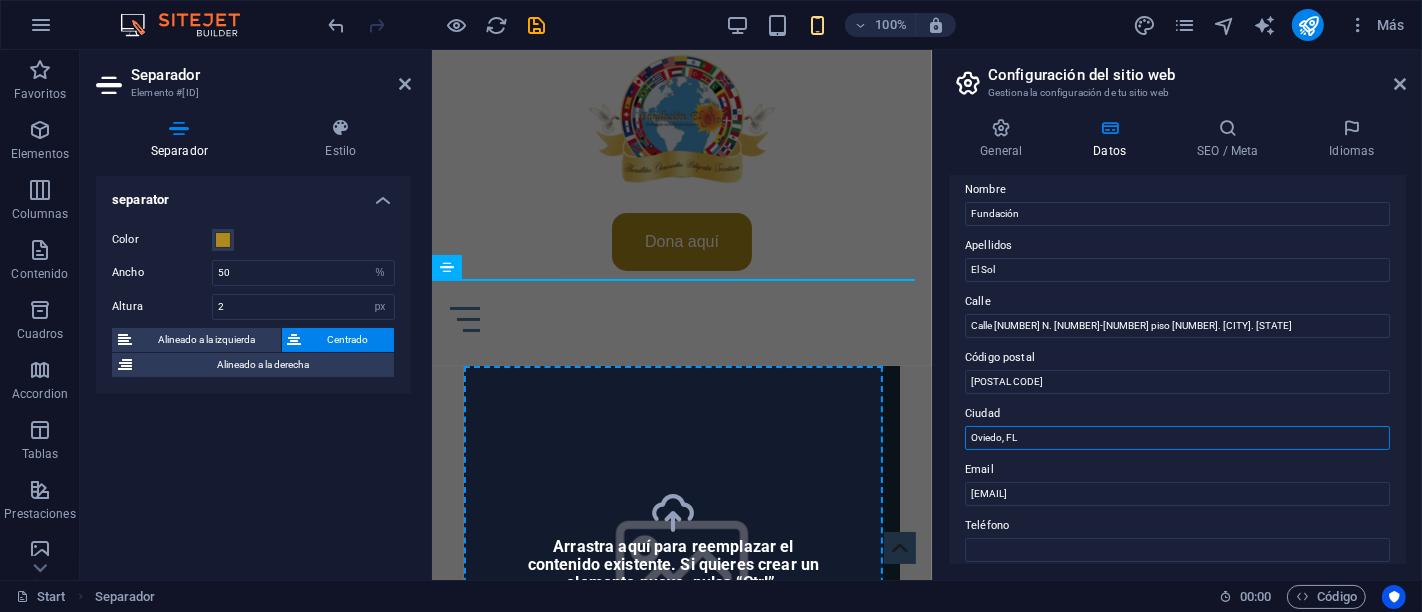 drag, startPoint x: 1475, startPoint y: 488, endPoint x: 860, endPoint y: 438, distance: 617.0292 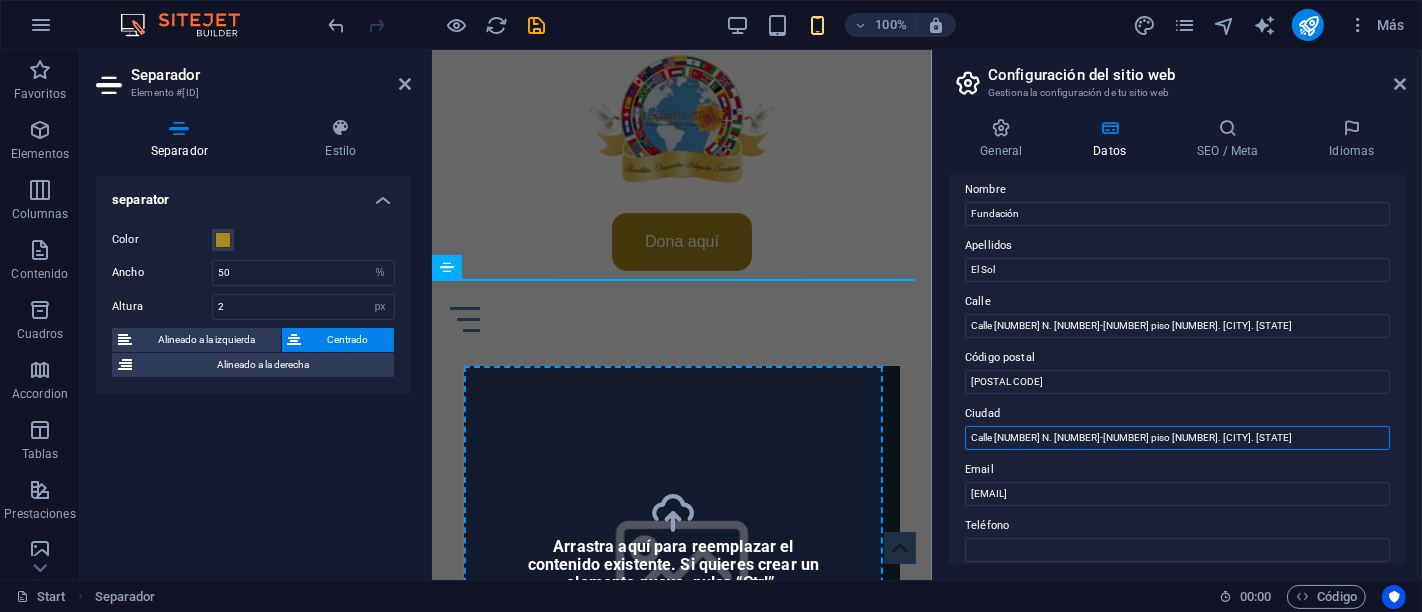 drag, startPoint x: 1561, startPoint y: 488, endPoint x: 710, endPoint y: 412, distance: 854.3869 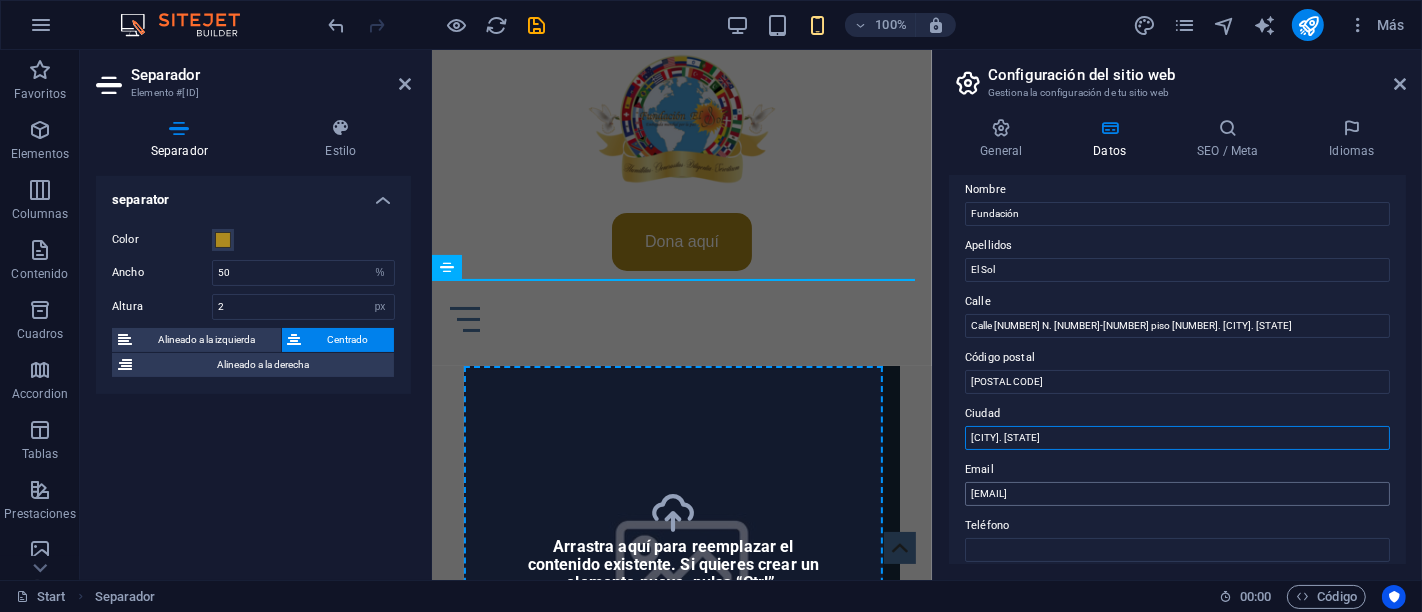 type on "[CITY]. [STATE]" 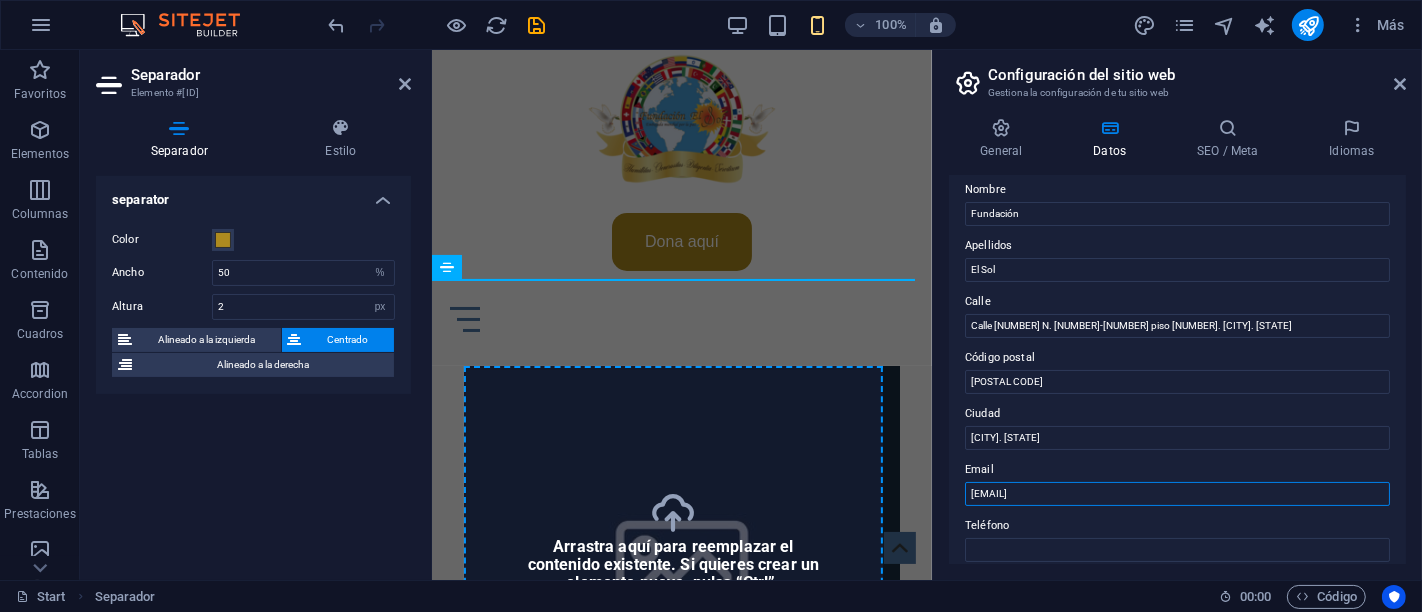 drag, startPoint x: 1664, startPoint y: 543, endPoint x: 519, endPoint y: 473, distance: 1147.1377 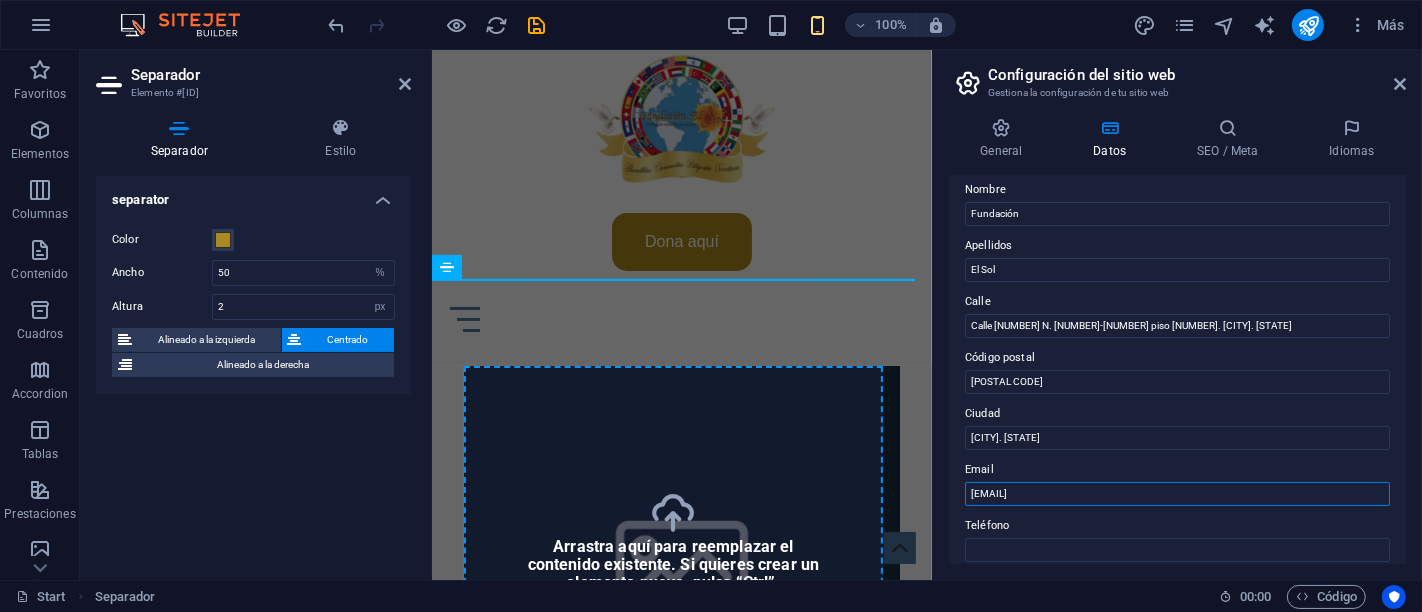 paste on "[EMAIL]" 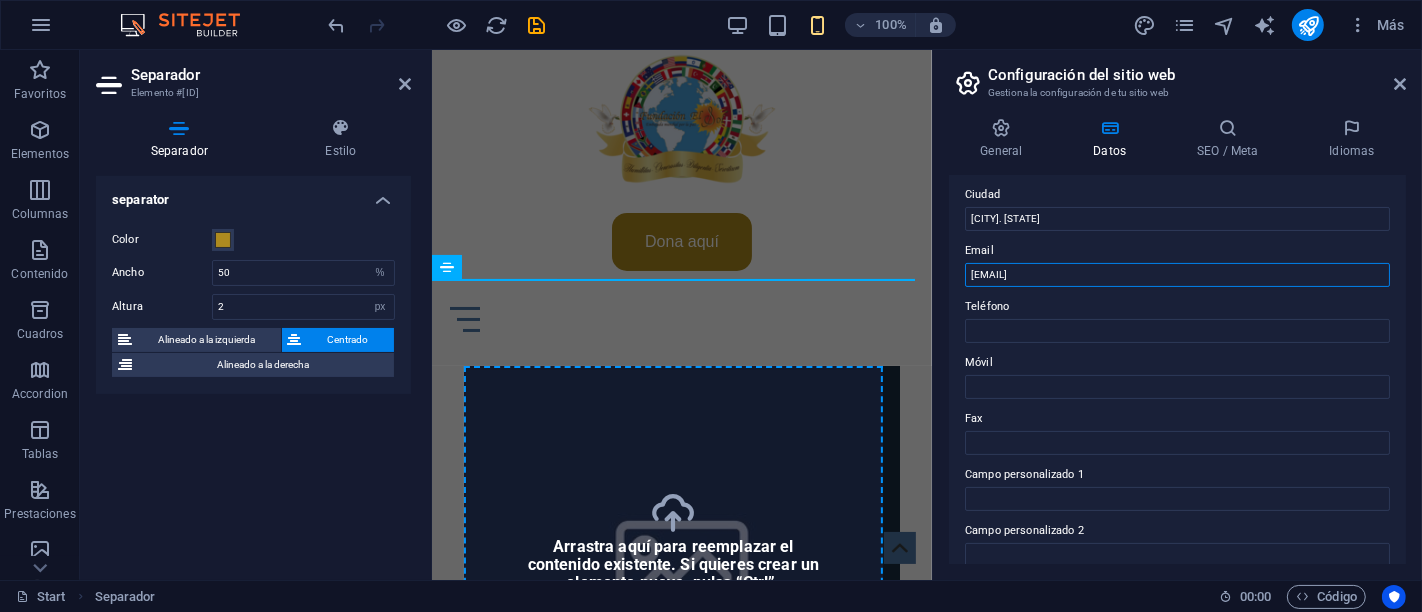 scroll, scrollTop: 333, scrollLeft: 0, axis: vertical 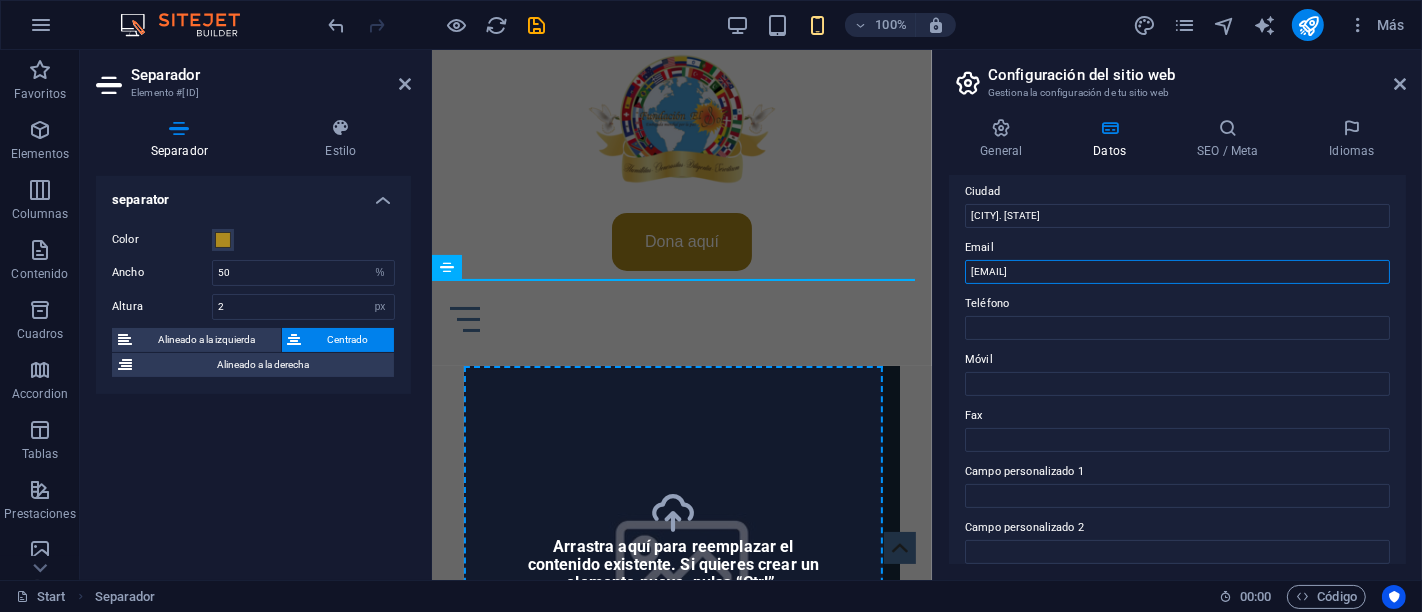 type on "[EMAIL]" 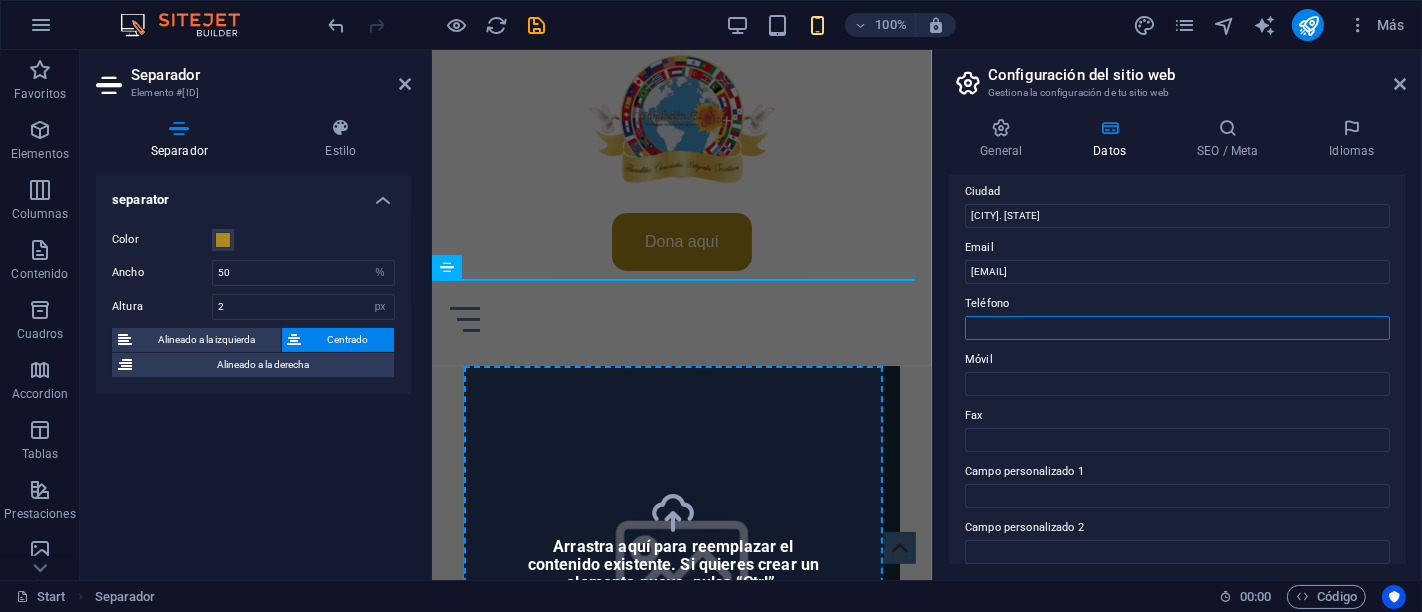click on "Teléfono" at bounding box center (1177, 328) 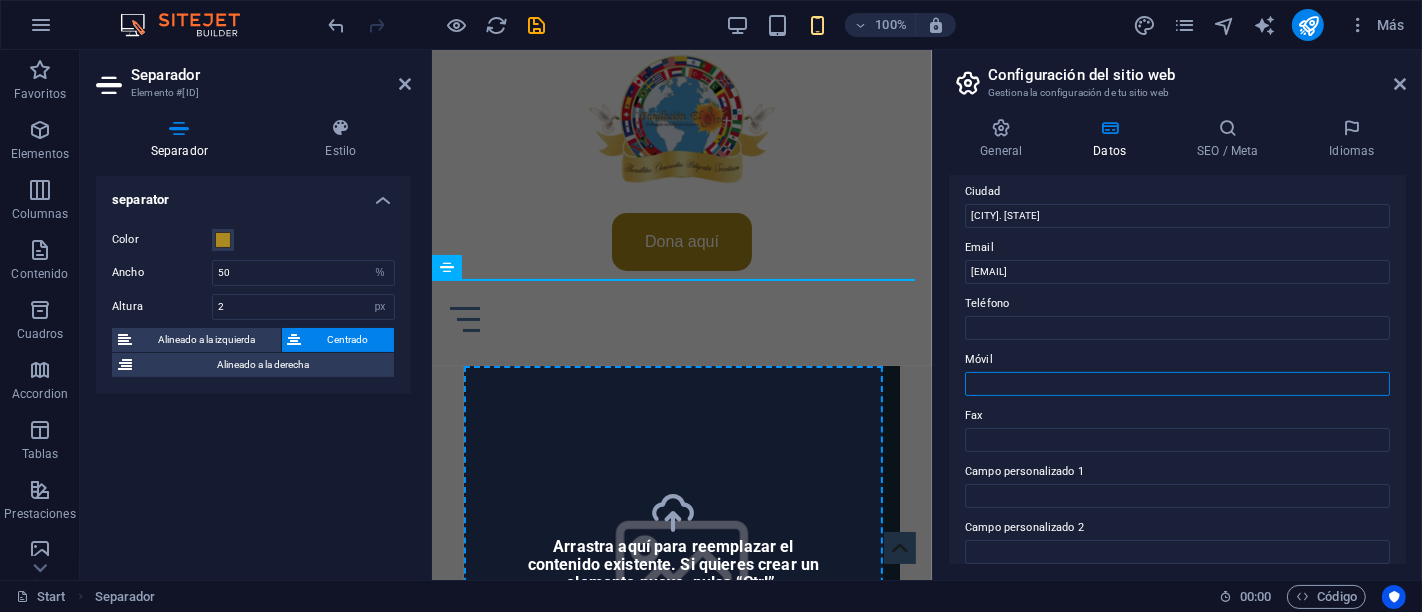 click on "Móvil" at bounding box center [1177, 384] 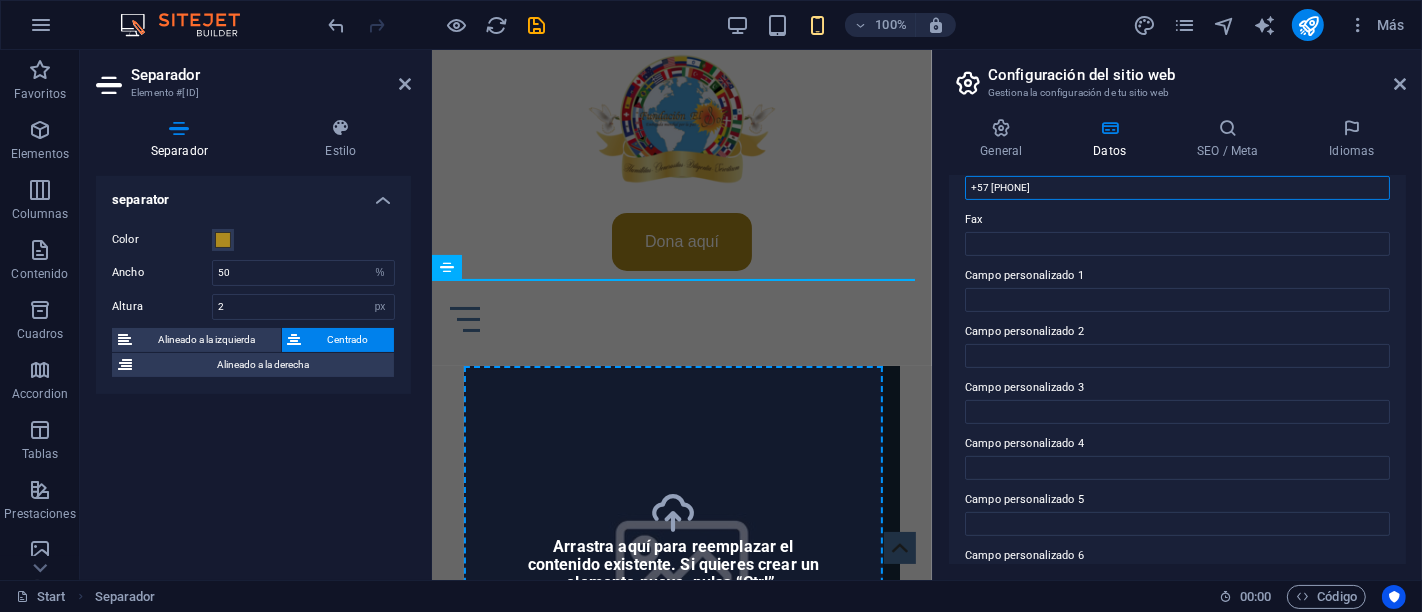 scroll, scrollTop: 571, scrollLeft: 0, axis: vertical 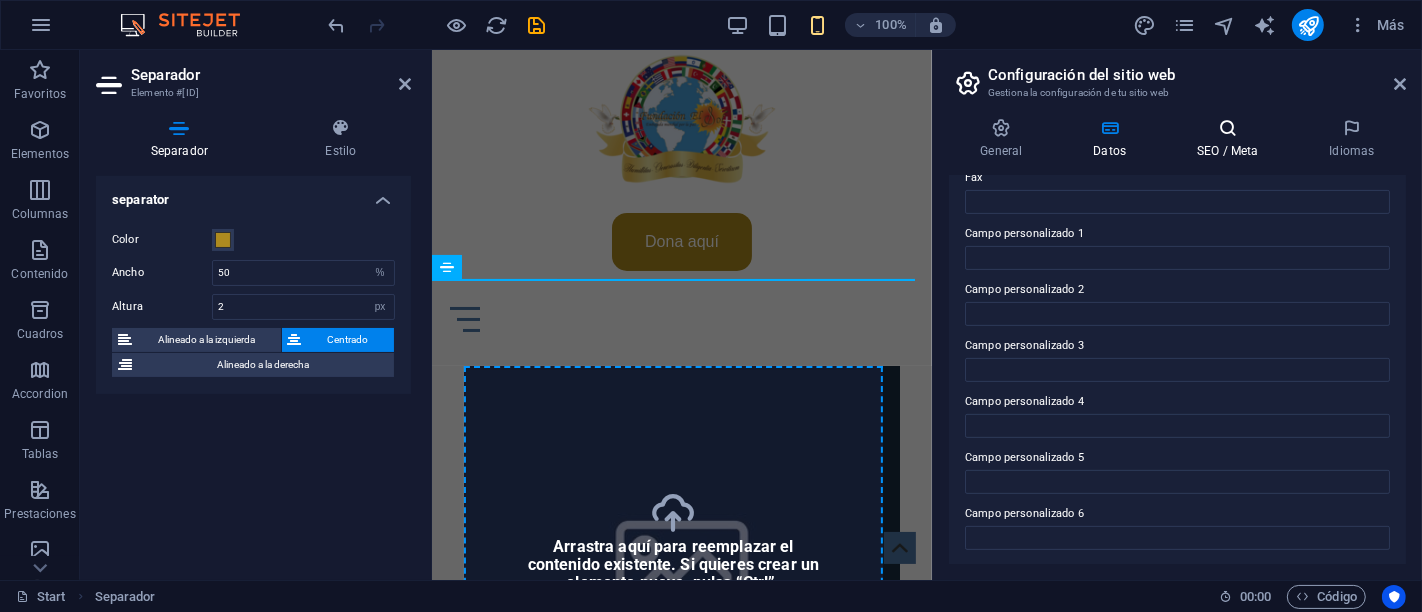 type on "+57 [PHONE]" 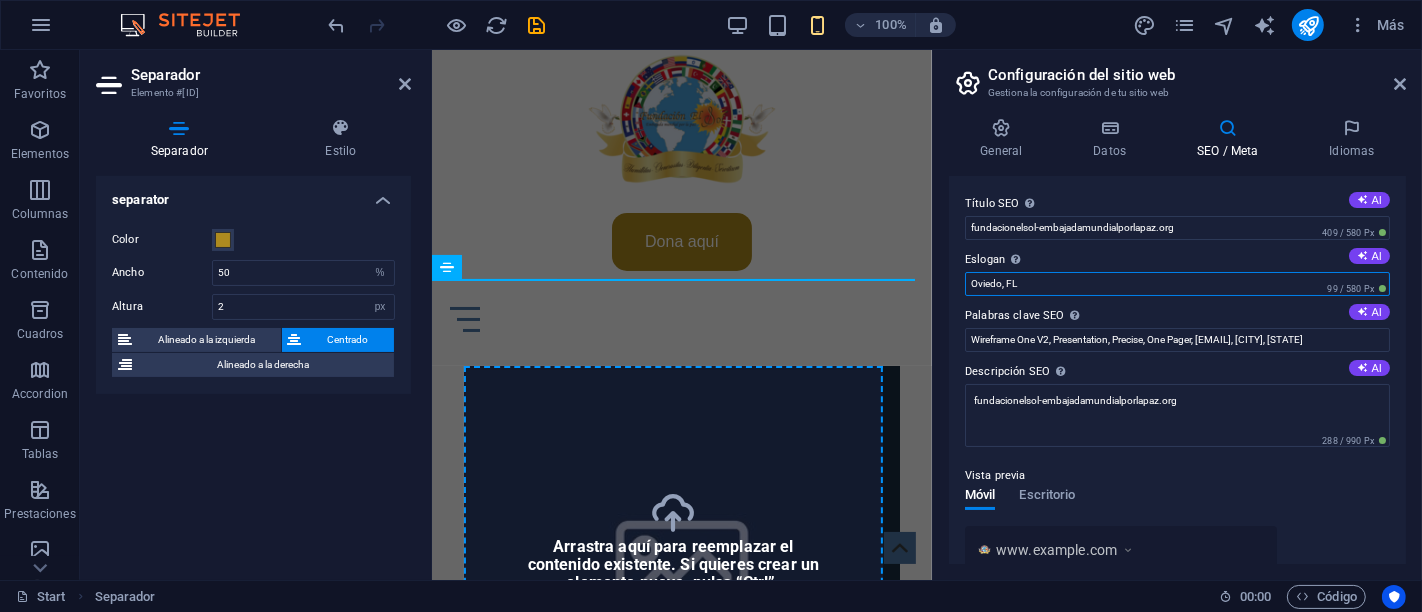 drag, startPoint x: 1499, startPoint y: 334, endPoint x: 889, endPoint y: 284, distance: 612.0458 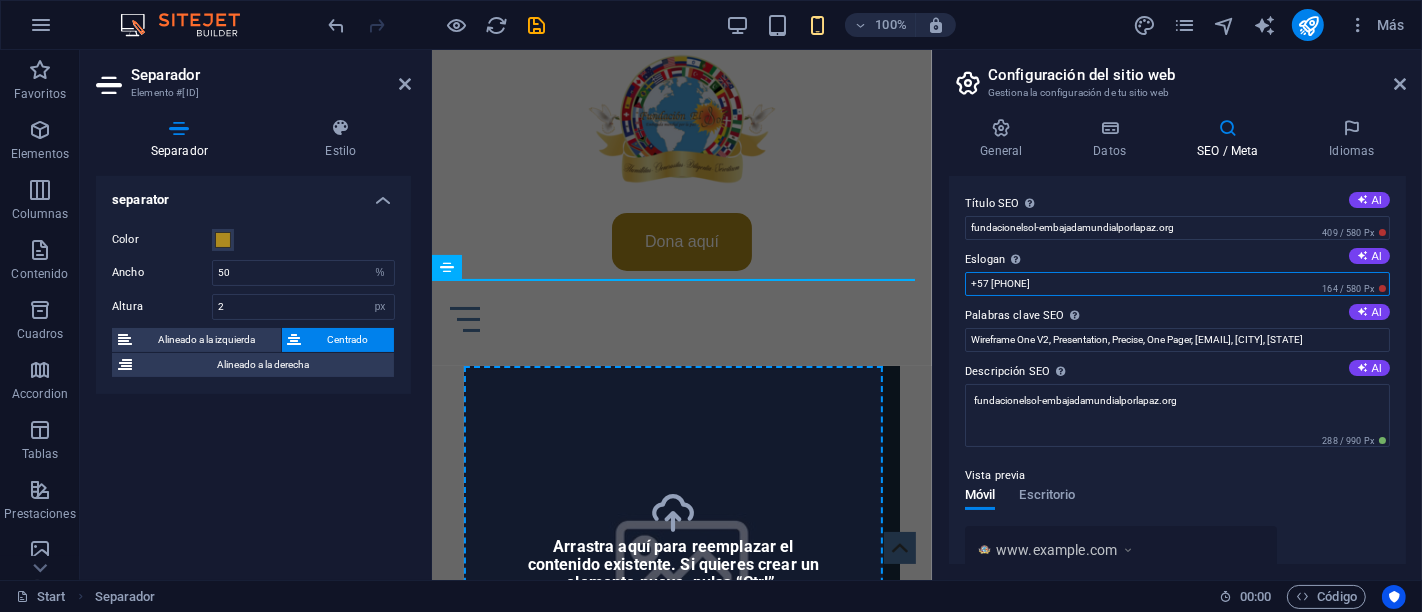 drag, startPoint x: 1499, startPoint y: 330, endPoint x: 922, endPoint y: 282, distance: 578.9931 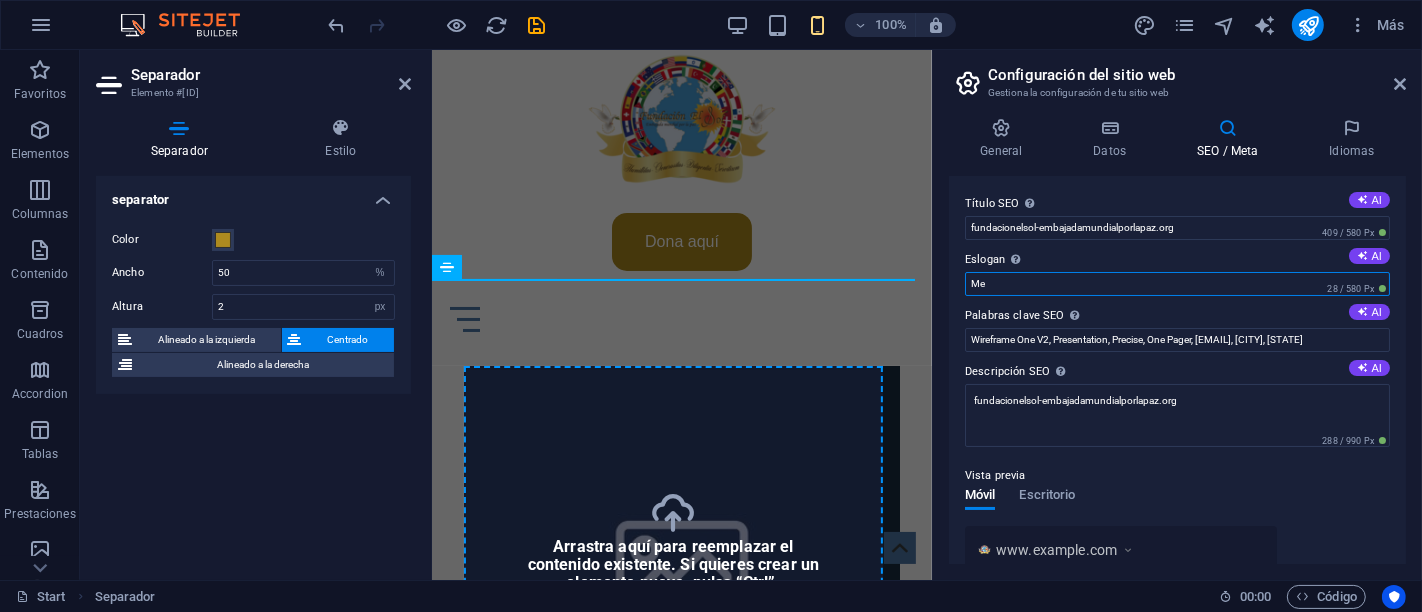 type on "M" 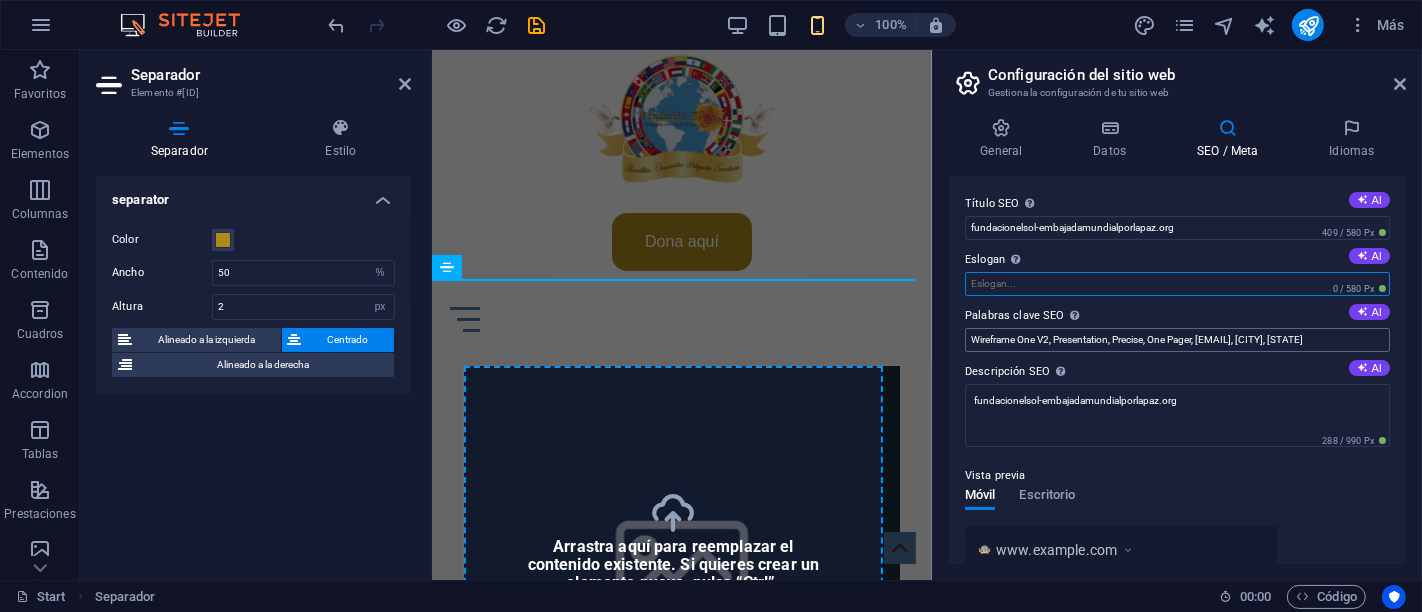 type 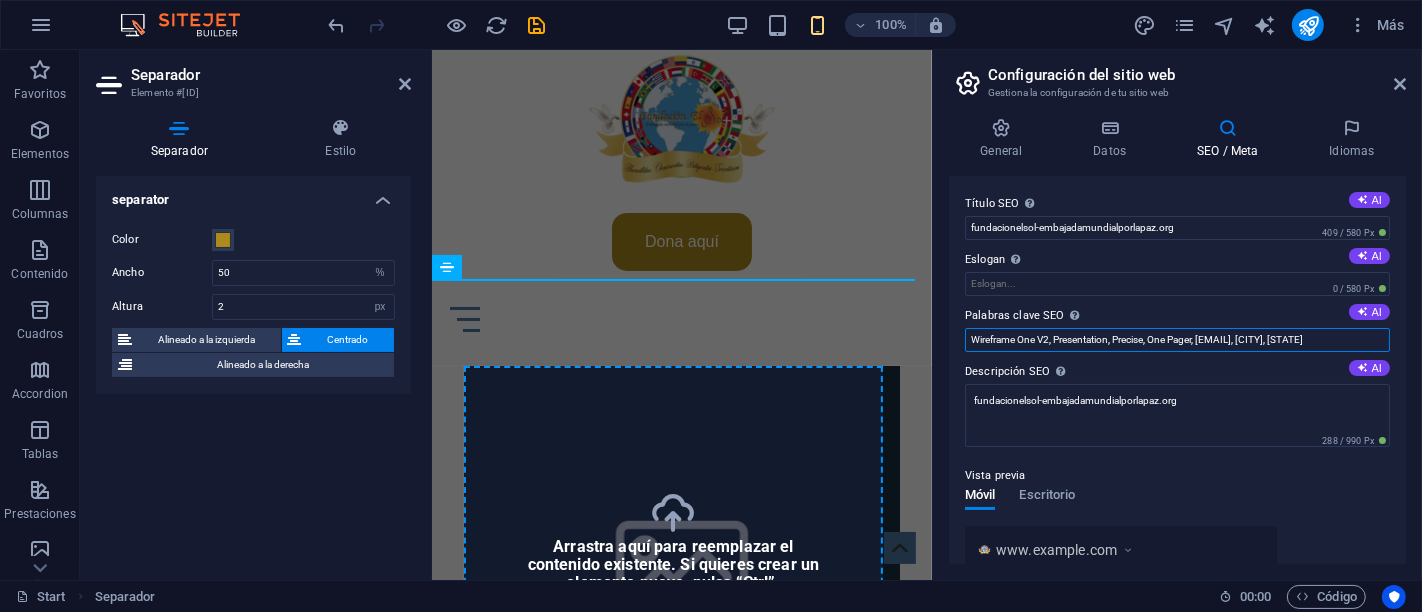click on "Wireframe One V2, Presentation, Precise, One Pager, [EMAIL], [CITY], [STATE]" at bounding box center [1177, 340] 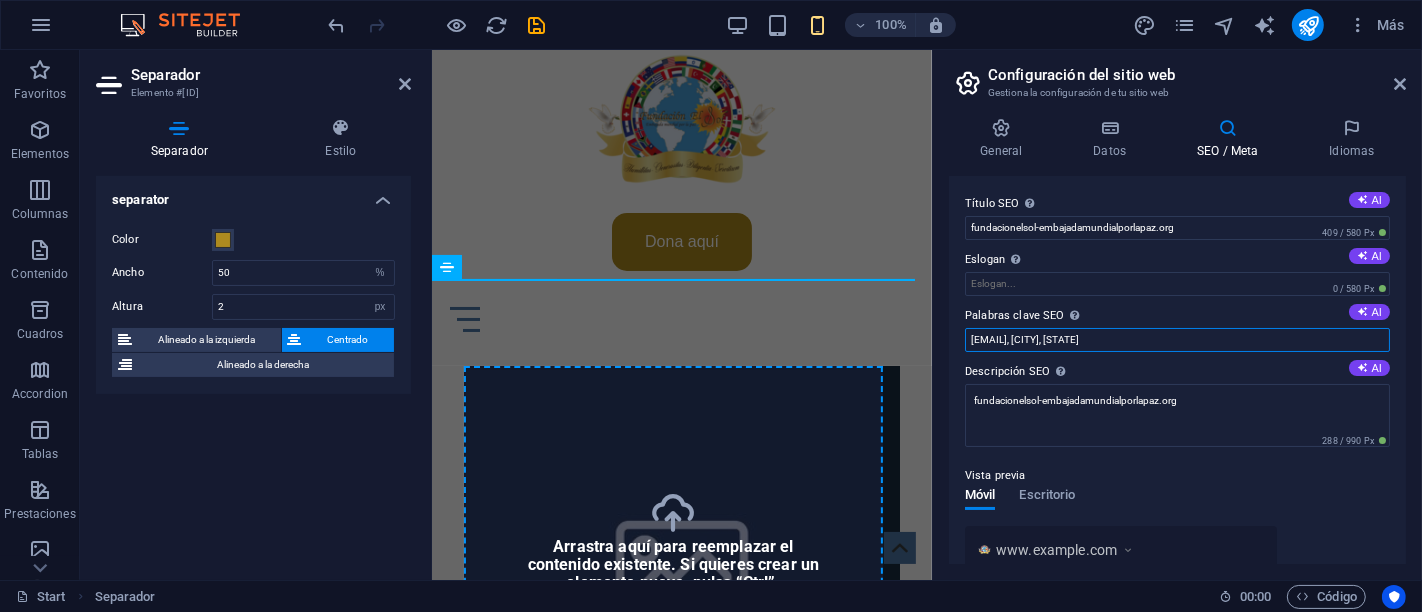 drag, startPoint x: 1182, startPoint y: 344, endPoint x: 1421, endPoint y: 314, distance: 240.87549 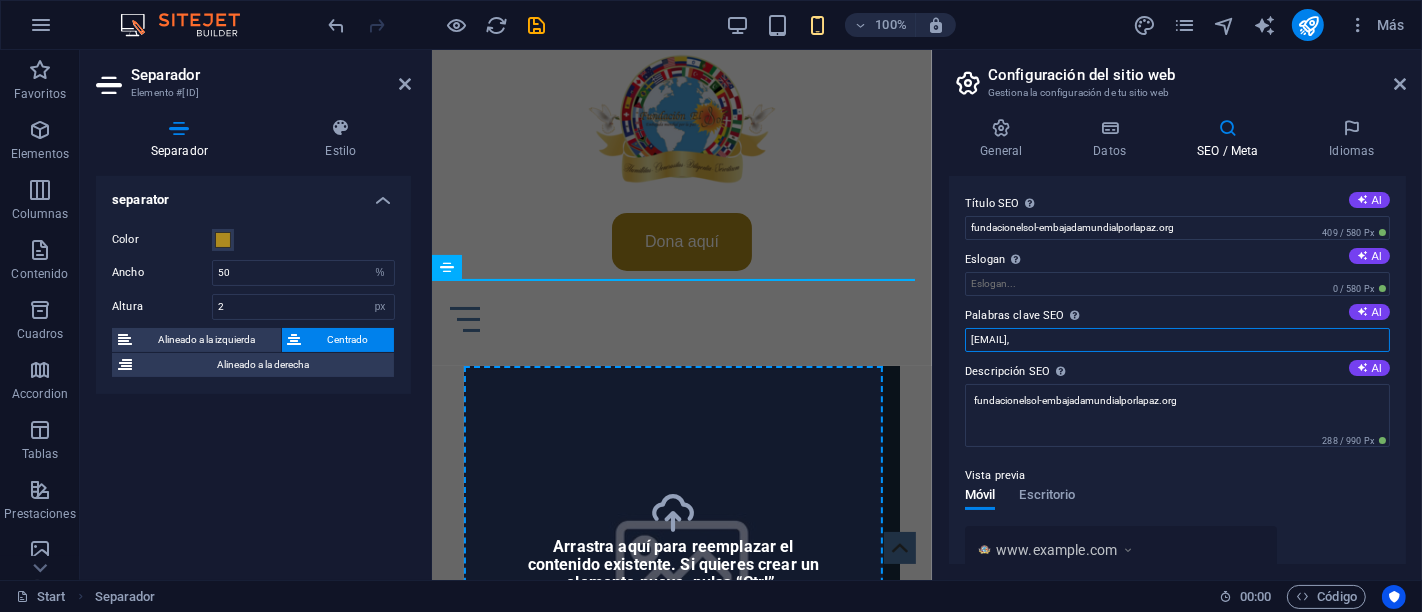paste on "- Embajada Mundial por la Paz" 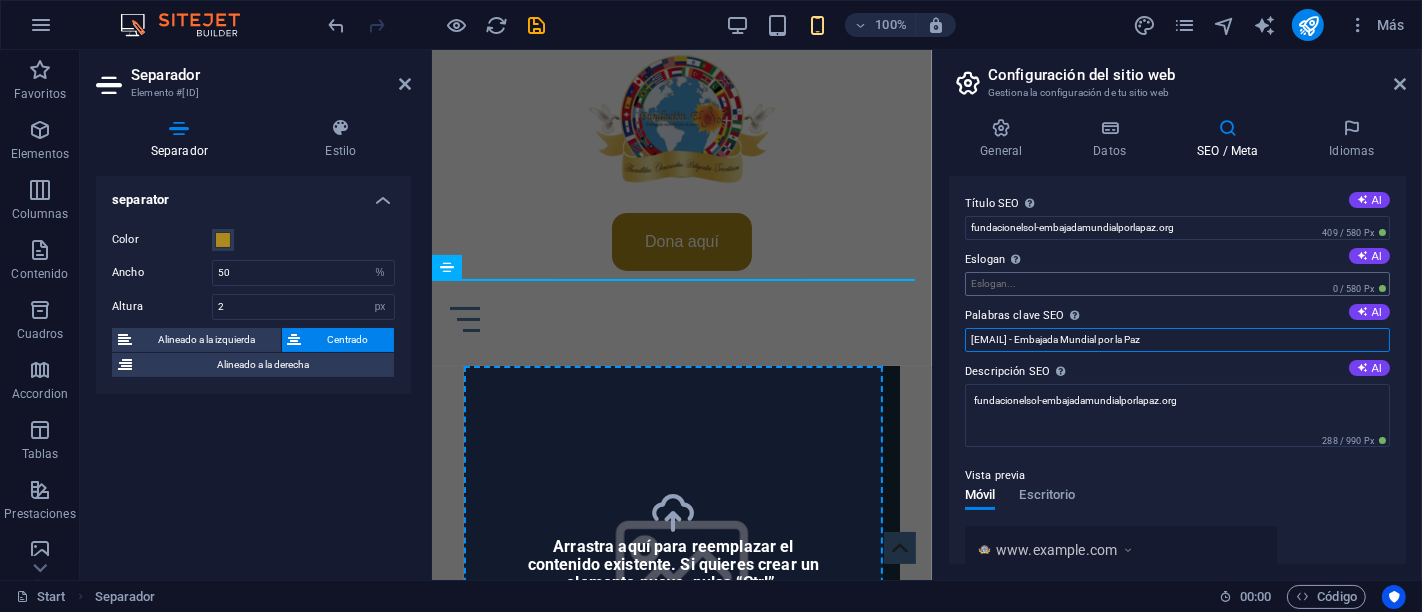type on "[EMAIL] - Embajada Mundial por la Paz" 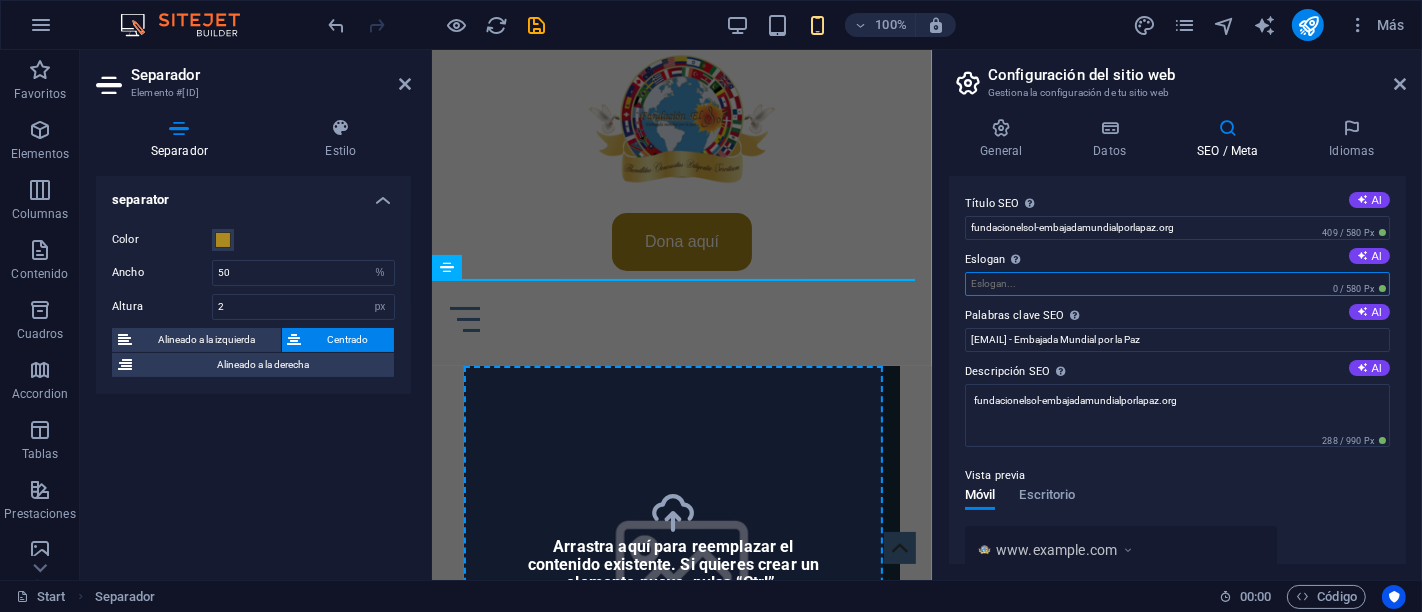click on "Eslogan El eslogan de tu sitio web. AI" at bounding box center [1177, 284] 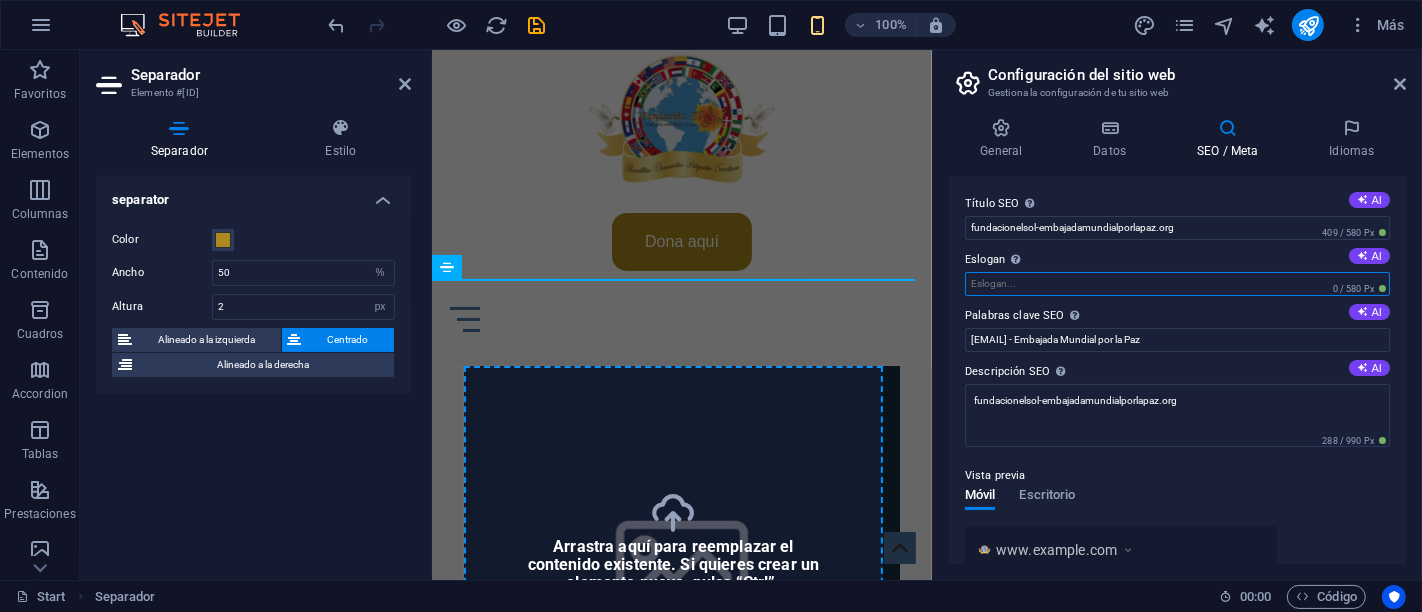 paste on "- Embajada Mundial por la Paz" 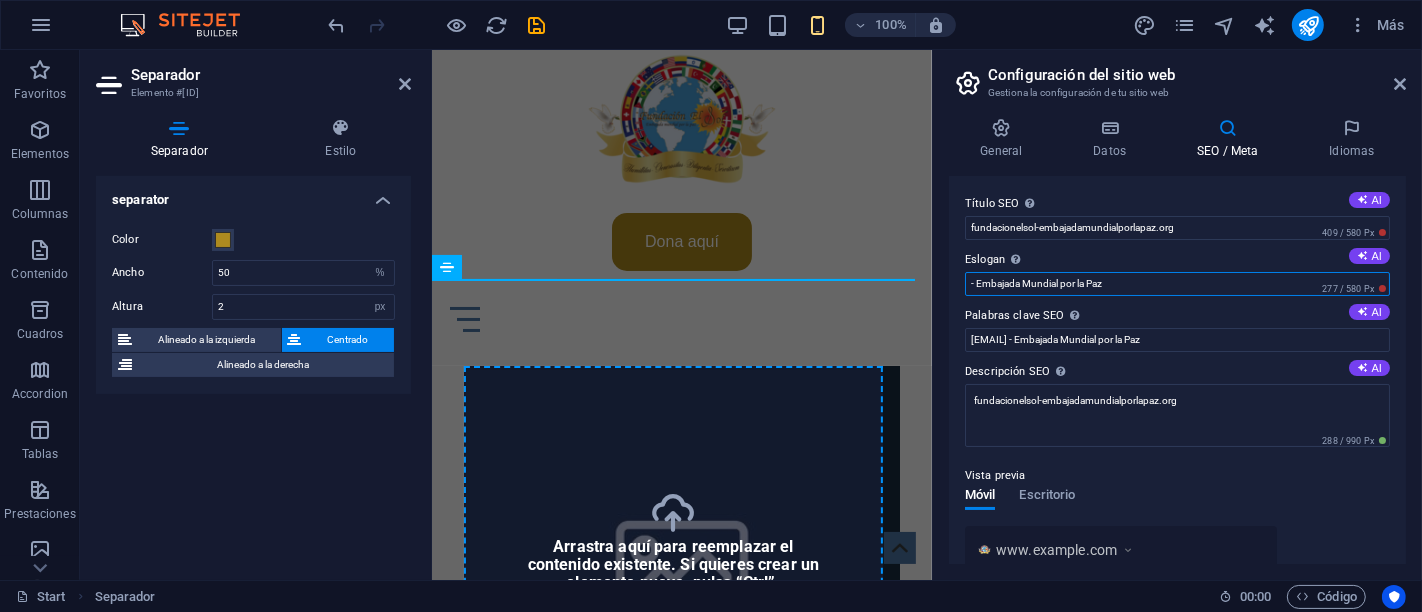 drag, startPoint x: 1407, startPoint y: 331, endPoint x: 874, endPoint y: 291, distance: 534.49884 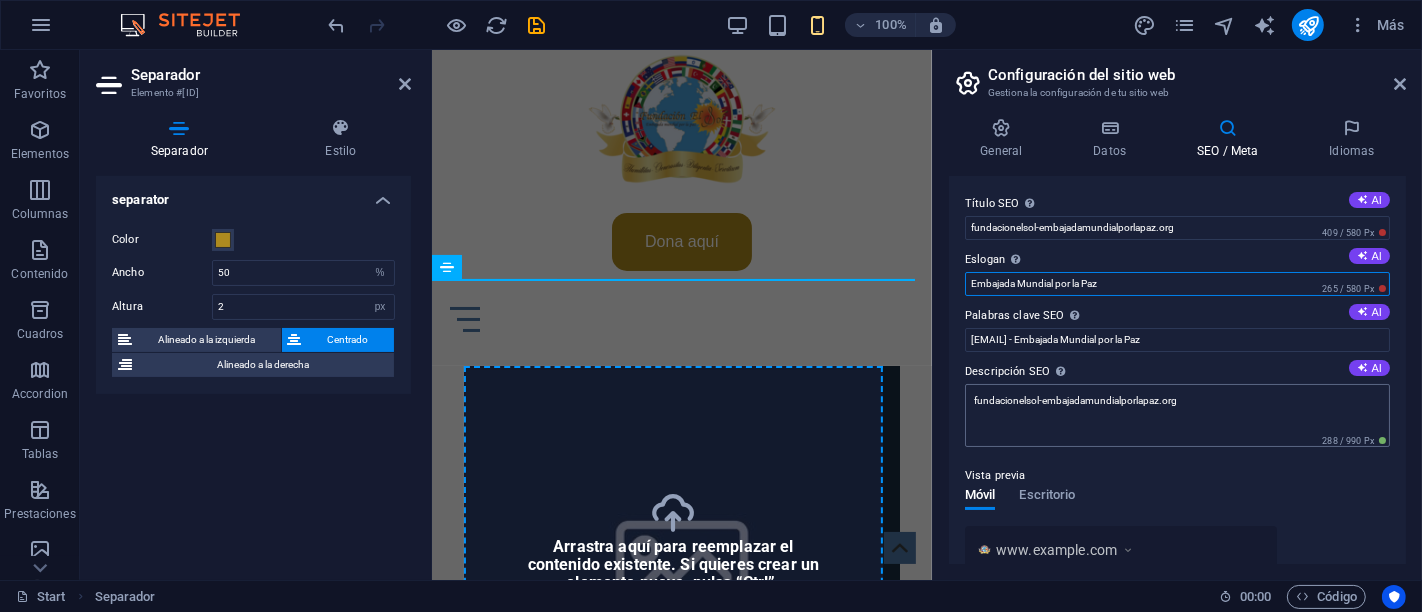 type on "Embajada Mundial por la Paz" 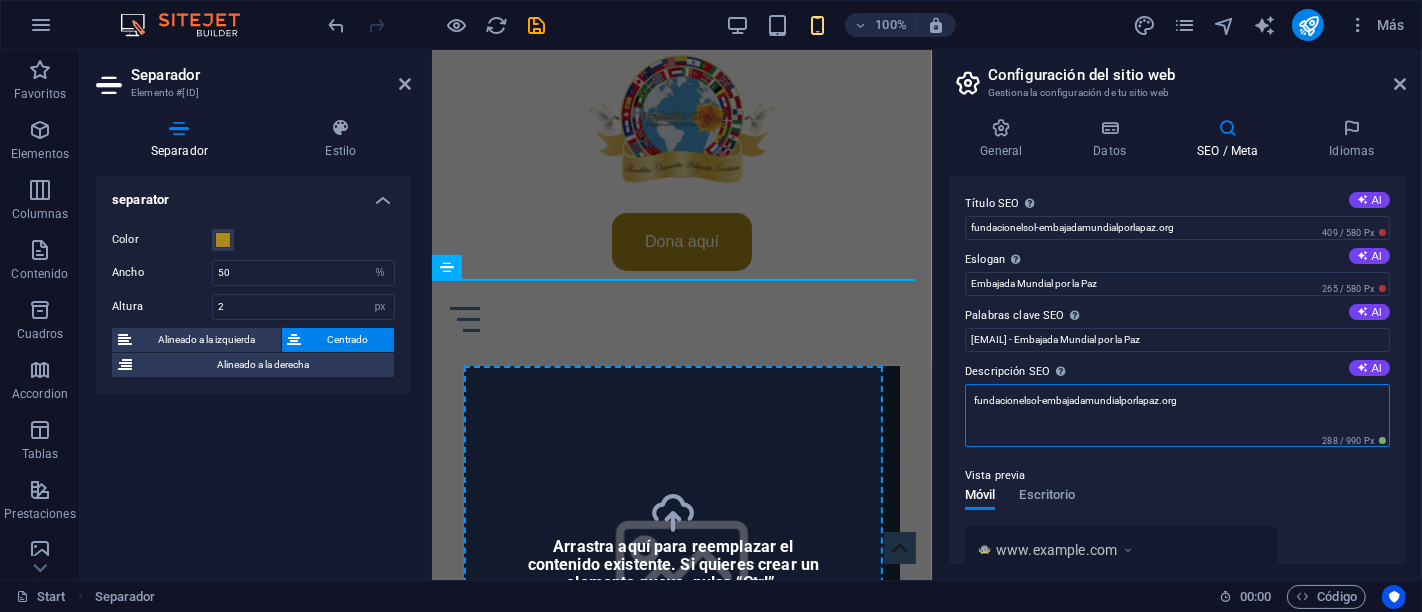 click on "fundacionelsol-embajadamundialporlapaz.org" at bounding box center (1177, 415) 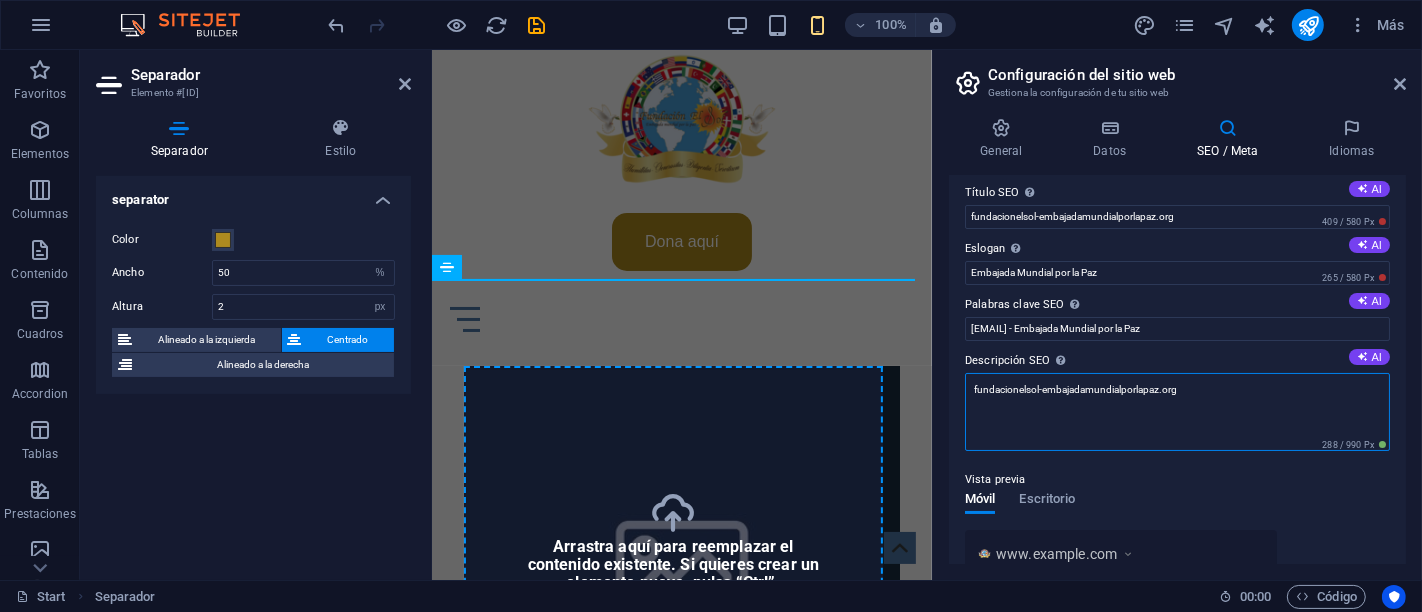 scroll, scrollTop: 0, scrollLeft: 0, axis: both 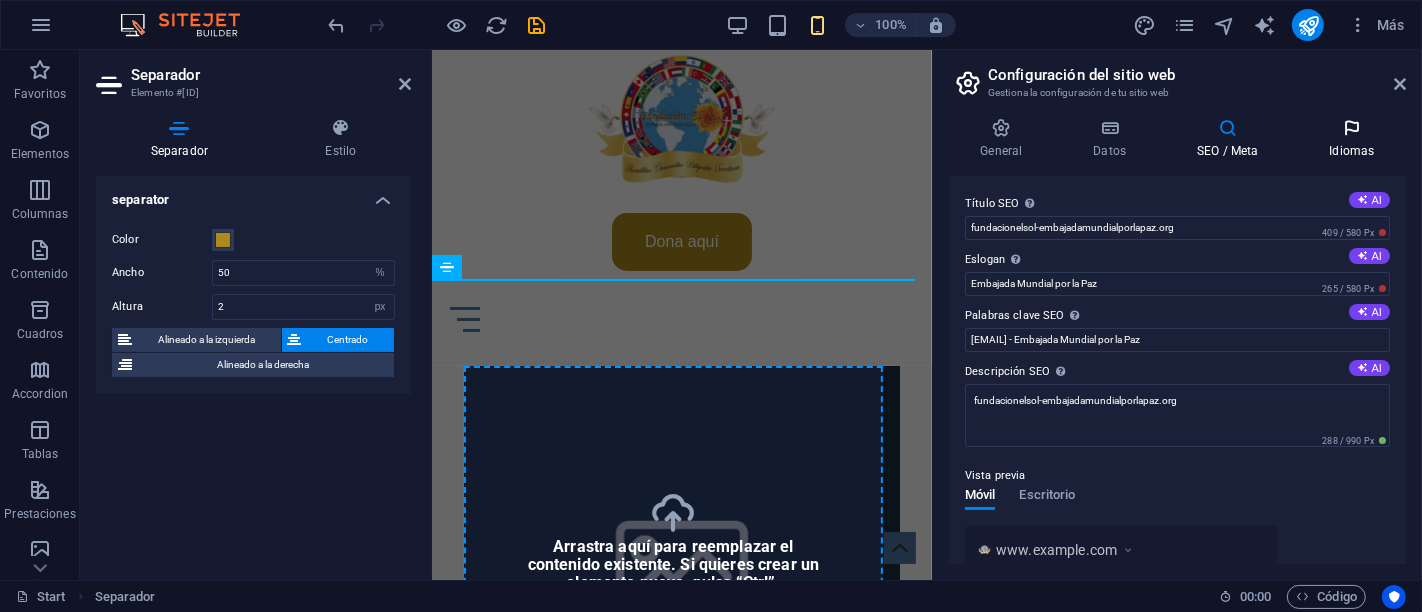 click at bounding box center [1352, 128] 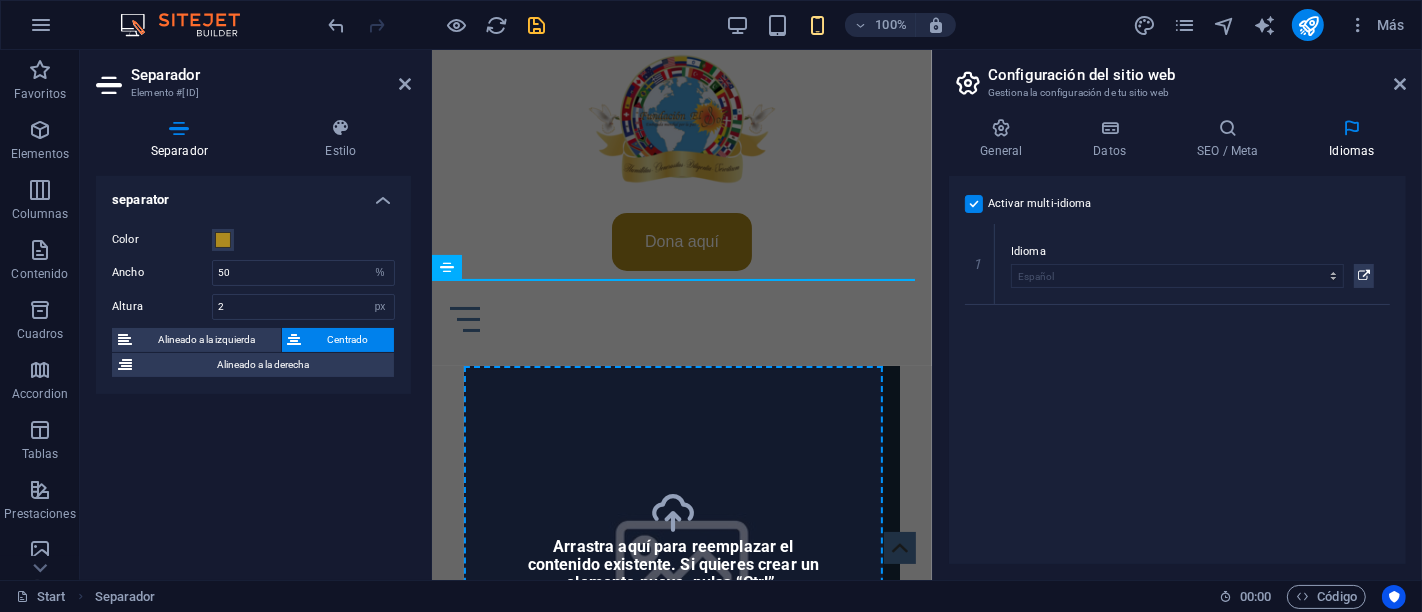 click at bounding box center (537, 25) 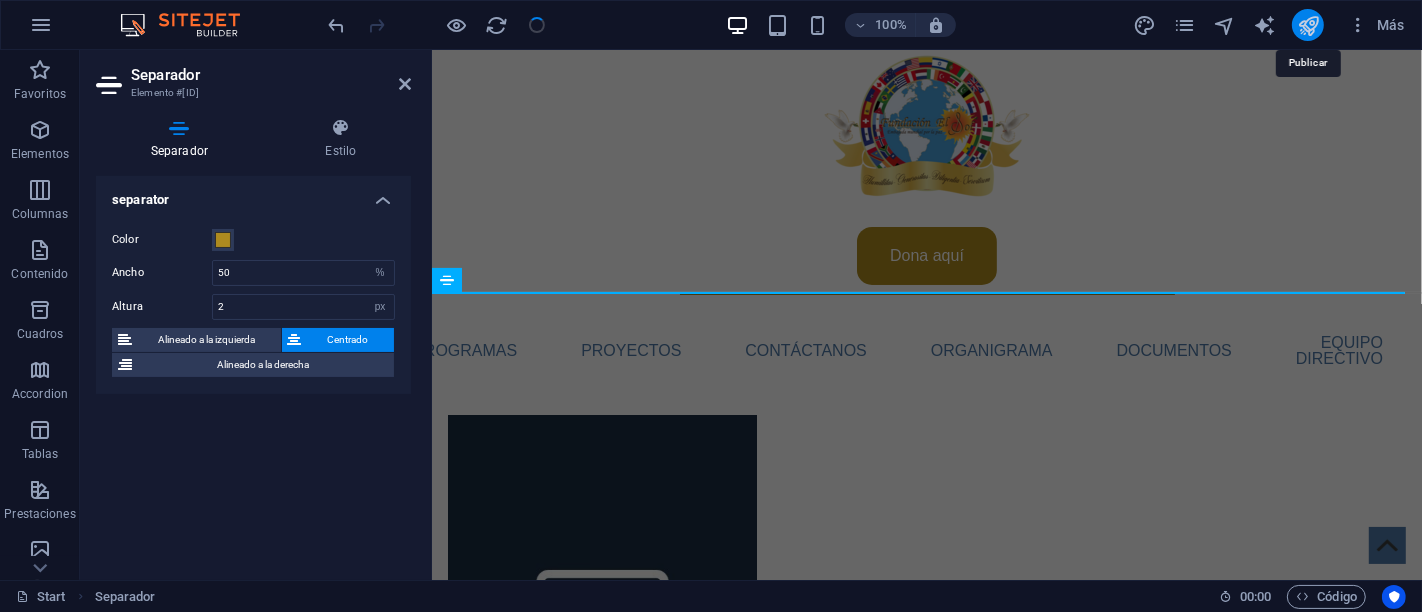 click at bounding box center [1308, 25] 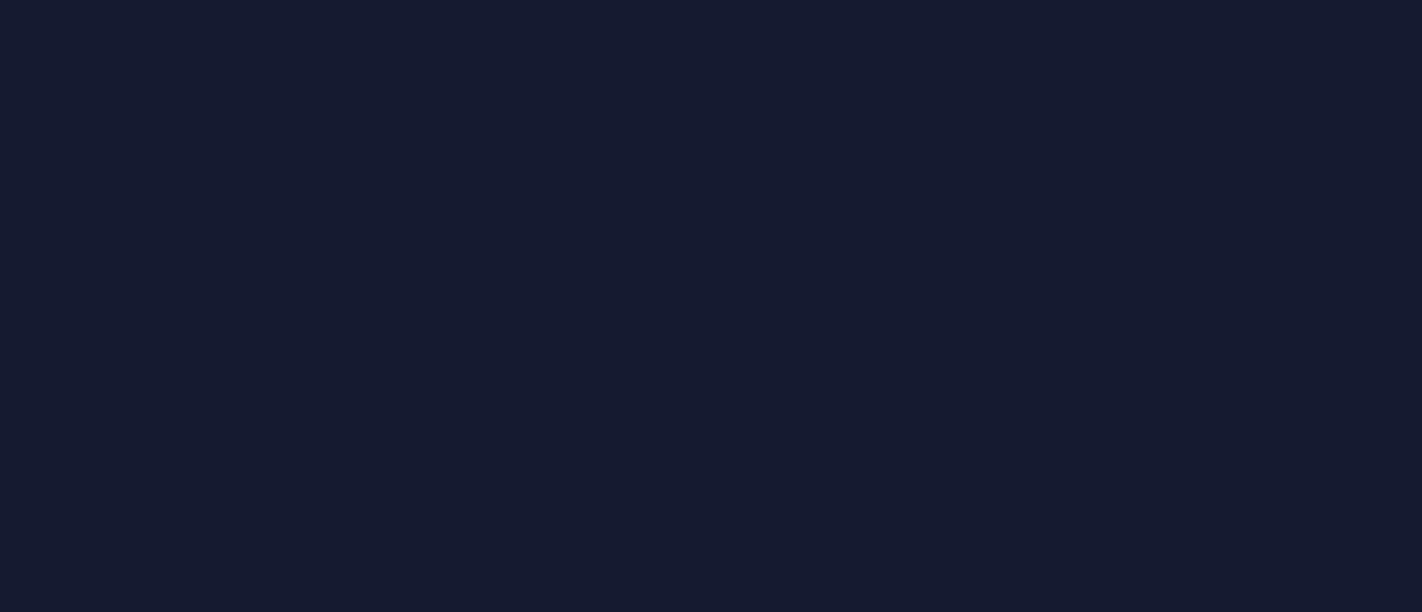 scroll, scrollTop: 0, scrollLeft: 0, axis: both 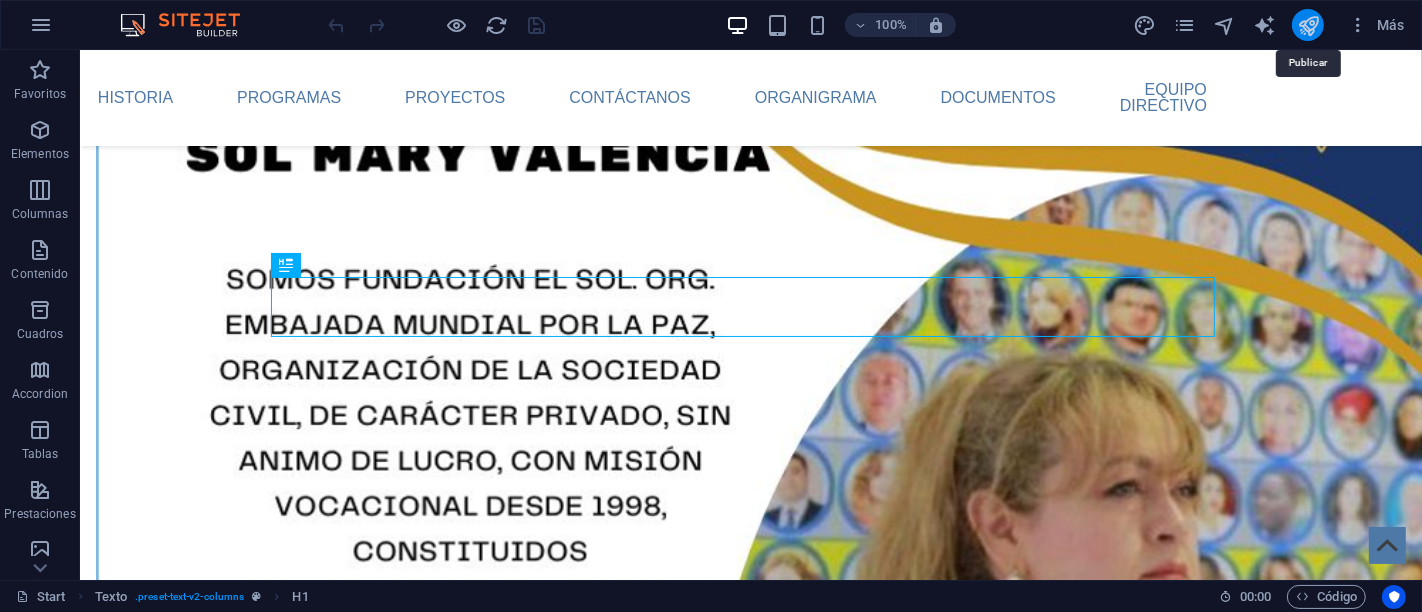 click at bounding box center (1308, 25) 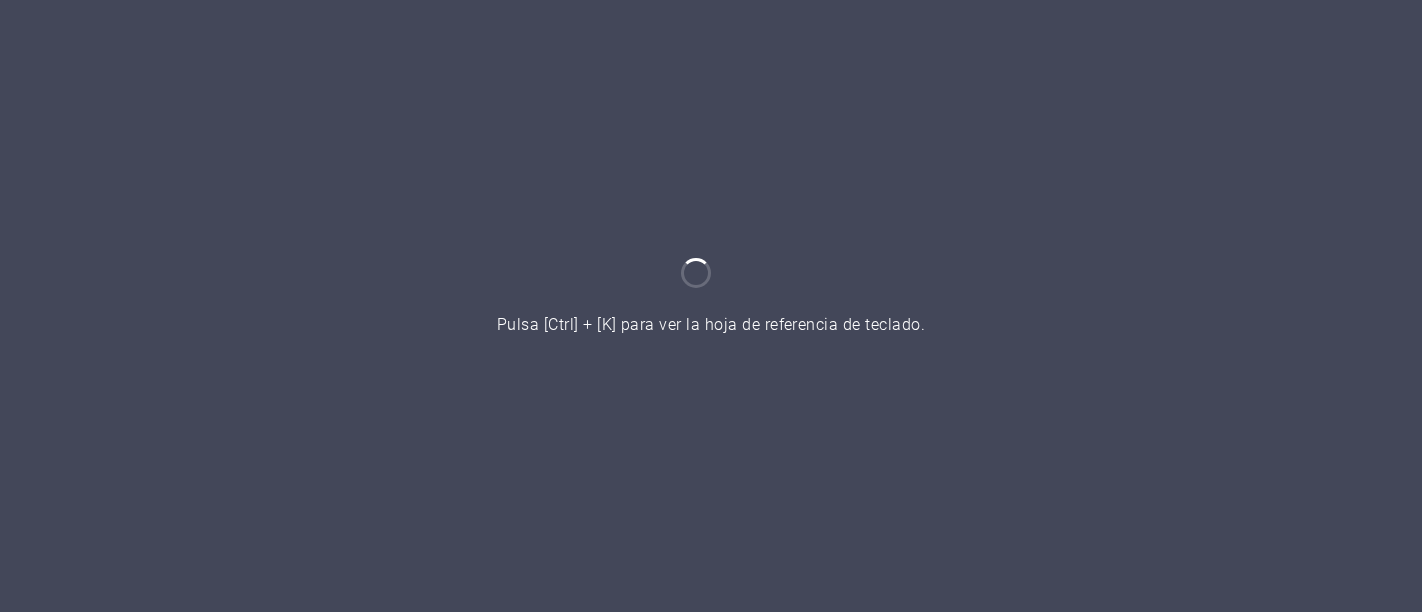 scroll, scrollTop: 0, scrollLeft: 0, axis: both 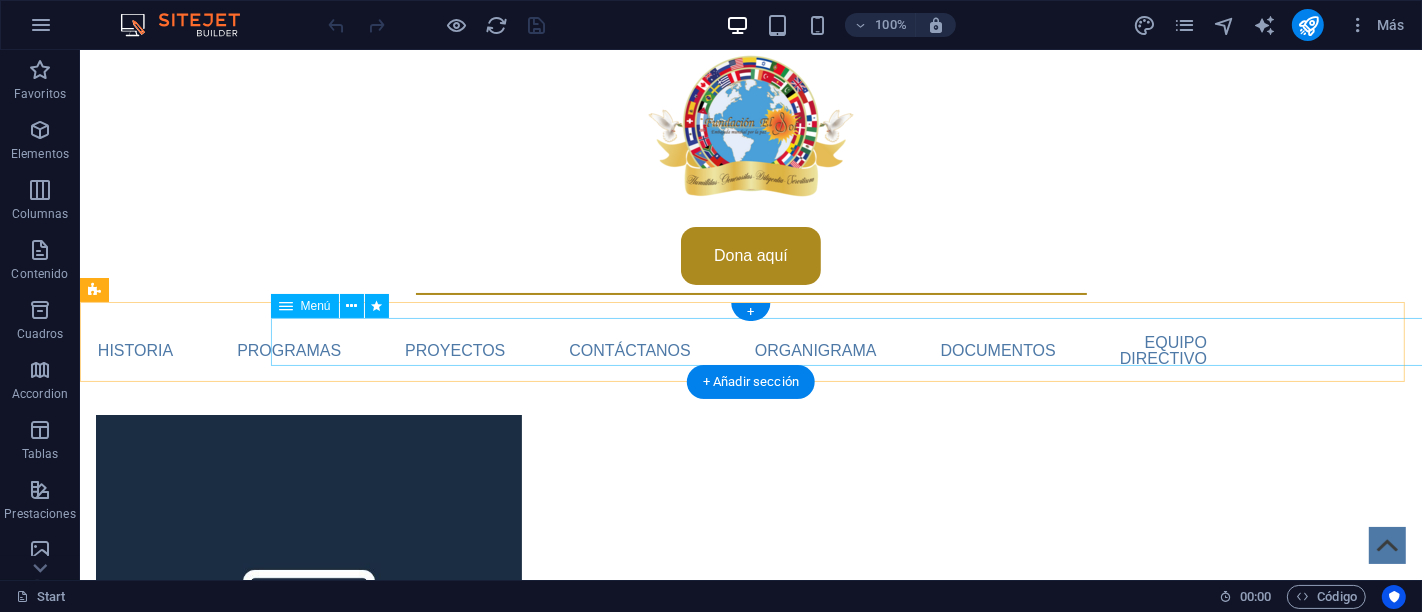 click on "Inicio Sobre nosotros Historia Programas Proyectos Contáctanos Organigrama Documentos Equipo Directivo" at bounding box center (750, 351) 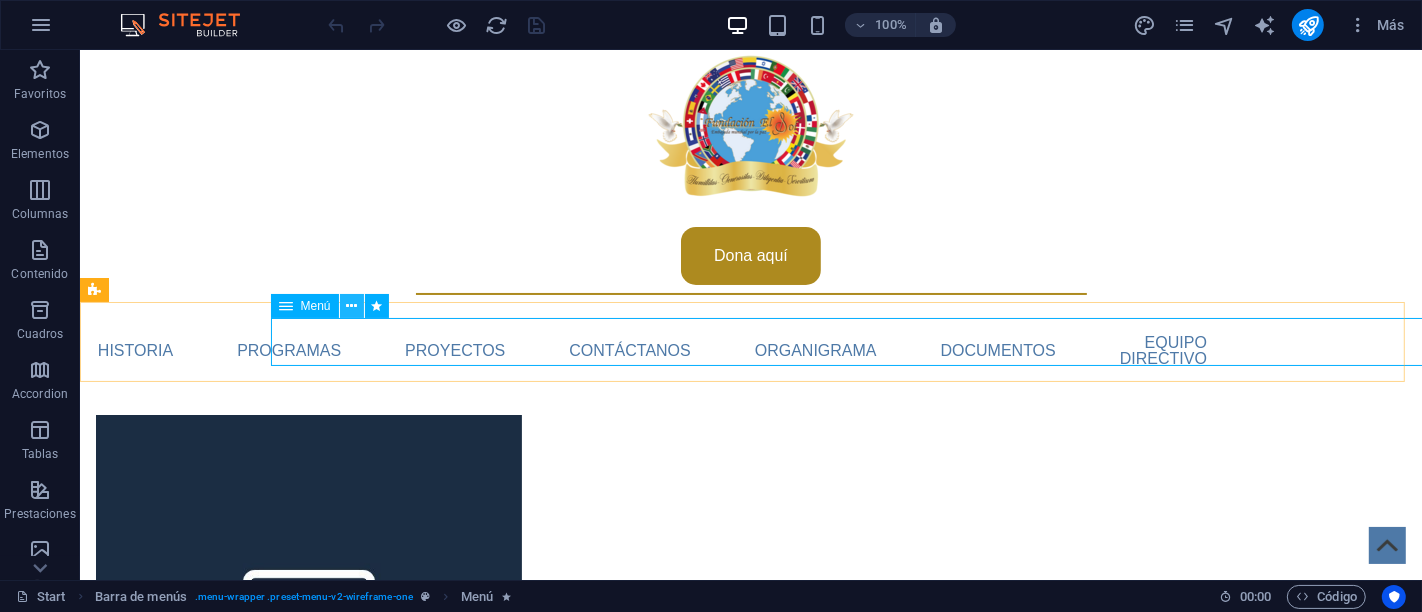 click at bounding box center (352, 306) 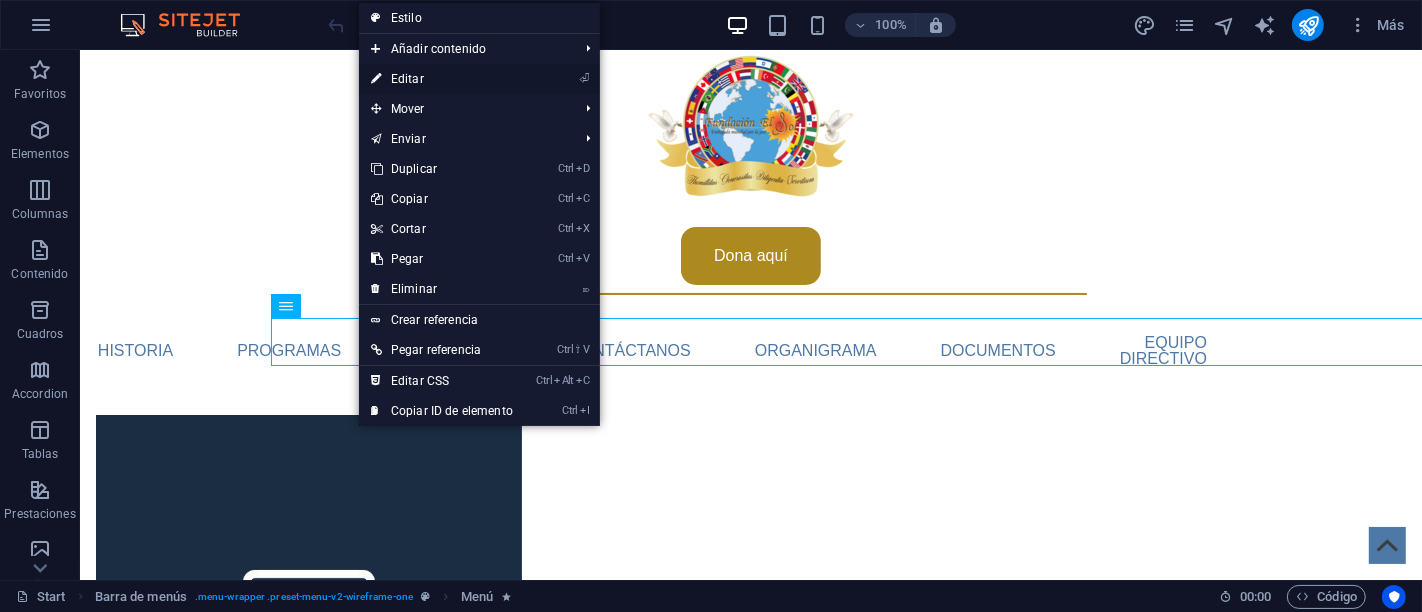 click on "⏎  Editar" at bounding box center (442, 79) 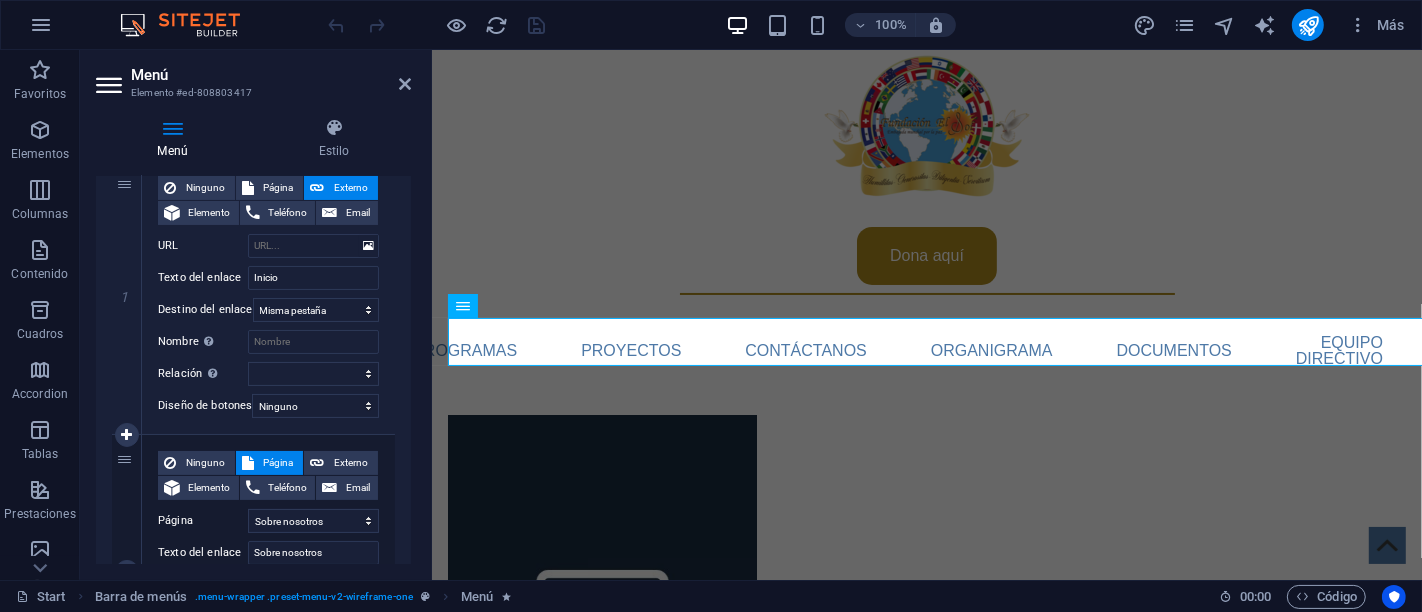 scroll, scrollTop: 333, scrollLeft: 0, axis: vertical 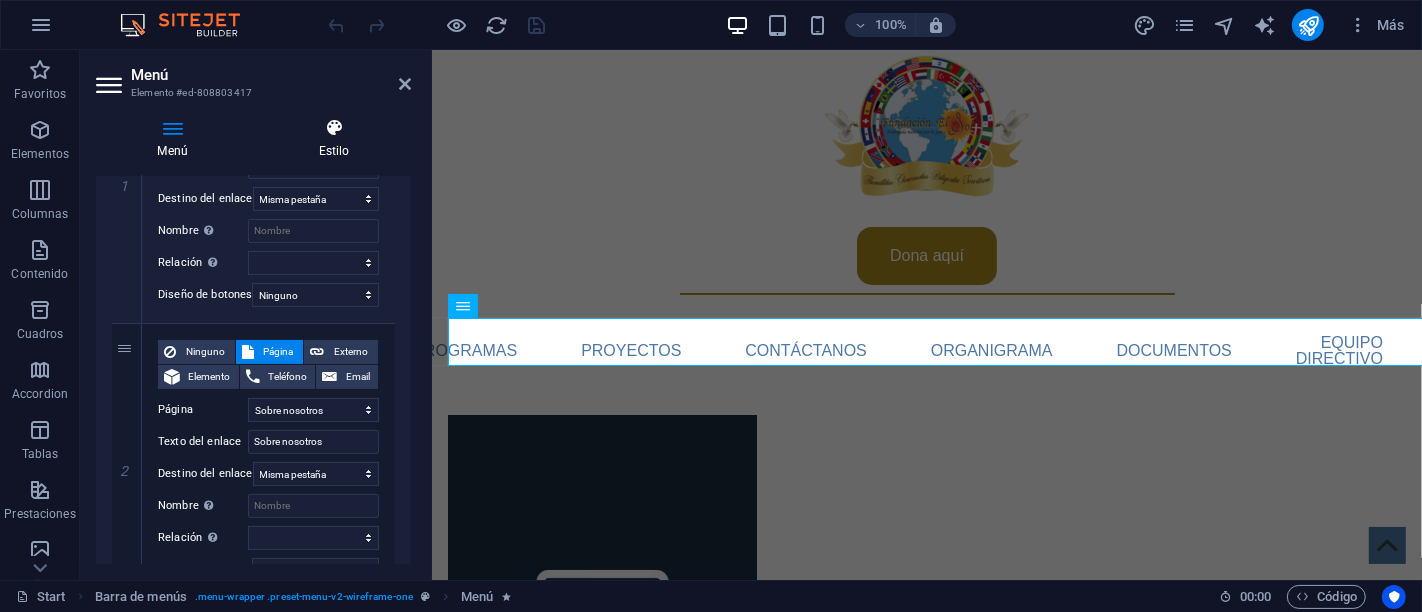 click at bounding box center (334, 128) 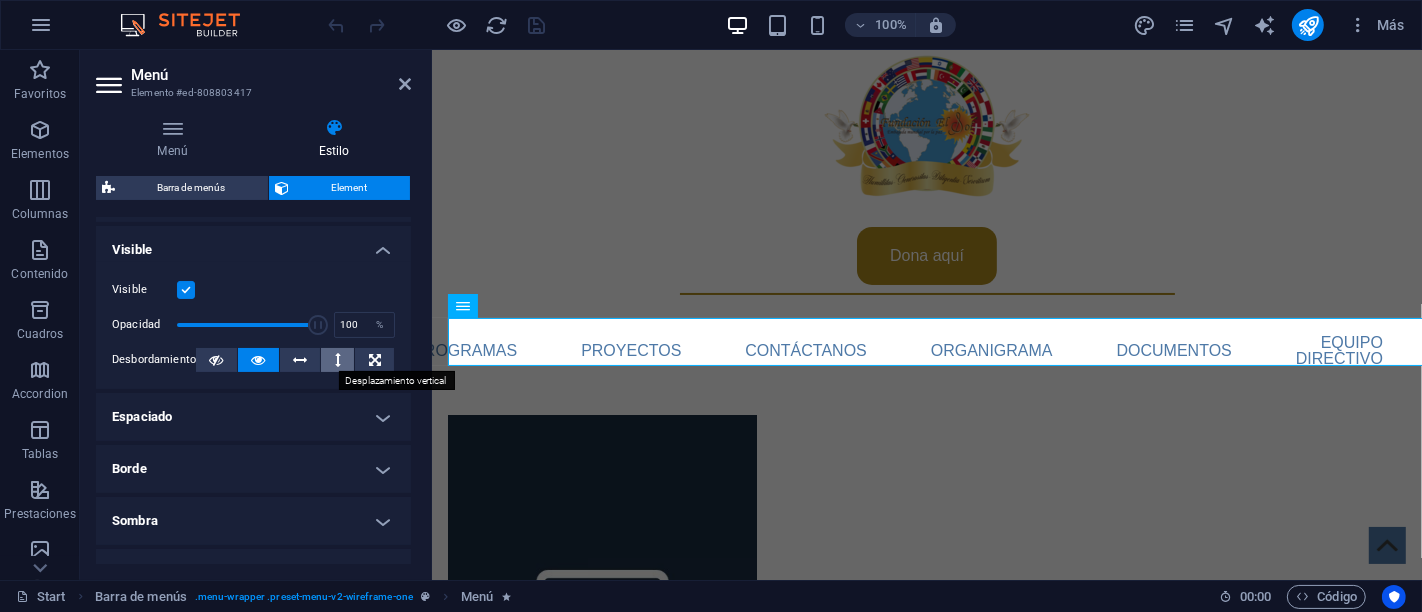 scroll, scrollTop: 333, scrollLeft: 0, axis: vertical 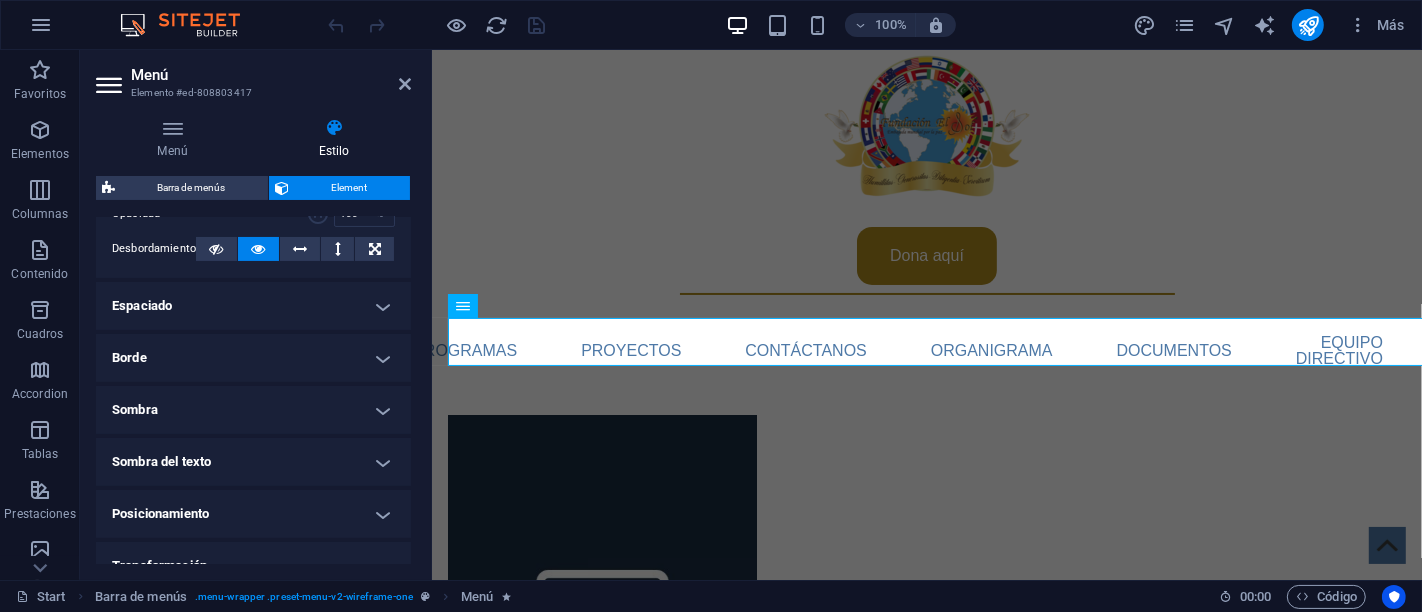 click on "Espaciado" at bounding box center [253, 306] 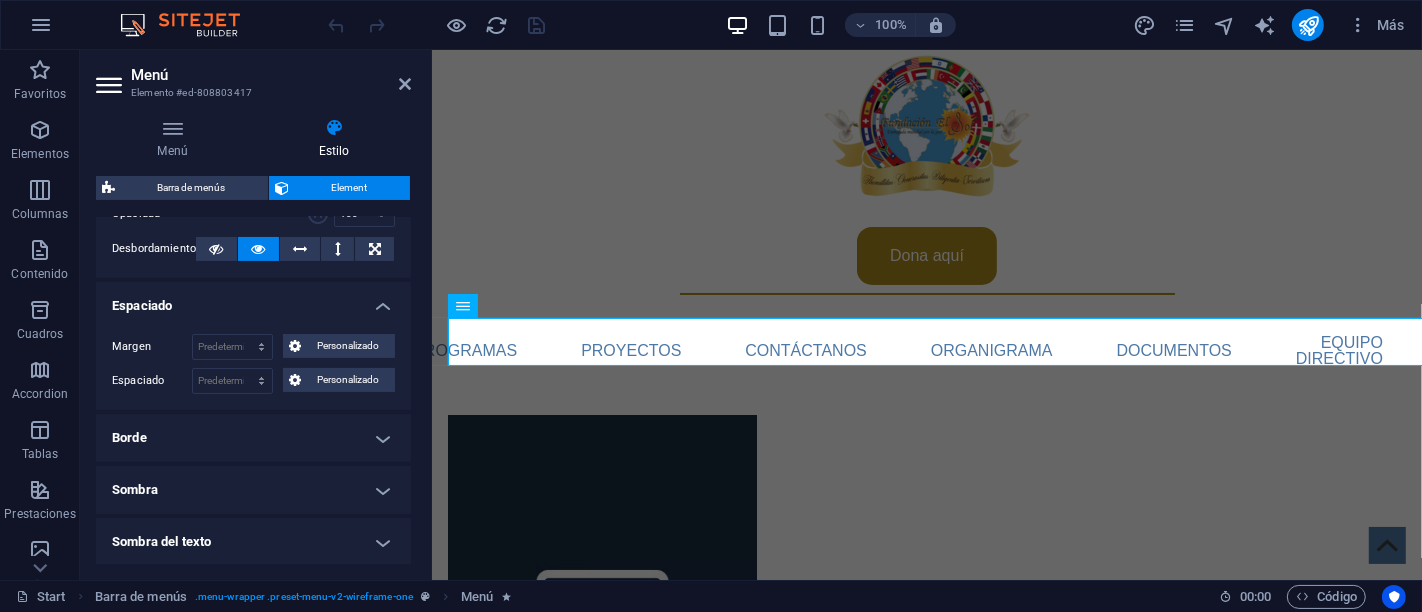 click on "Borde" at bounding box center (253, 438) 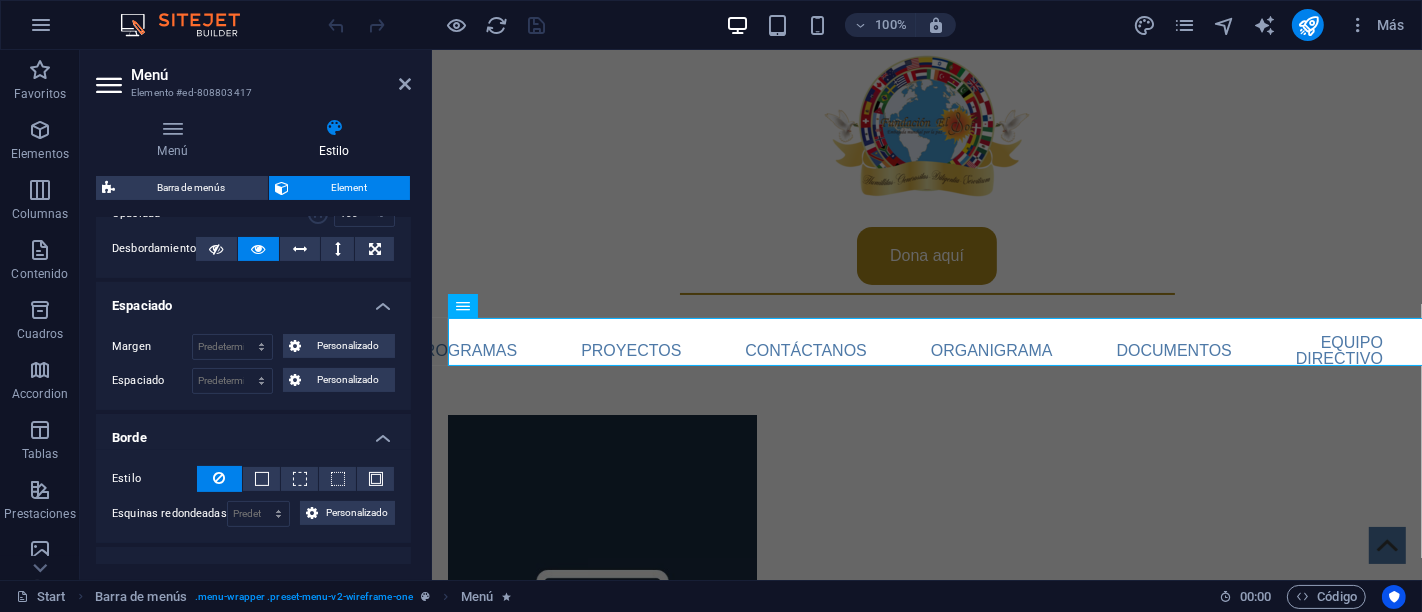 scroll, scrollTop: 555, scrollLeft: 0, axis: vertical 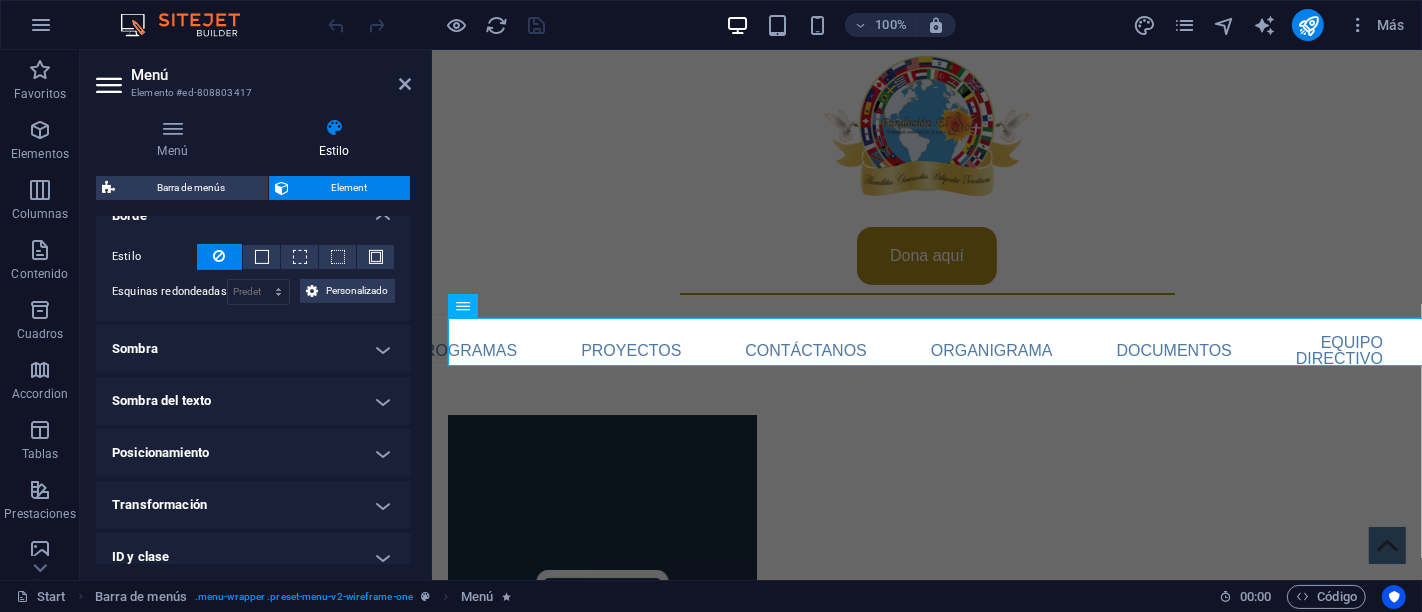 click on "Sombra" at bounding box center [253, 349] 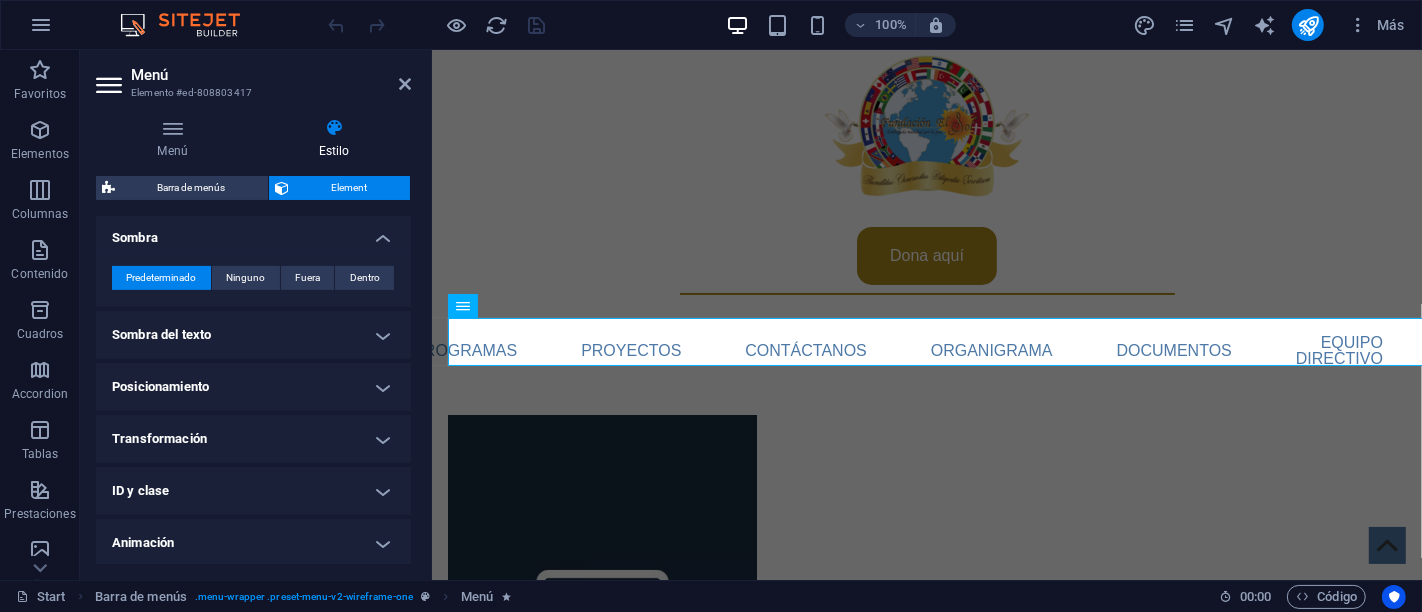 click on "Sombra del texto" at bounding box center (253, 335) 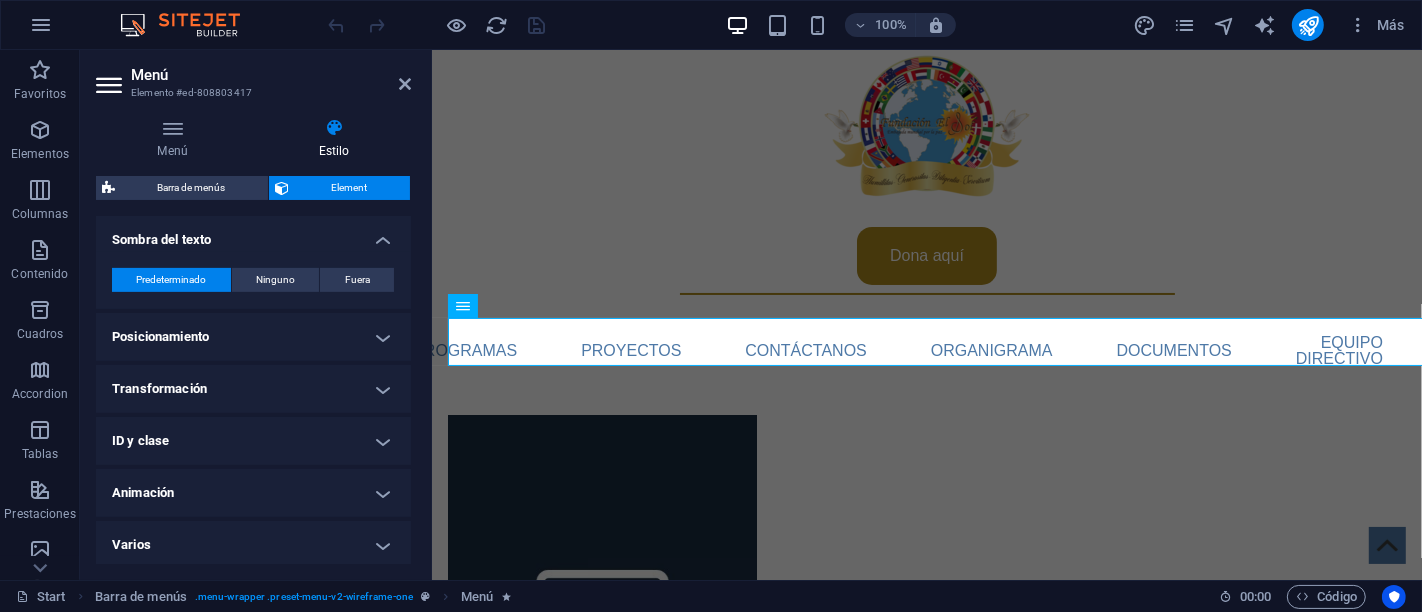 click on "Posicionamiento" at bounding box center [253, 337] 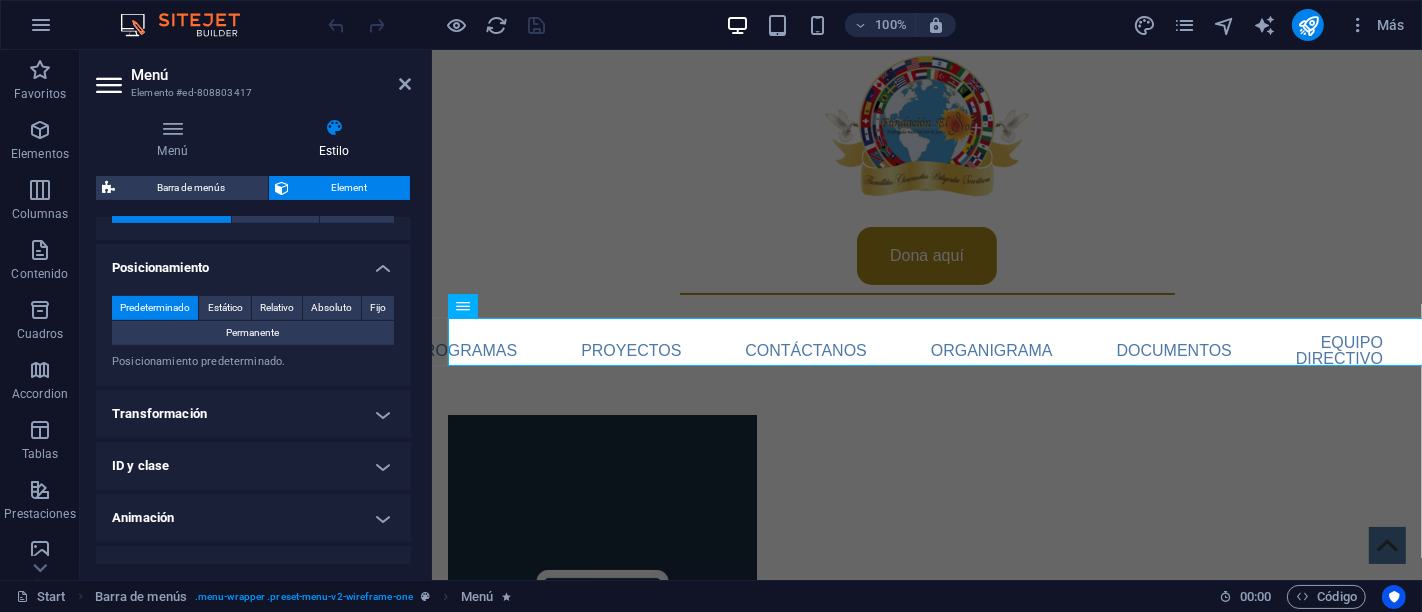 scroll, scrollTop: 855, scrollLeft: 0, axis: vertical 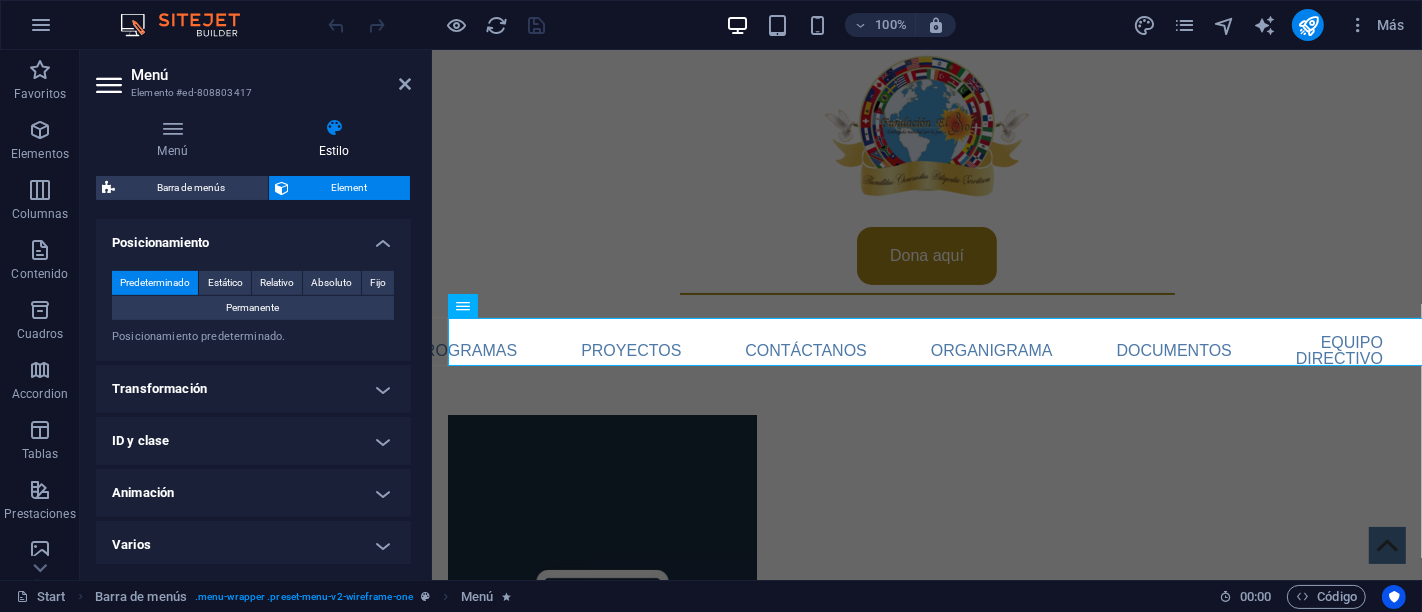 click on "Transformación" at bounding box center [253, 389] 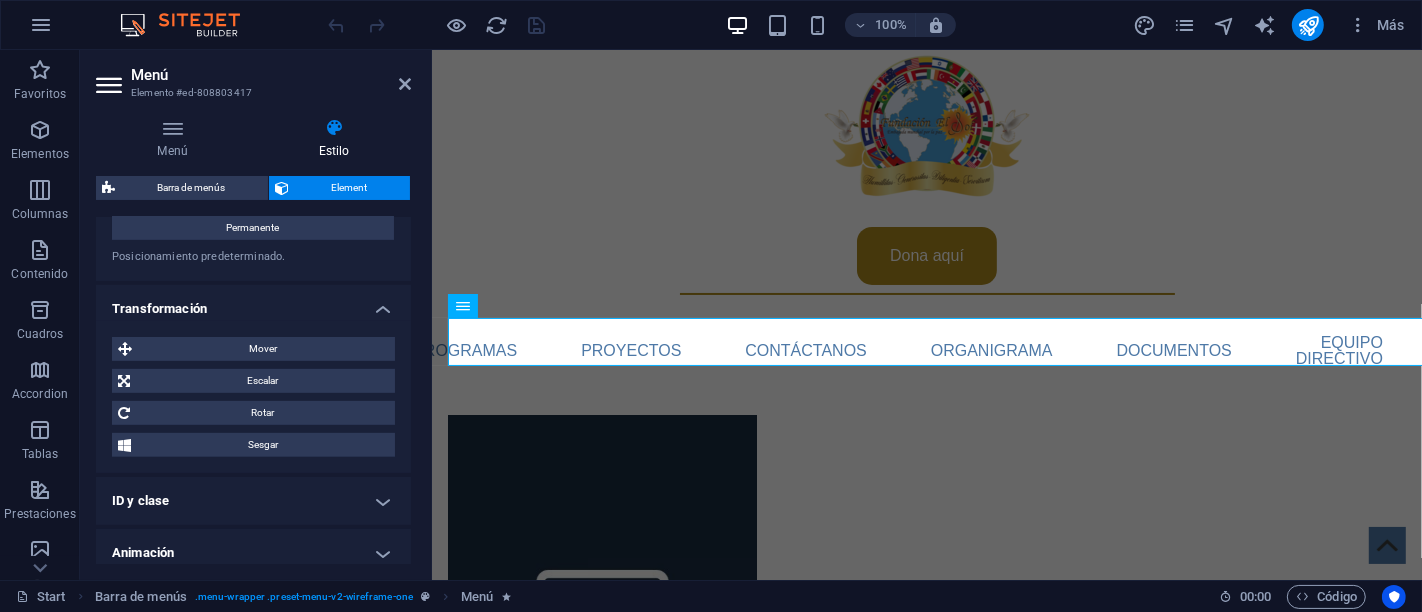 scroll, scrollTop: 995, scrollLeft: 0, axis: vertical 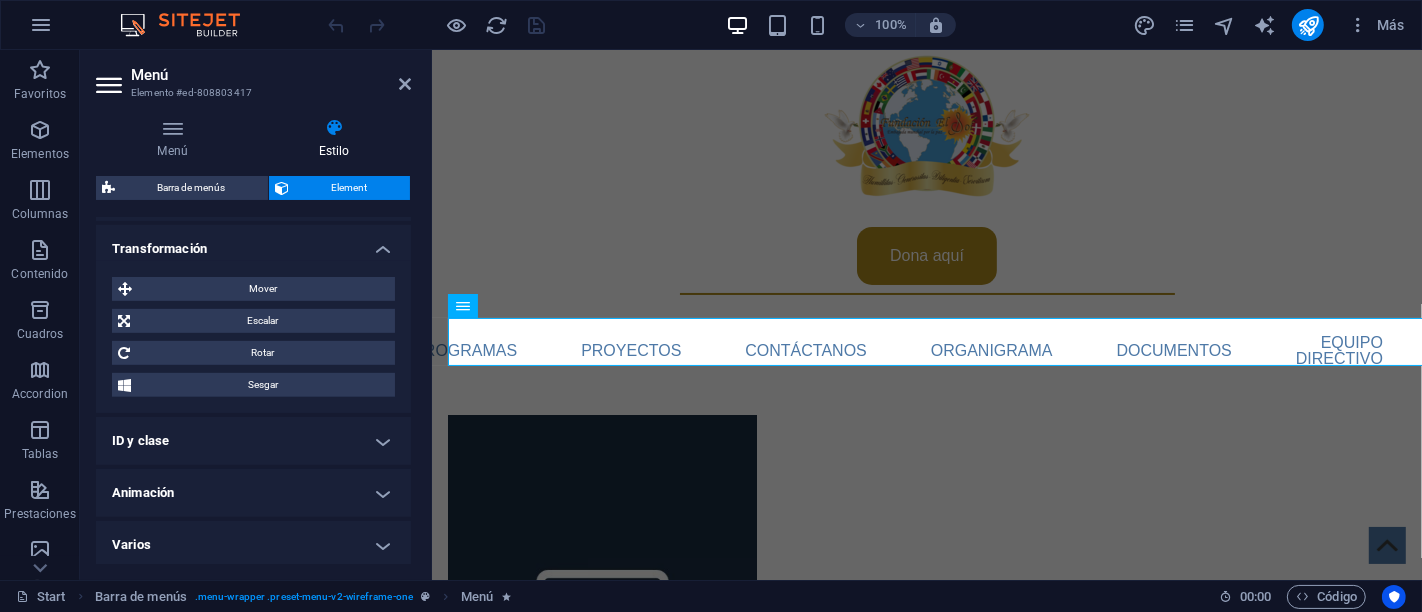 click on "ID y clase" at bounding box center (253, 441) 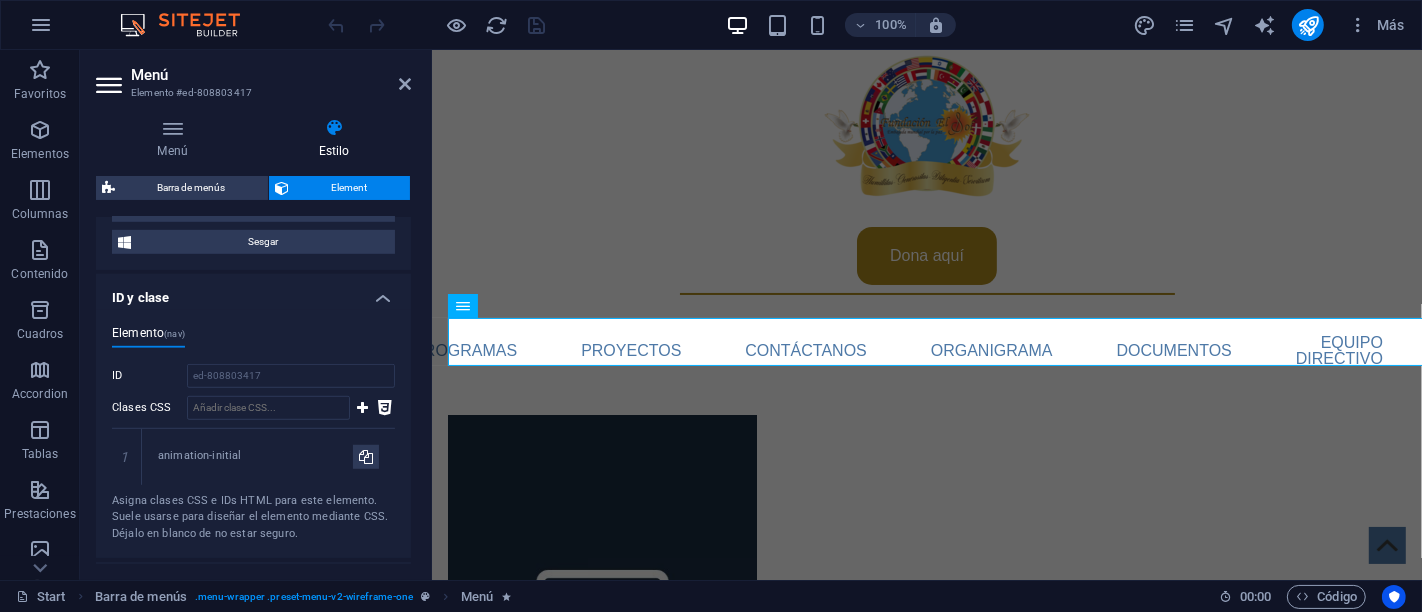 scroll, scrollTop: 1217, scrollLeft: 0, axis: vertical 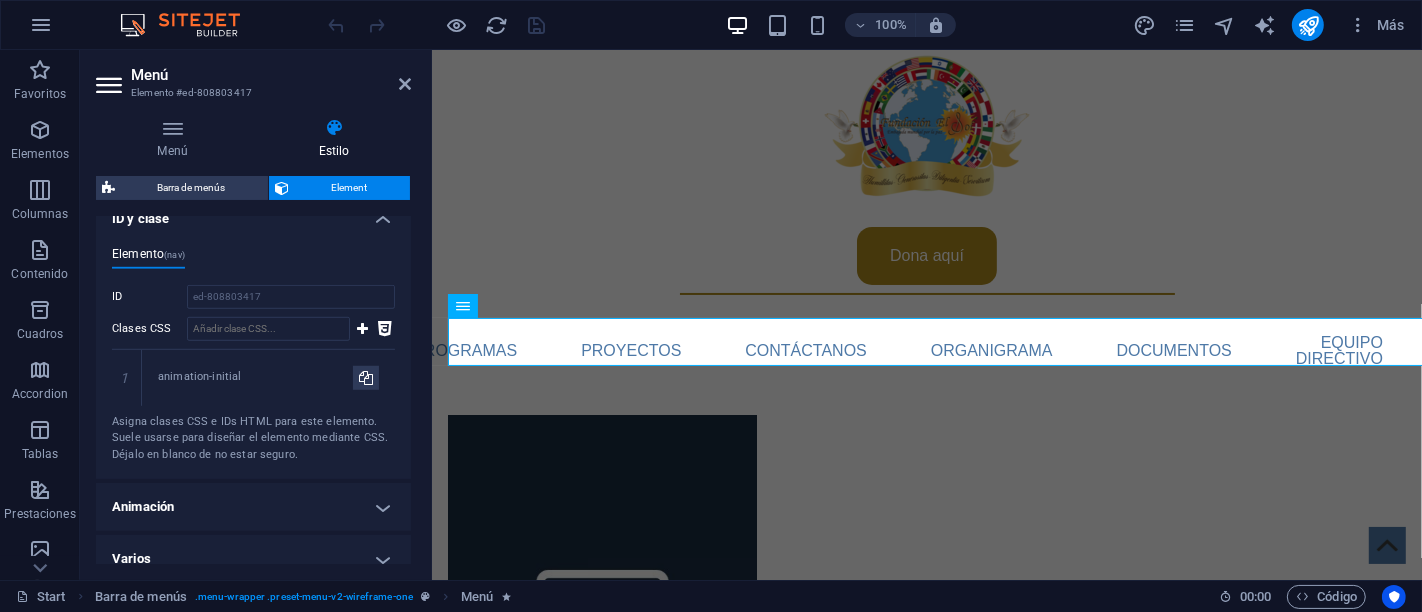 click on "Animación" at bounding box center [253, 507] 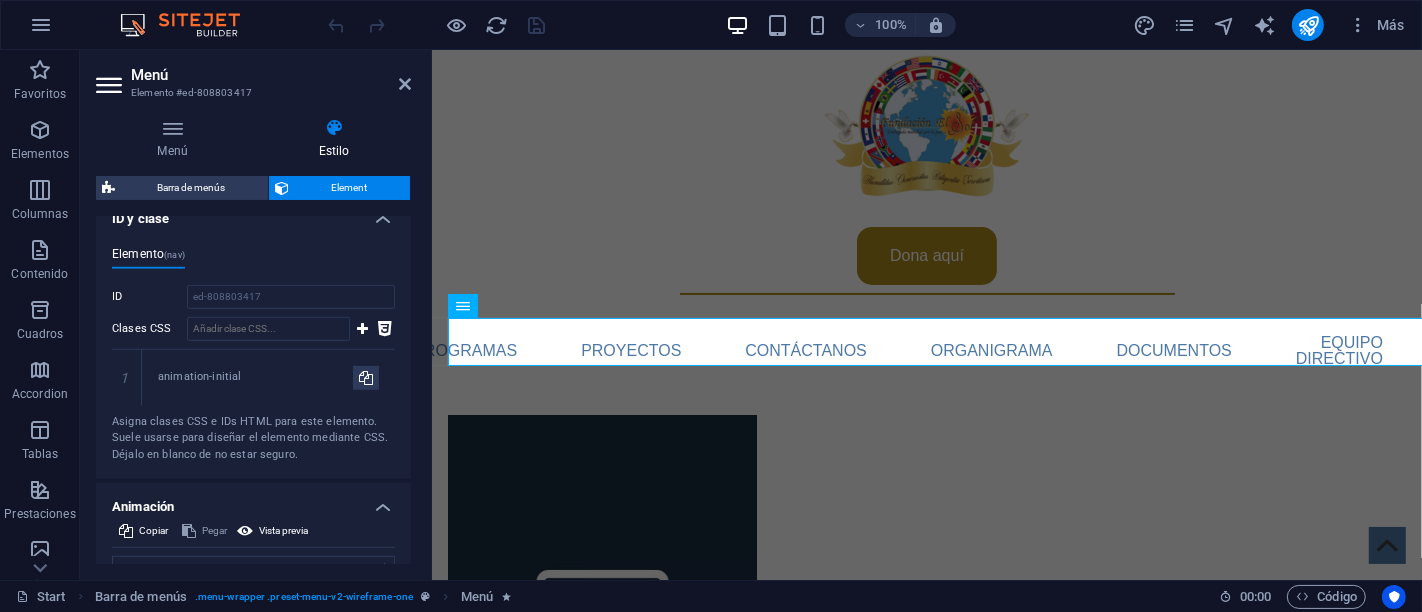scroll, scrollTop: 1436, scrollLeft: 0, axis: vertical 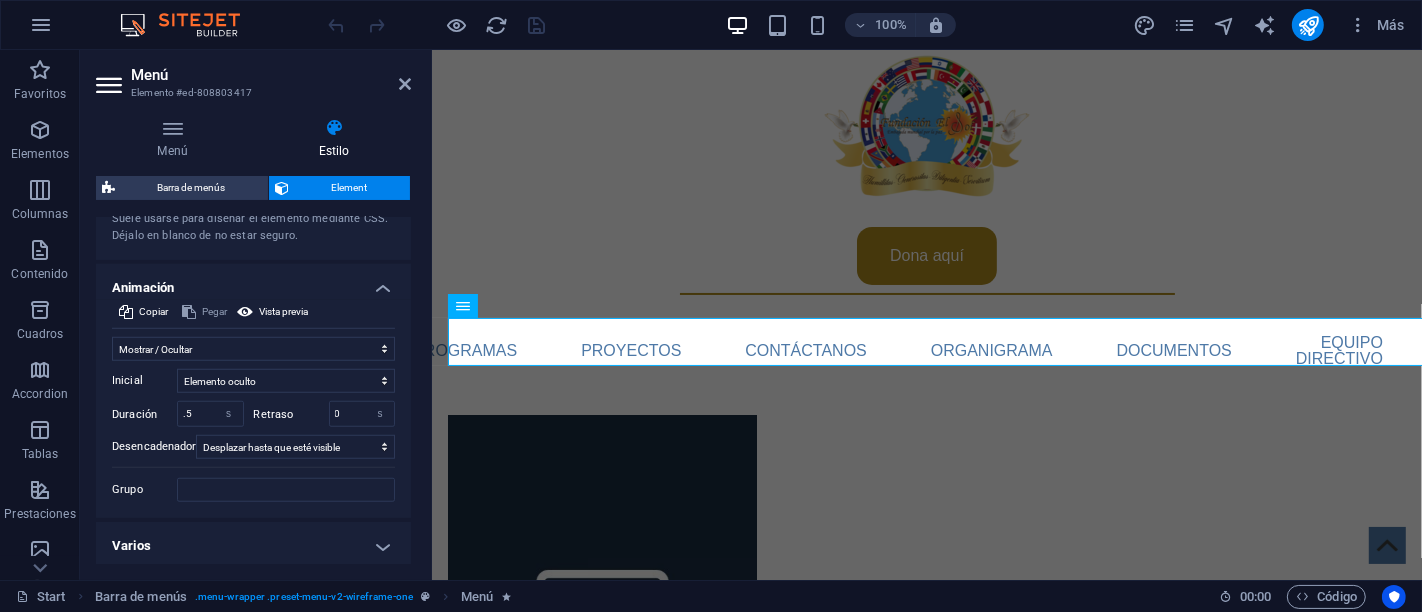 click on "Varios" at bounding box center [253, 546] 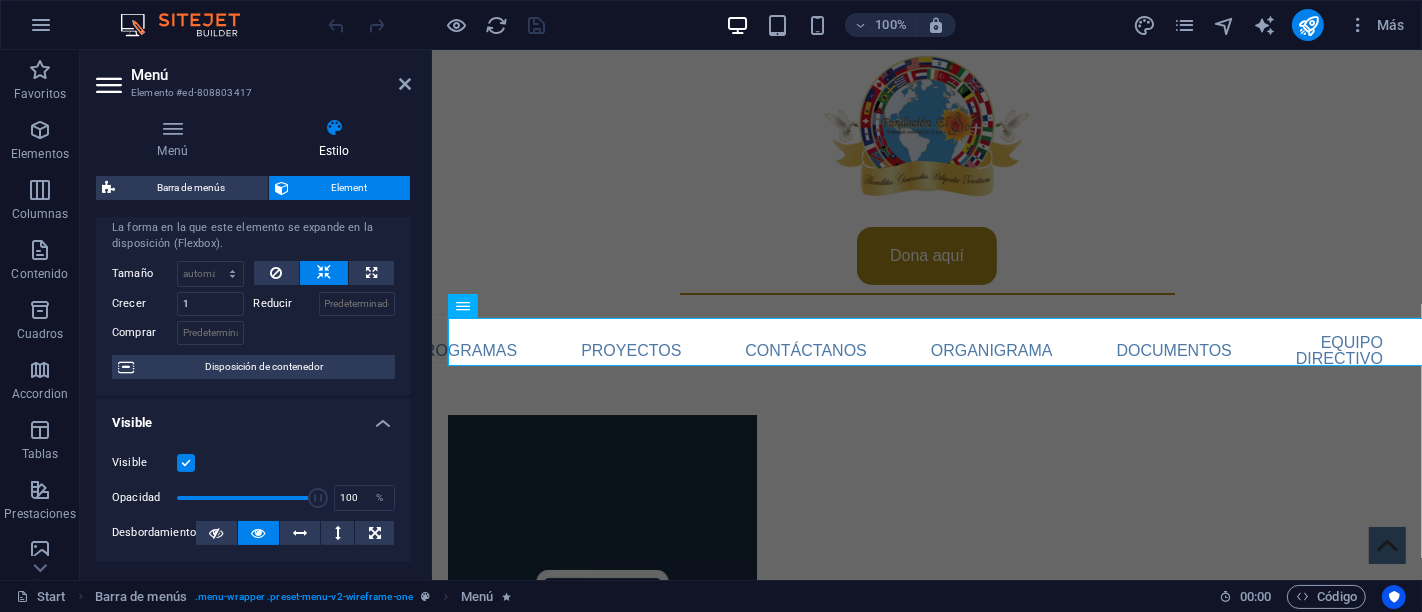 scroll, scrollTop: 3, scrollLeft: 0, axis: vertical 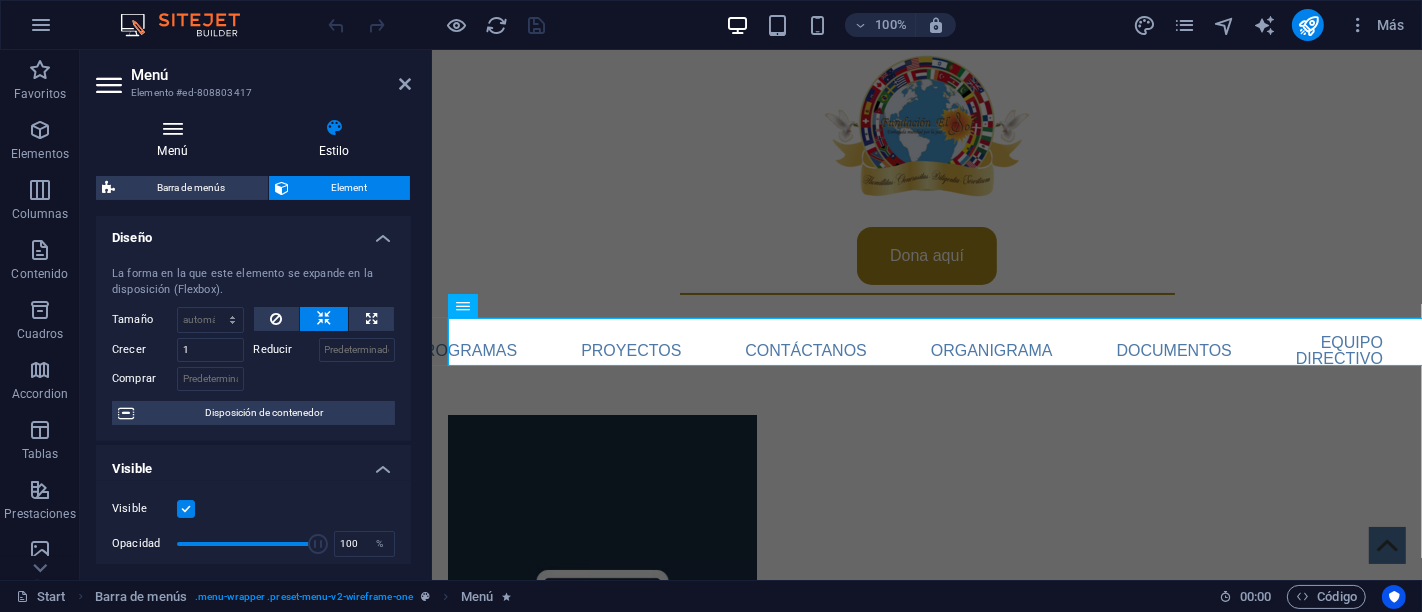click on "Menú" at bounding box center [176, 139] 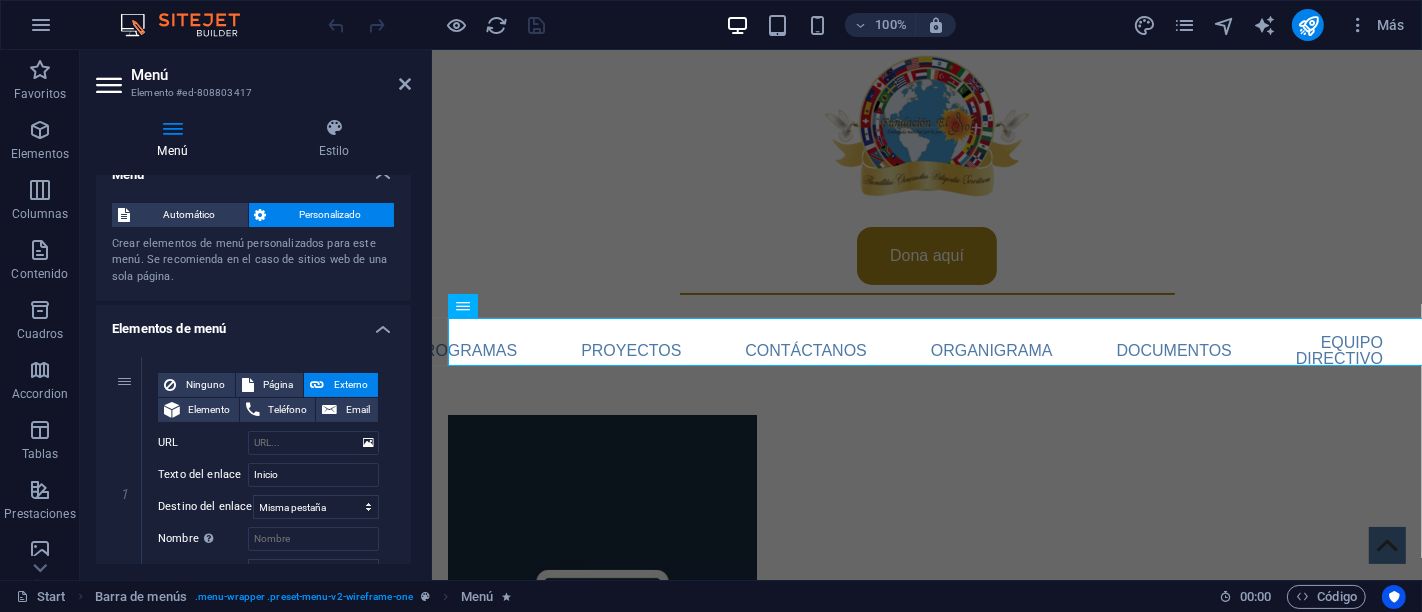 scroll, scrollTop: 0, scrollLeft: 0, axis: both 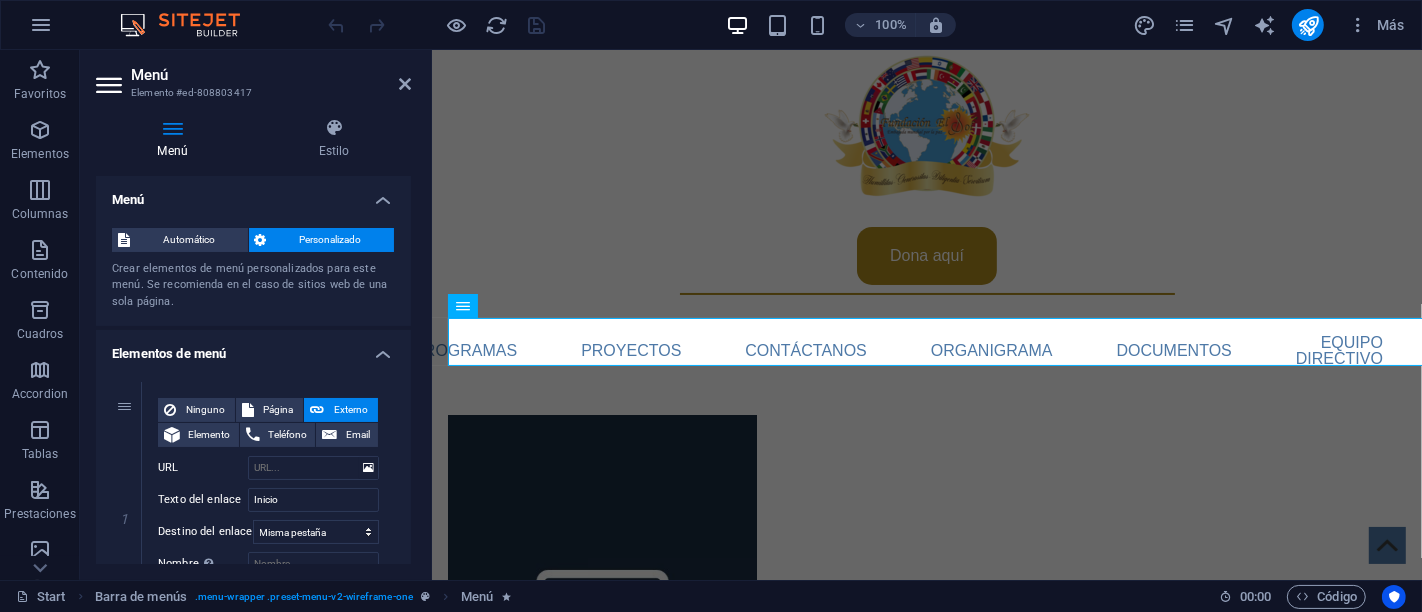 click at bounding box center (111, 85) 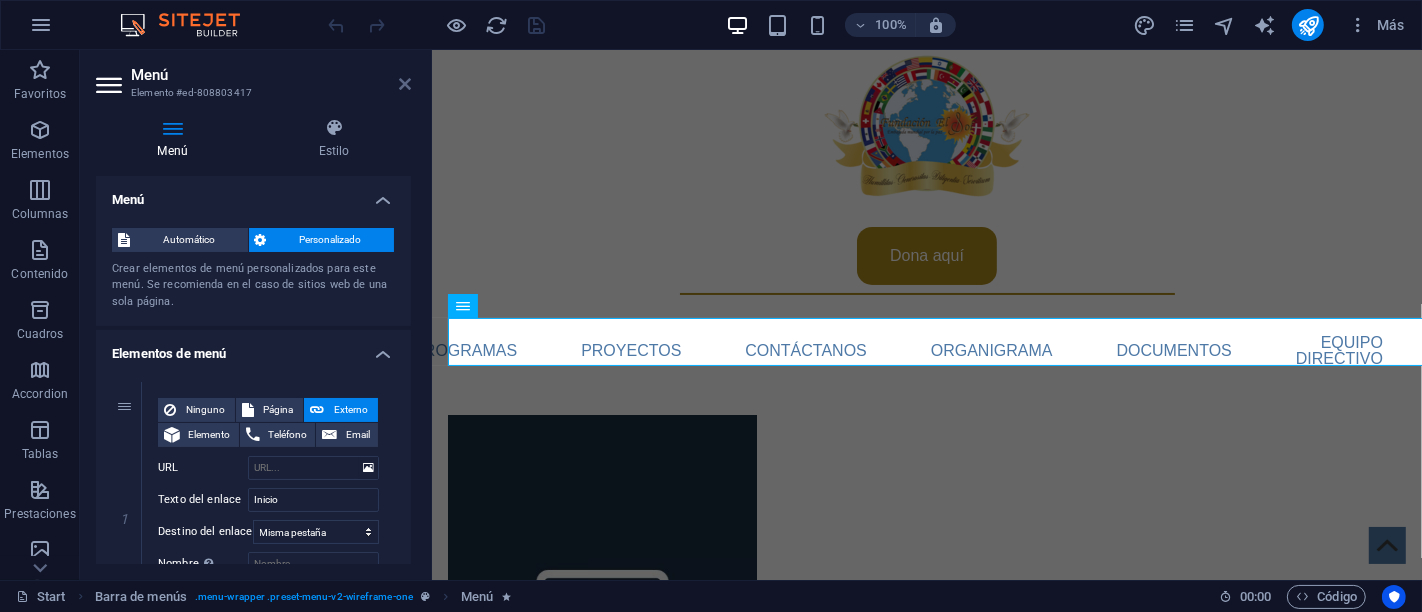 click at bounding box center [405, 84] 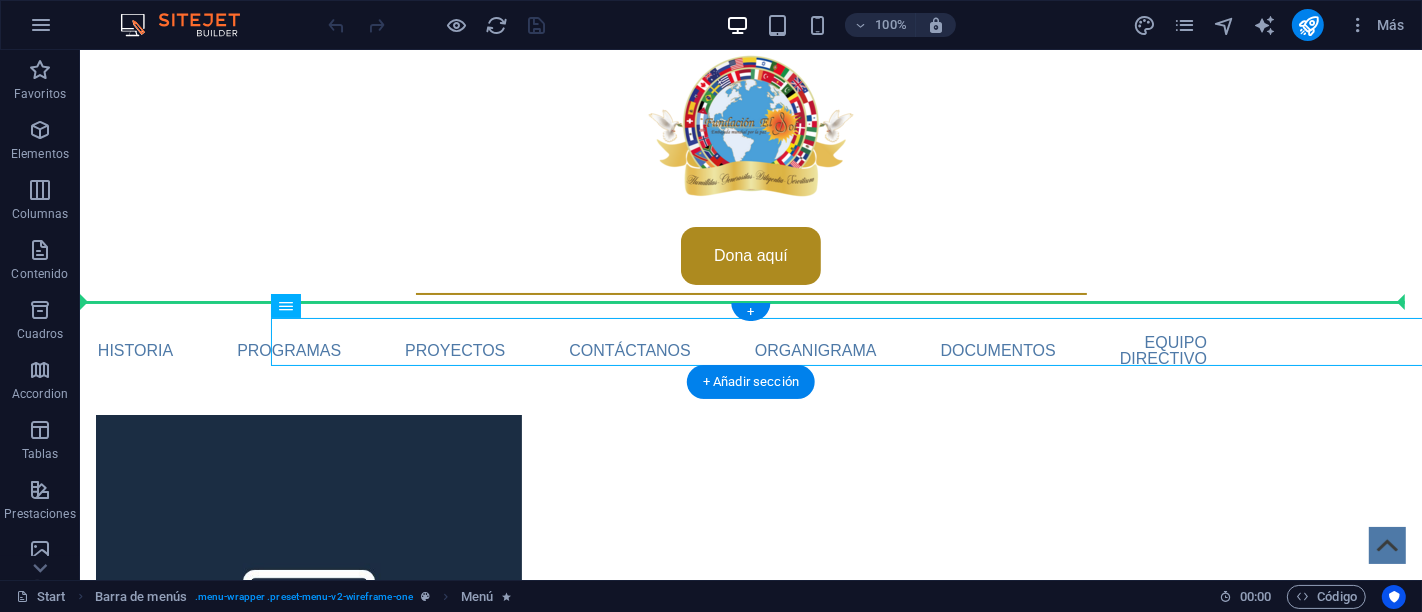 drag, startPoint x: 280, startPoint y: 332, endPoint x: 139, endPoint y: 333, distance: 141.00354 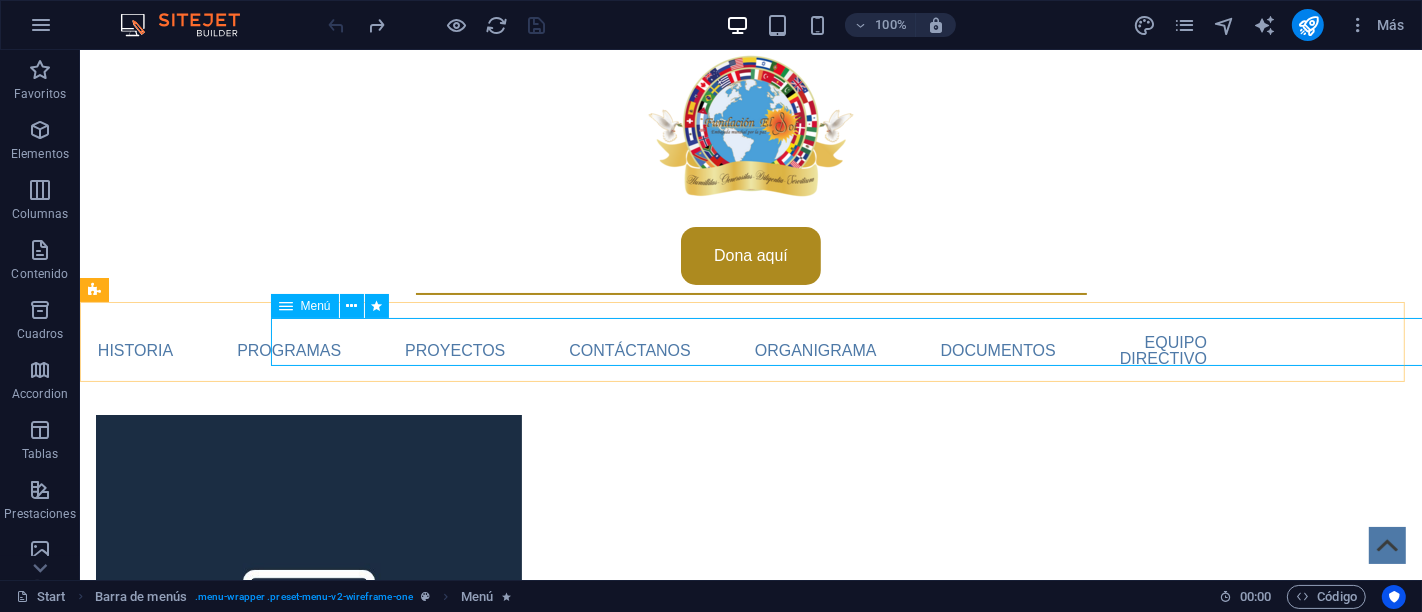 click on "Menú" at bounding box center (316, 306) 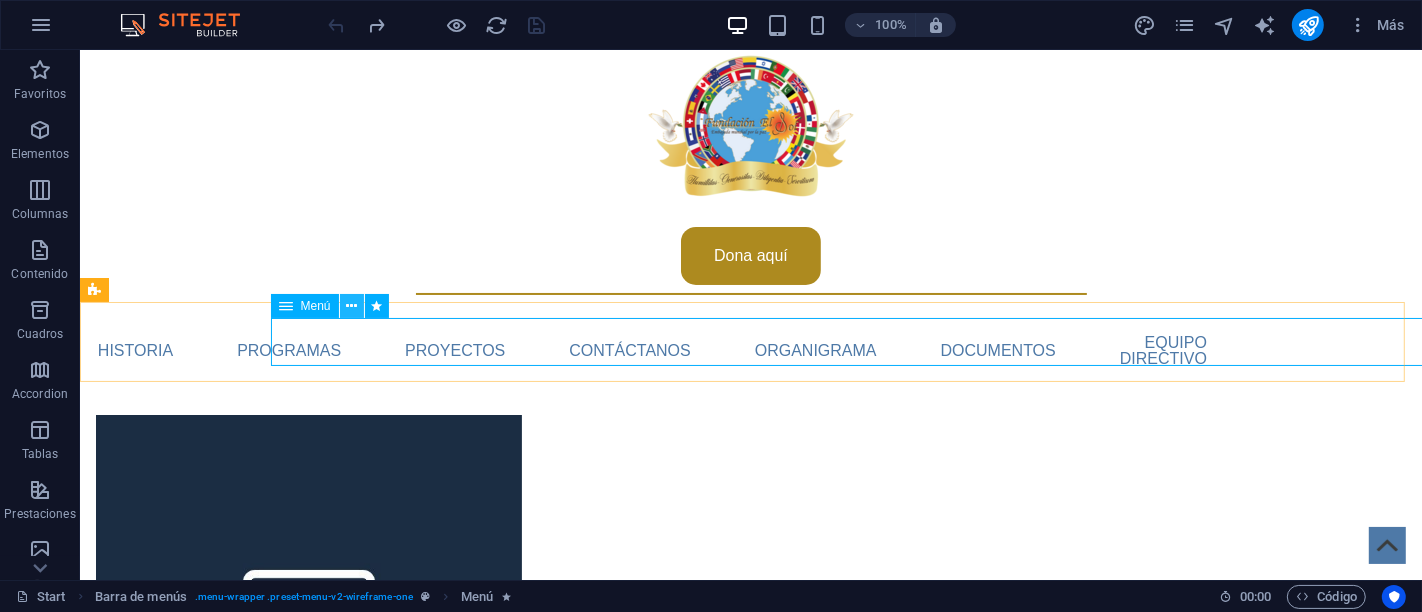 click at bounding box center (351, 306) 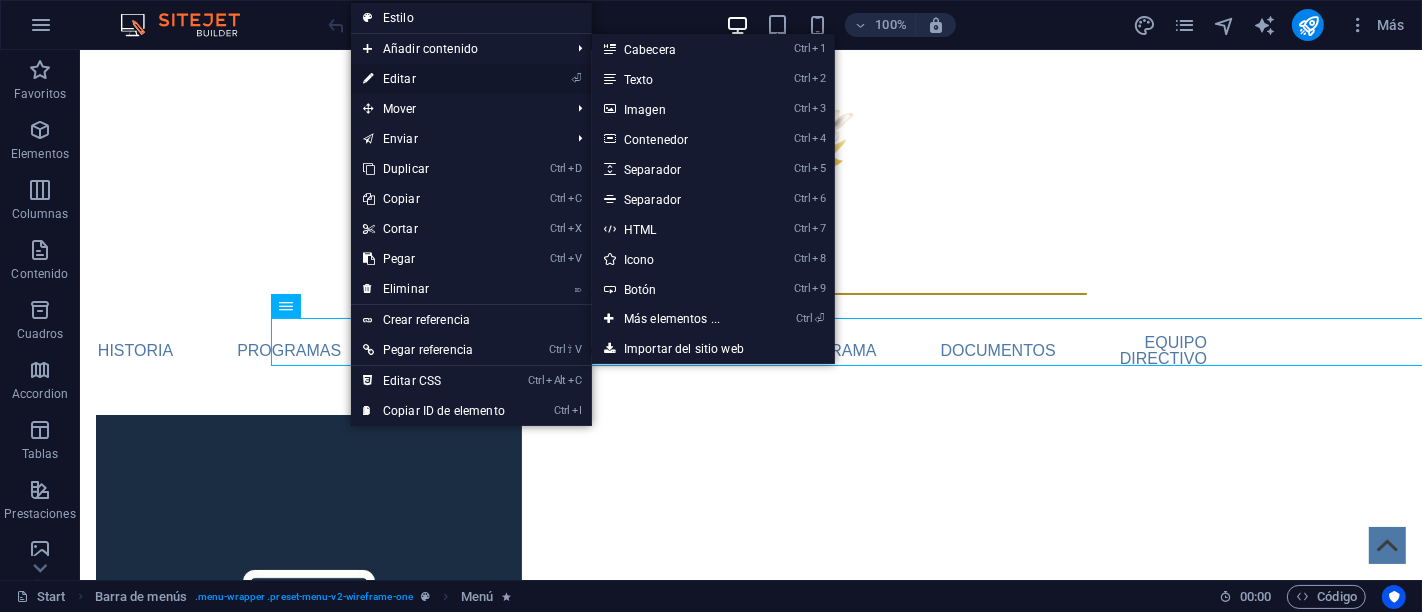 click on "⏎  Editar" at bounding box center (434, 79) 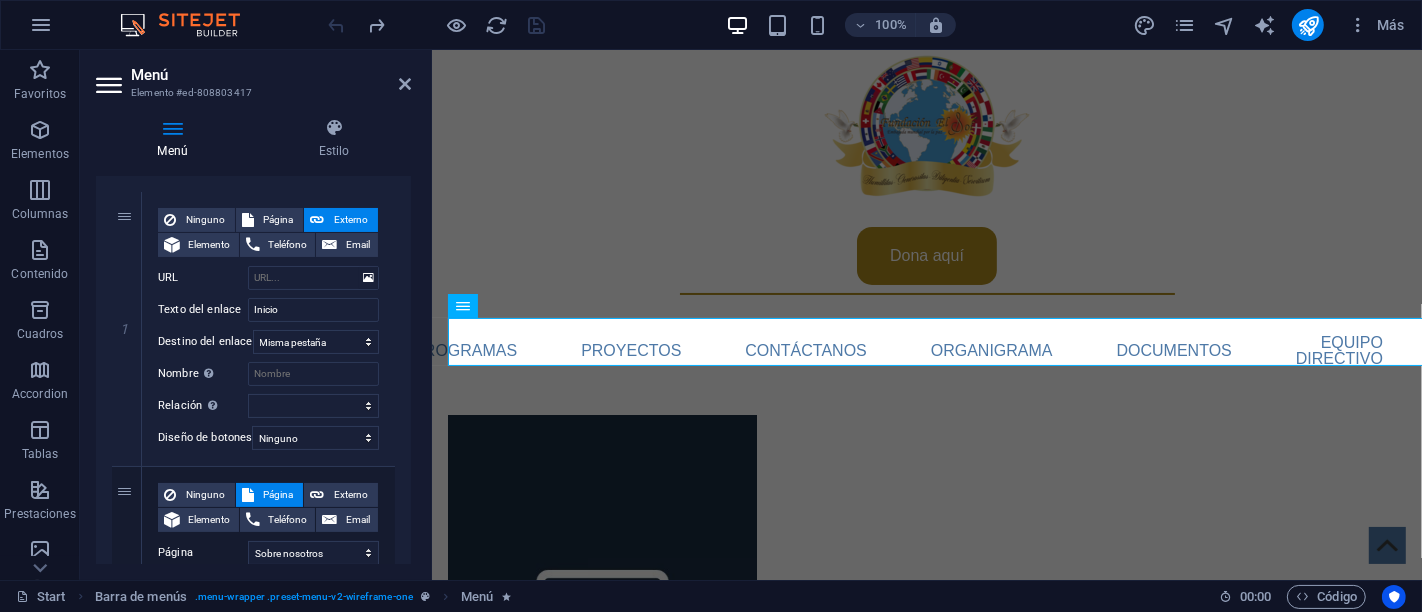 scroll, scrollTop: 0, scrollLeft: 0, axis: both 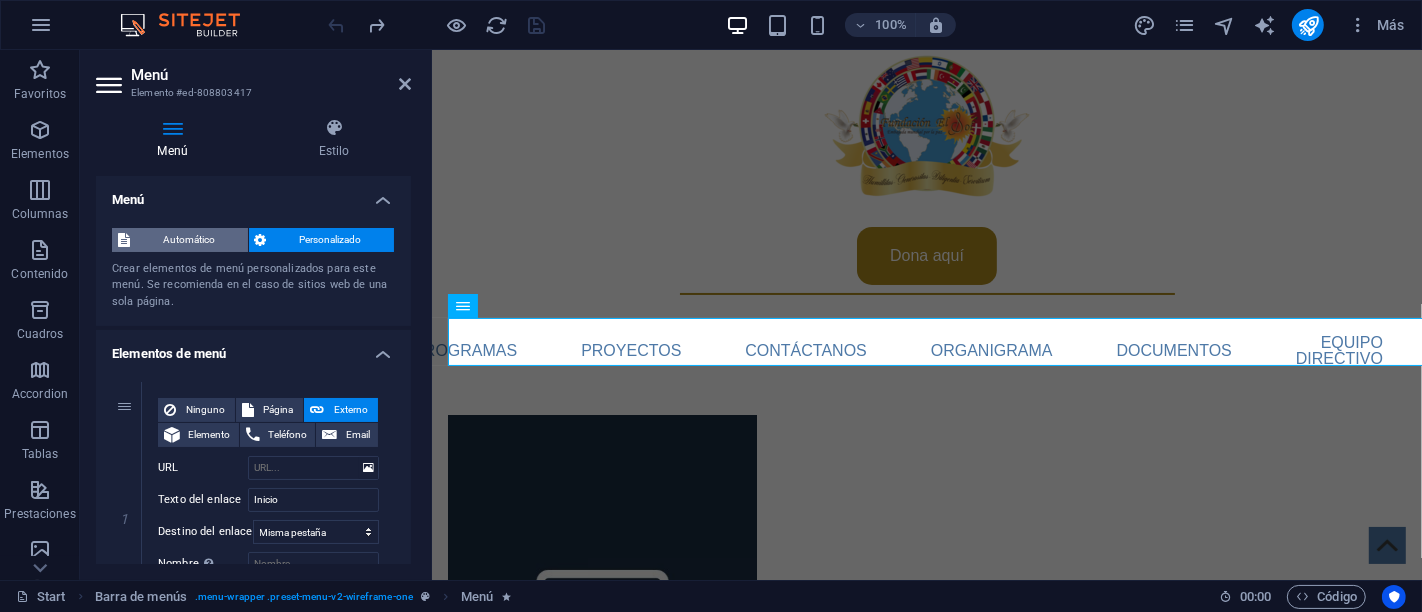 click on "Automático" at bounding box center [189, 240] 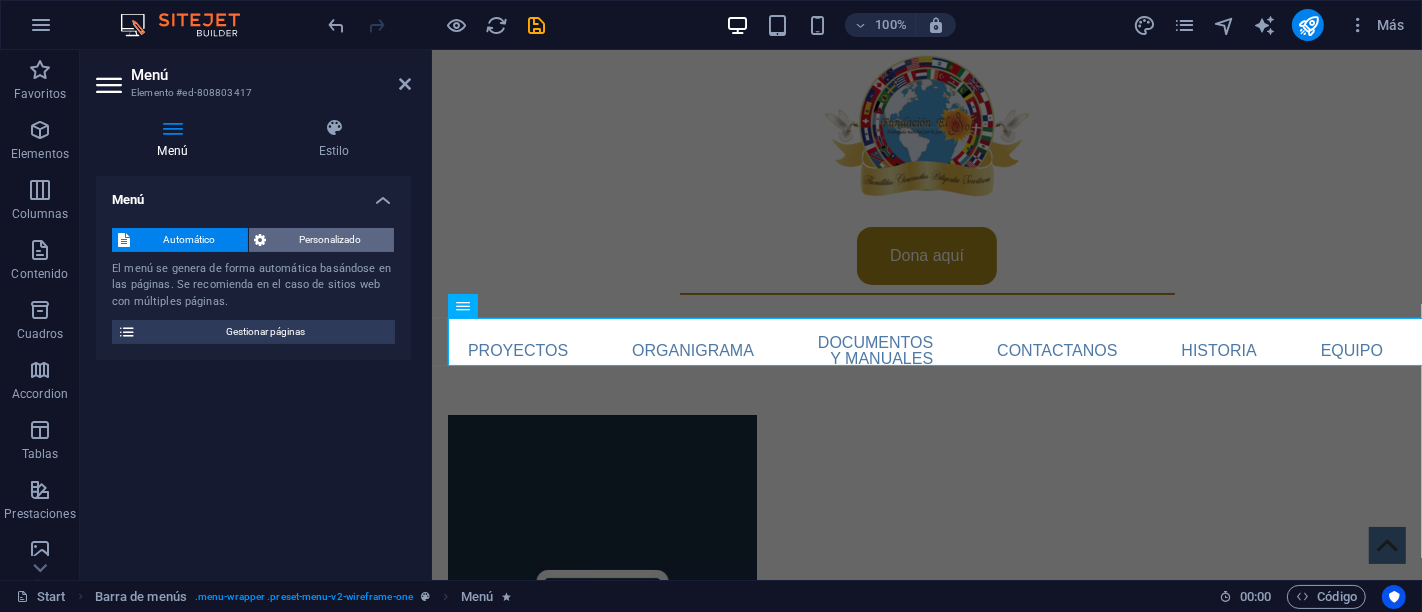 click on "Personalizado" at bounding box center [331, 240] 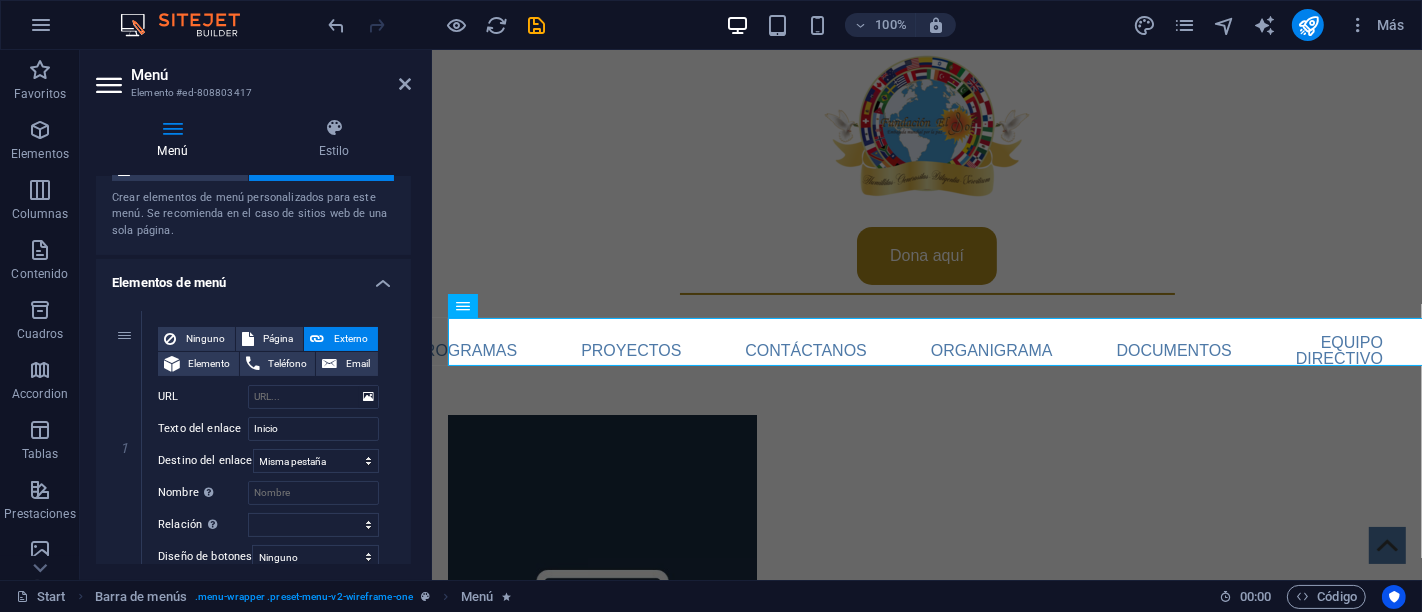 scroll, scrollTop: 0, scrollLeft: 0, axis: both 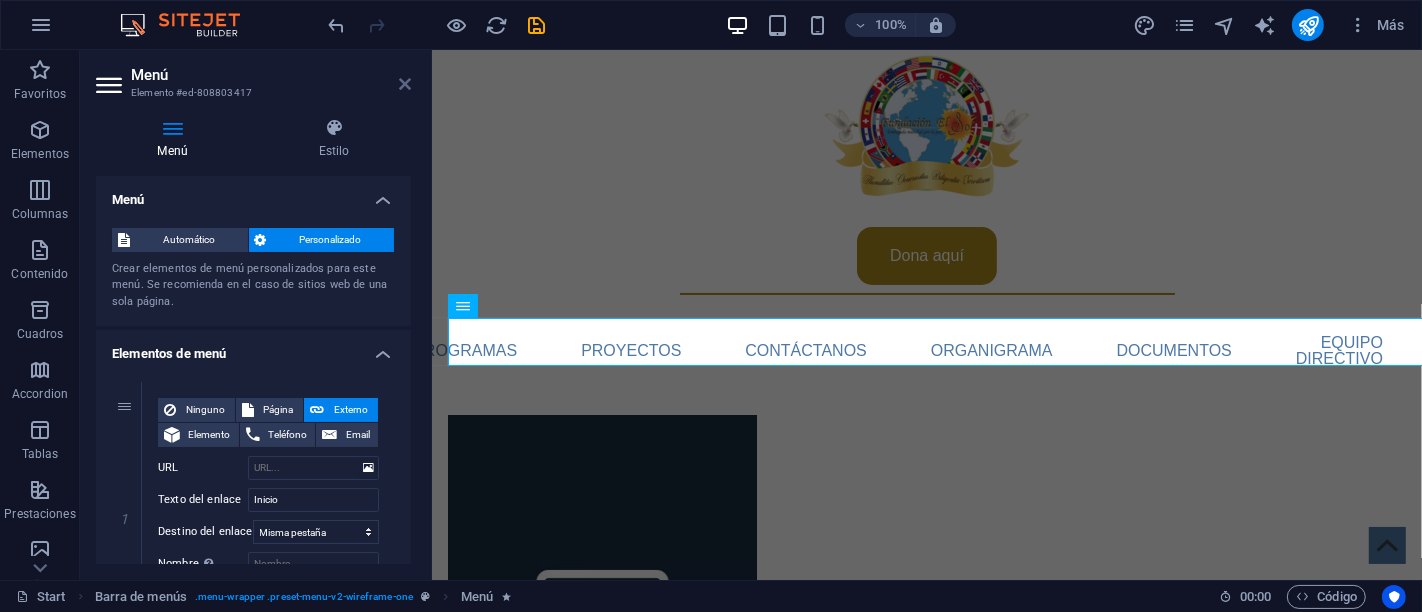 click at bounding box center (405, 84) 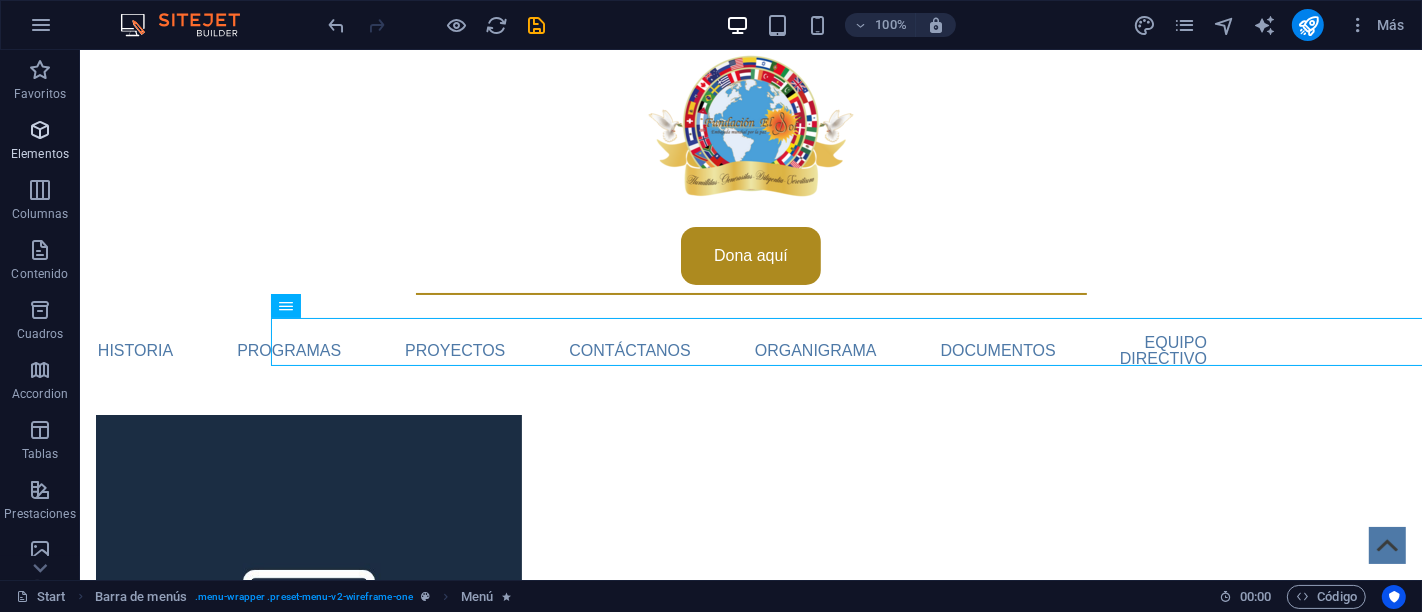click on "Elementos" at bounding box center [40, 154] 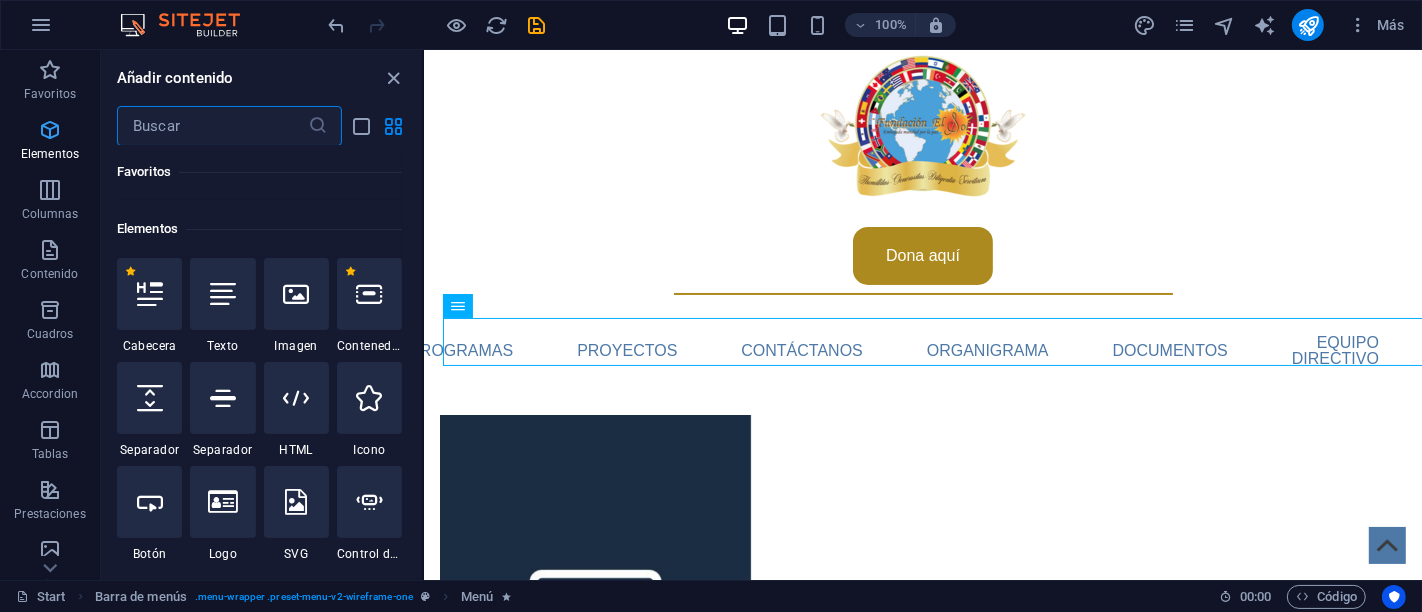 scroll, scrollTop: 377, scrollLeft: 0, axis: vertical 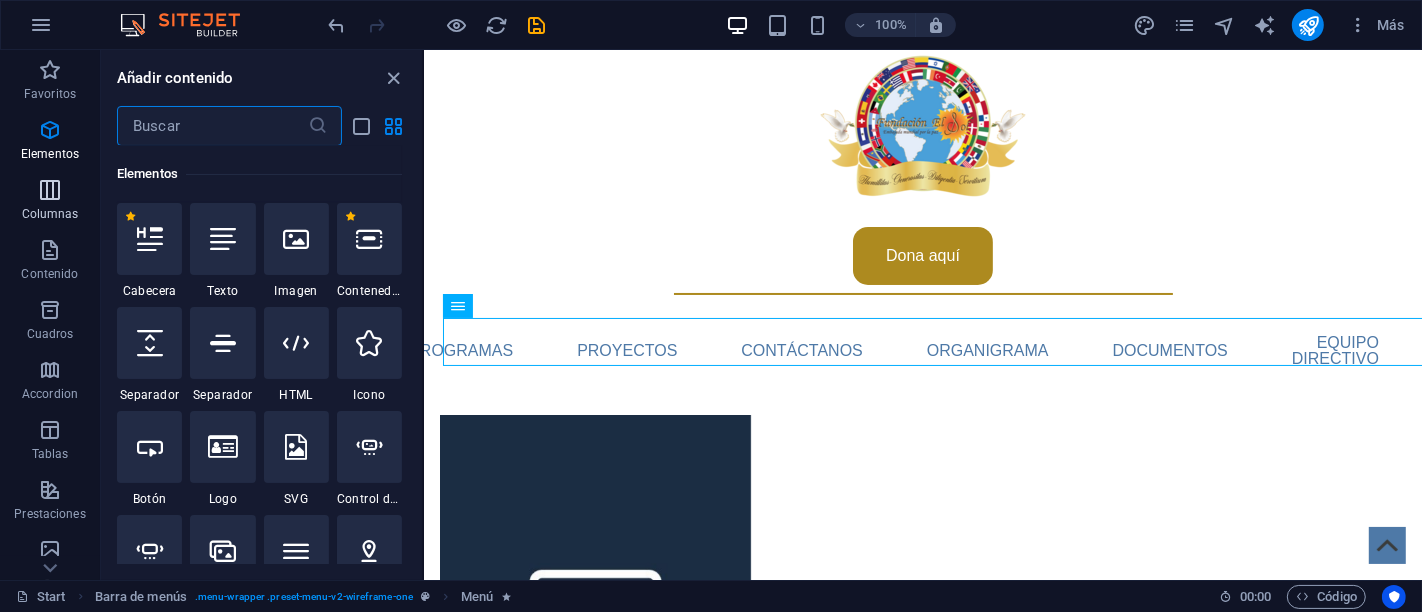 click at bounding box center (50, 190) 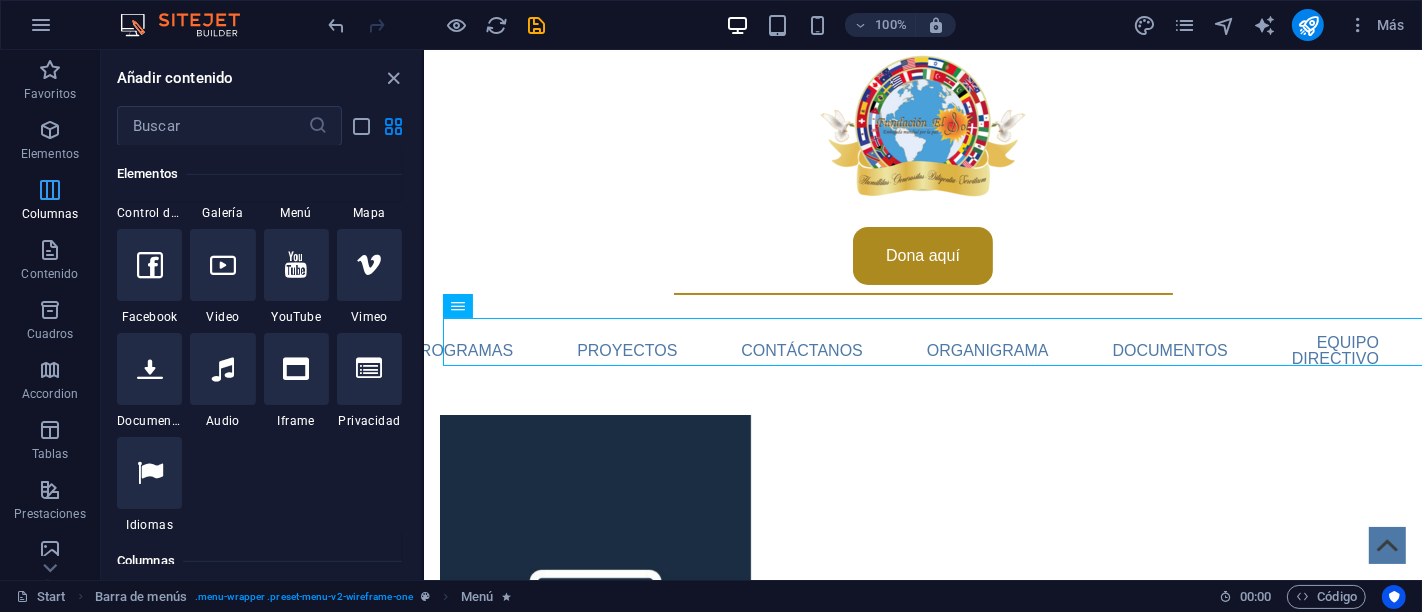 scroll, scrollTop: 1154, scrollLeft: 0, axis: vertical 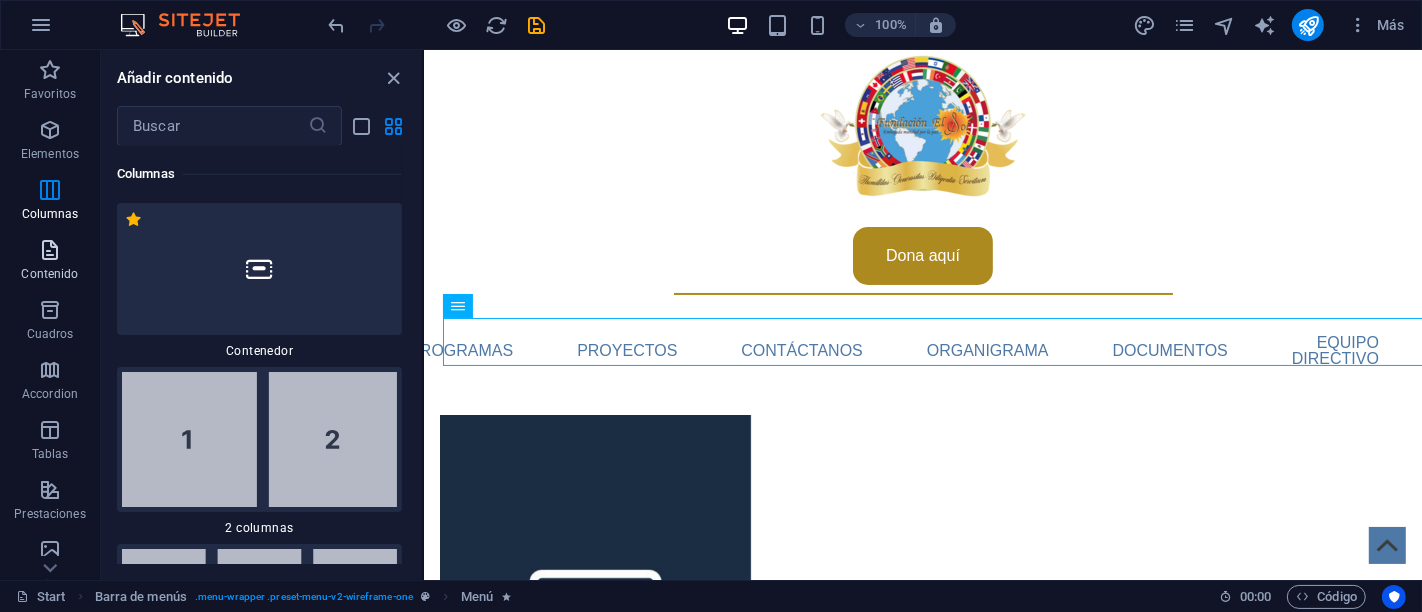click at bounding box center (50, 250) 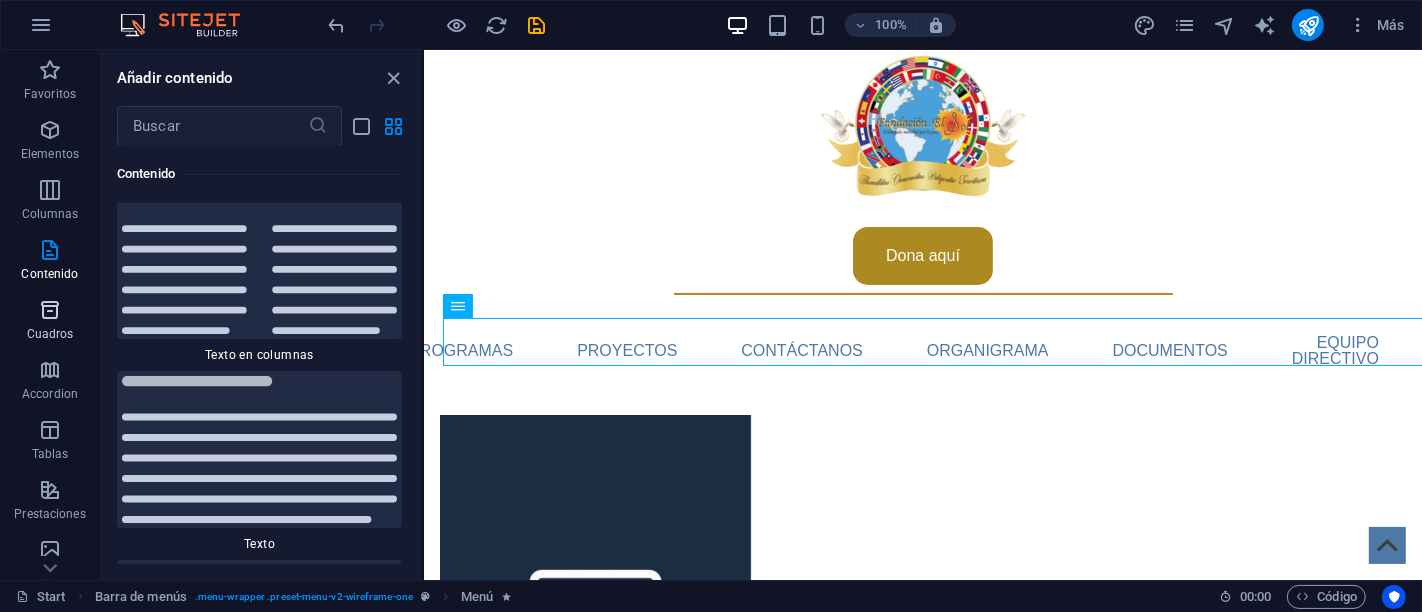 click at bounding box center [50, 310] 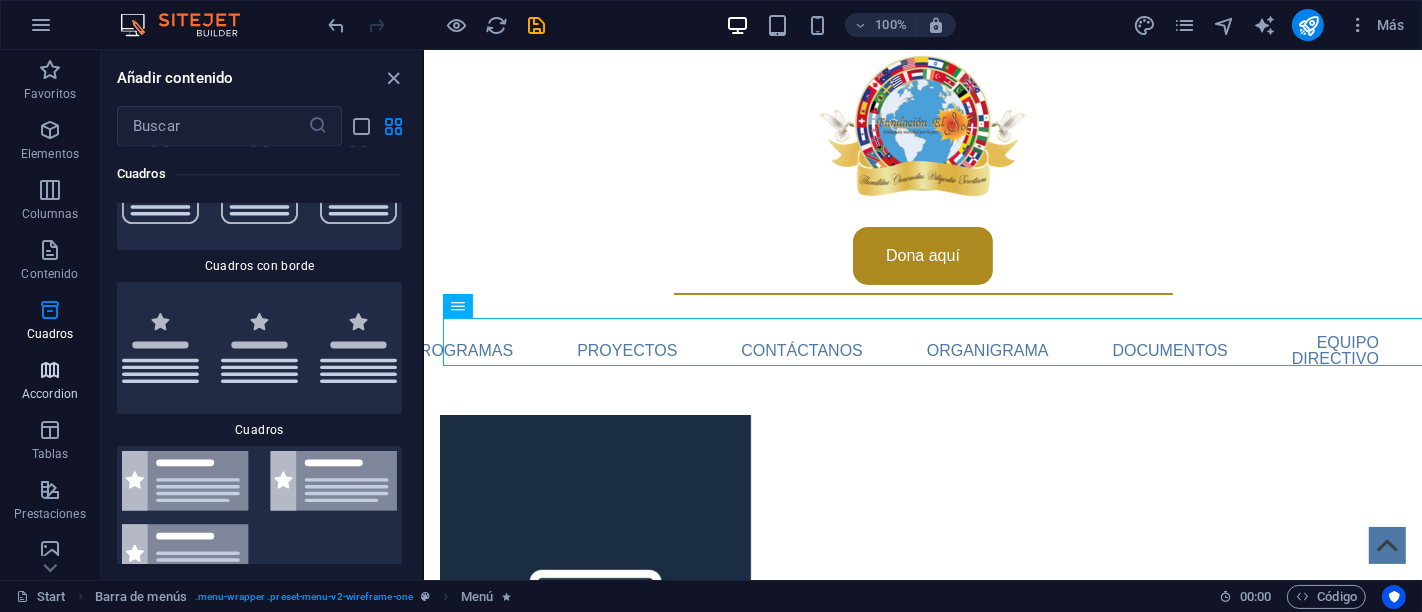 click at bounding box center (50, 370) 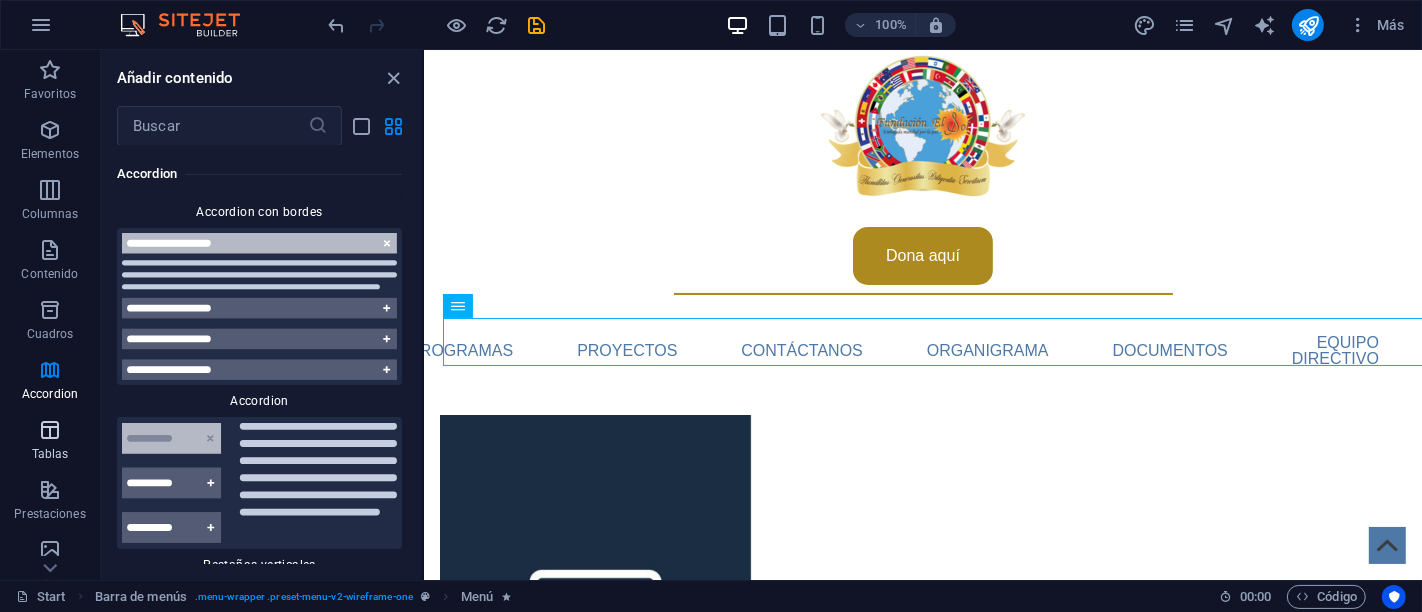 click at bounding box center [50, 430] 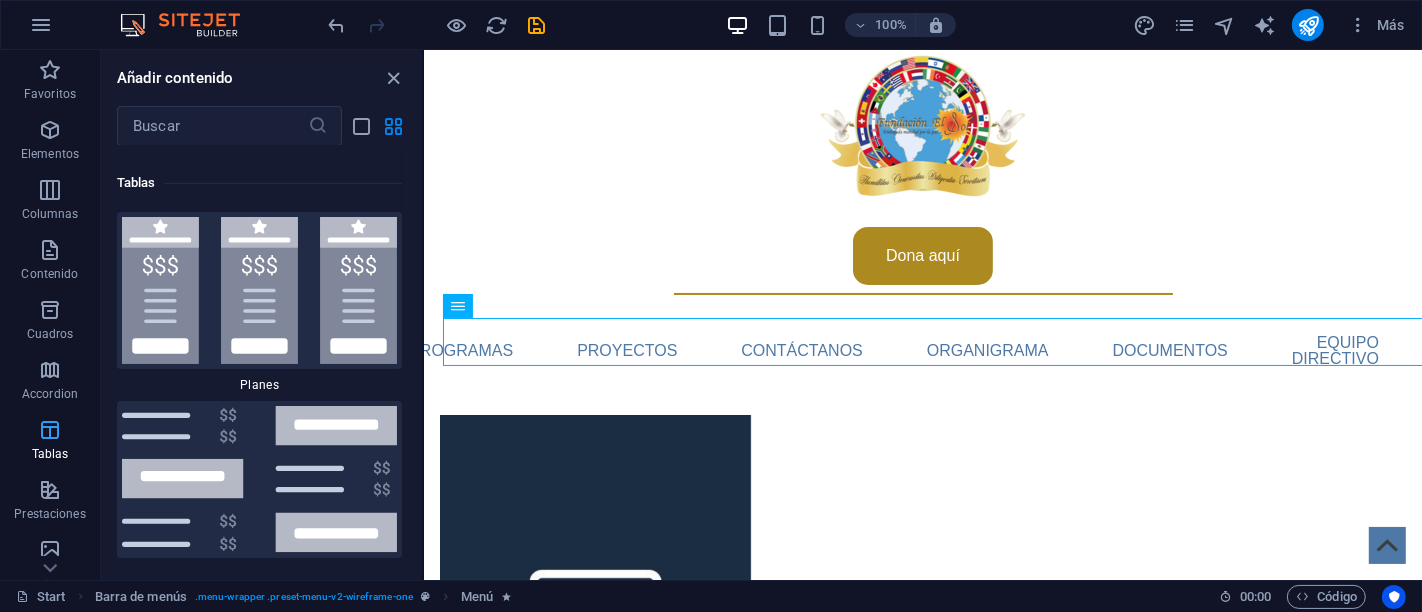 scroll, scrollTop: 13570, scrollLeft: 0, axis: vertical 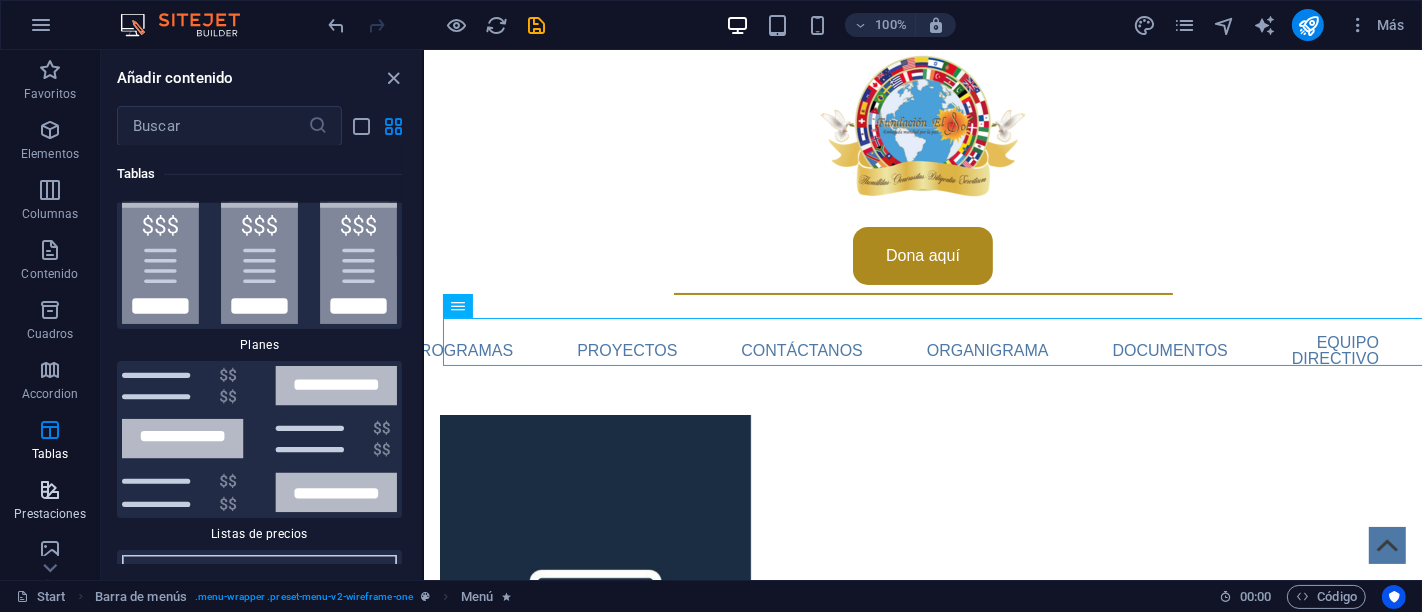click at bounding box center (50, 490) 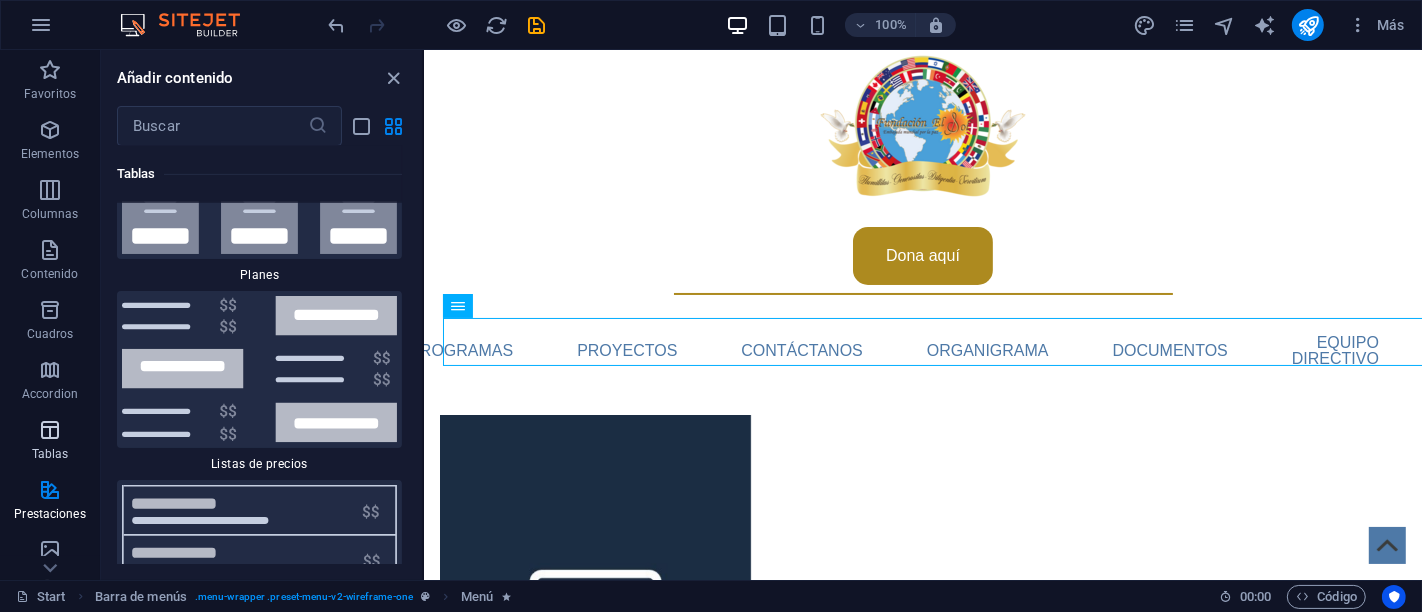 scroll, scrollTop: 14424, scrollLeft: 0, axis: vertical 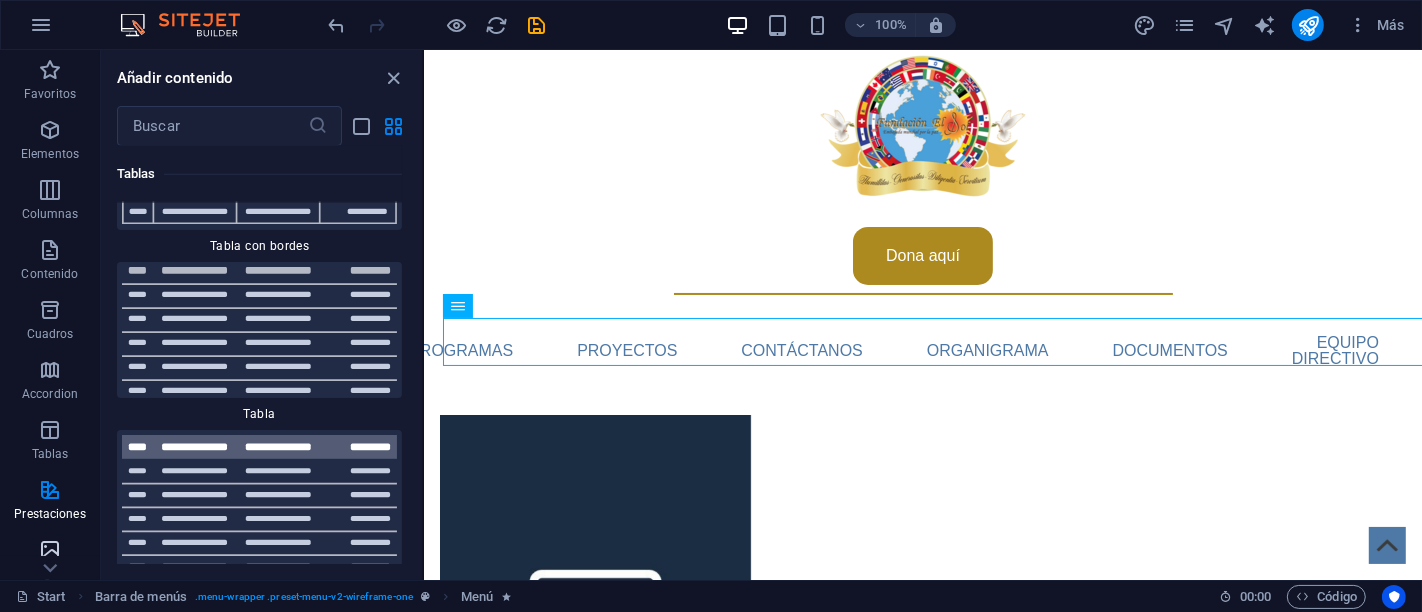 click at bounding box center (50, 550) 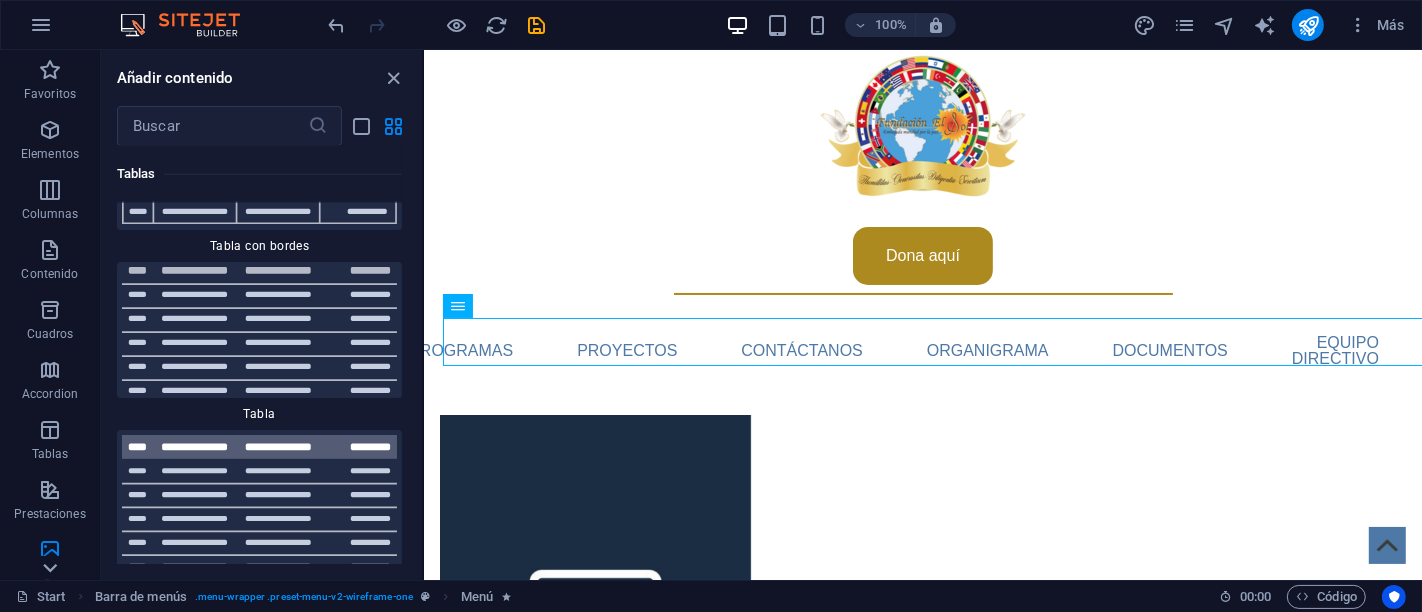 click 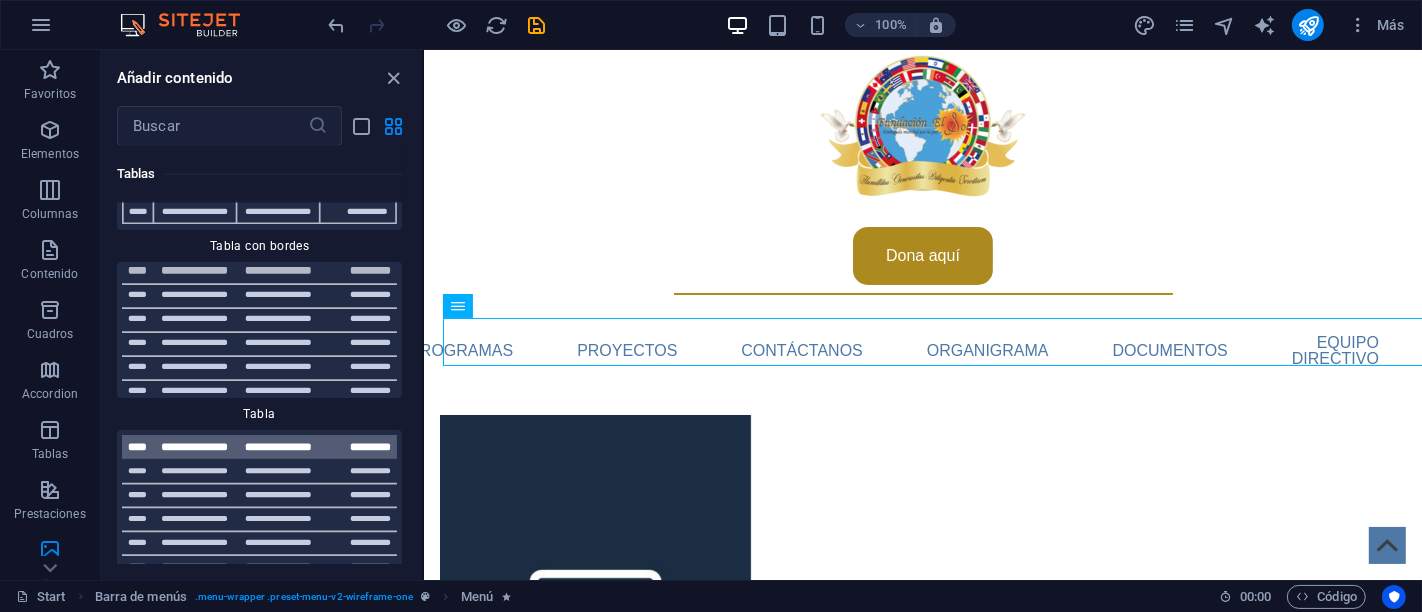 scroll, scrollTop: 14796, scrollLeft: 0, axis: vertical 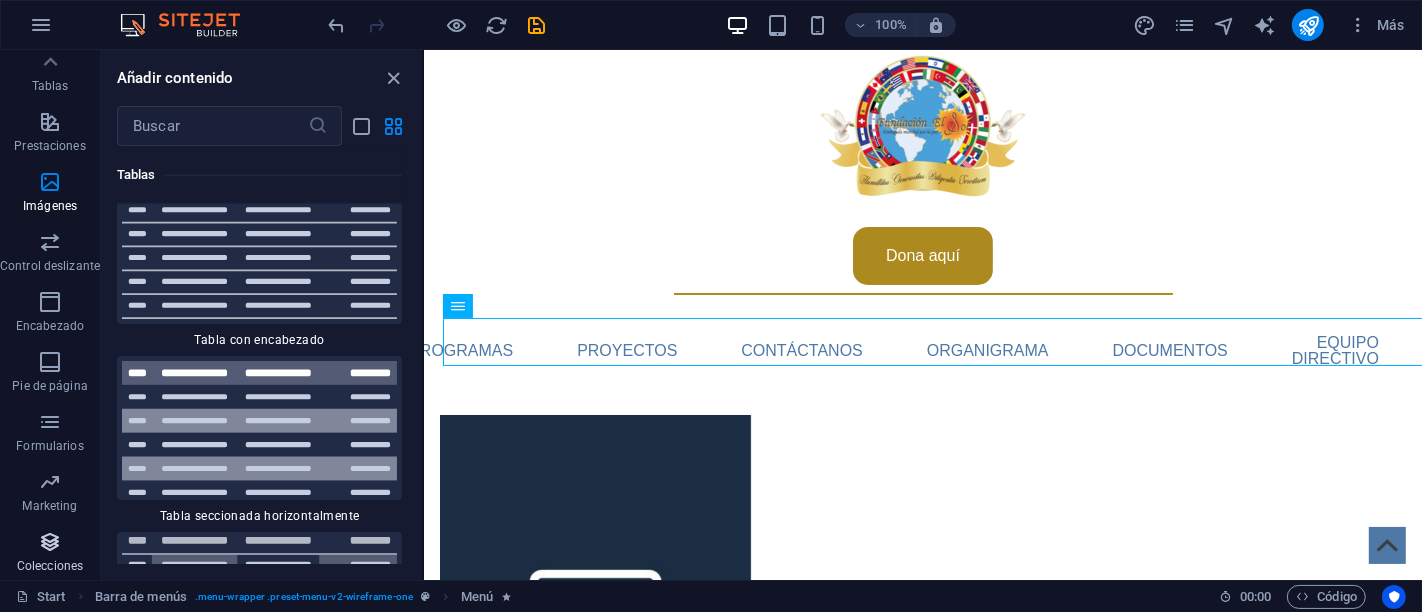 click at bounding box center [50, 542] 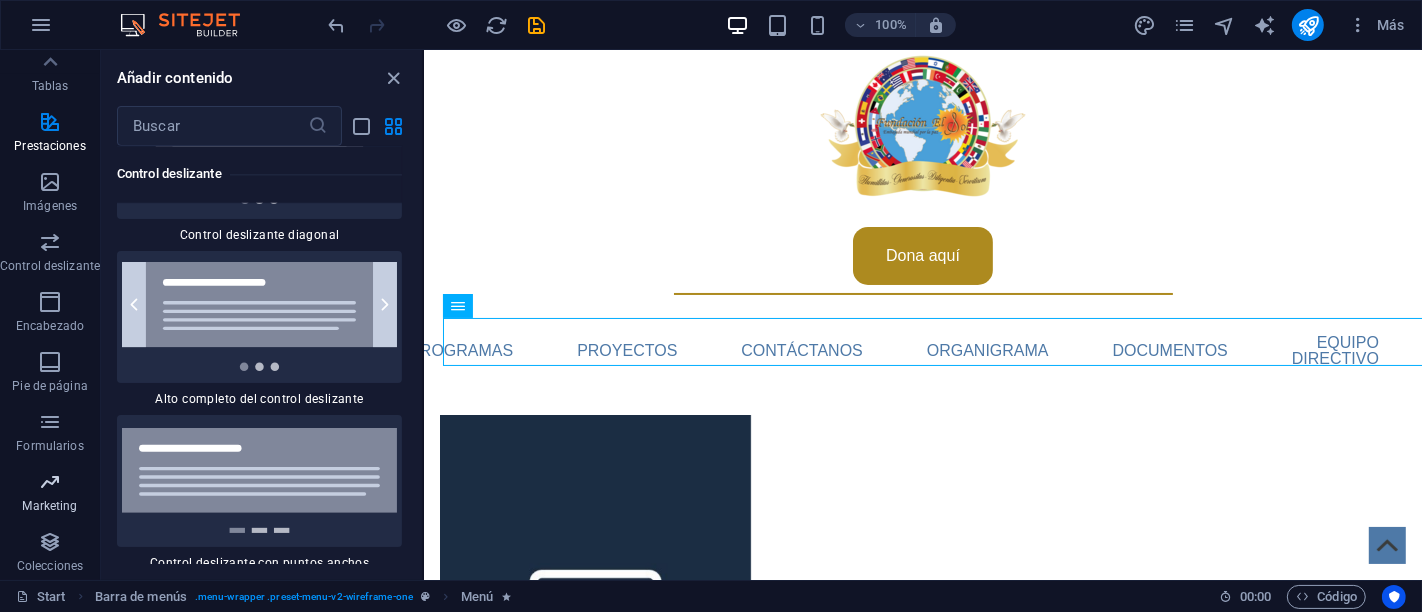 scroll, scrollTop: 37039, scrollLeft: 0, axis: vertical 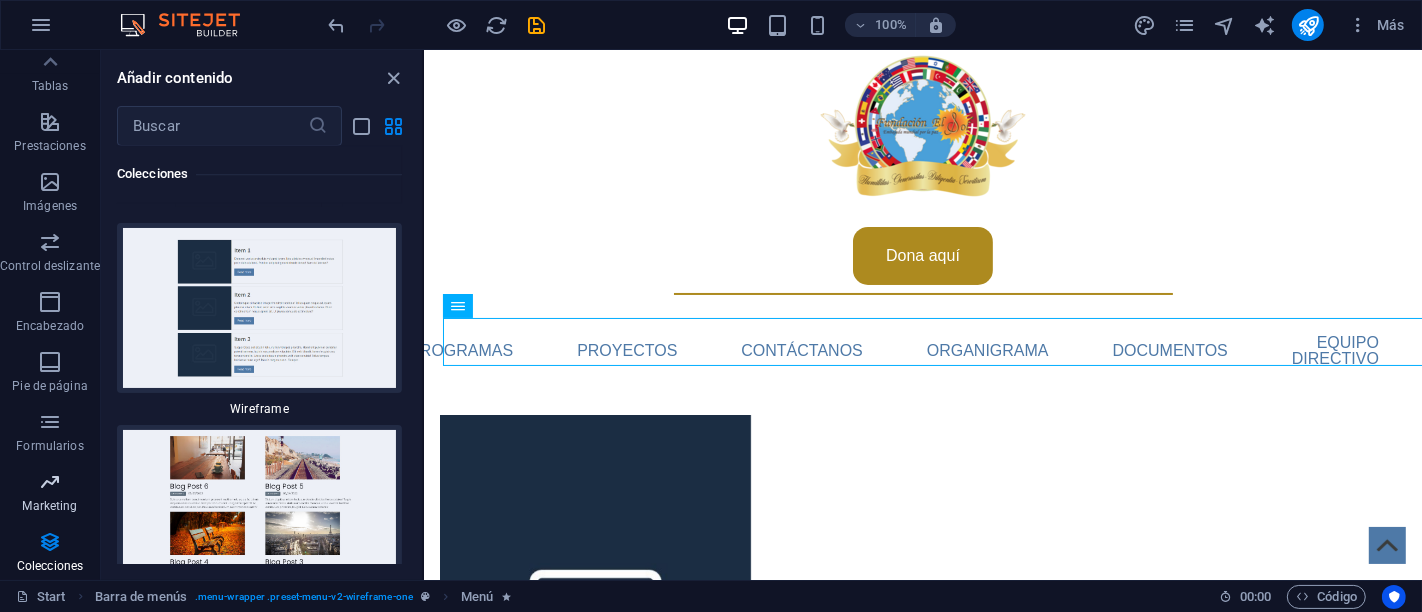 click at bounding box center (50, 482) 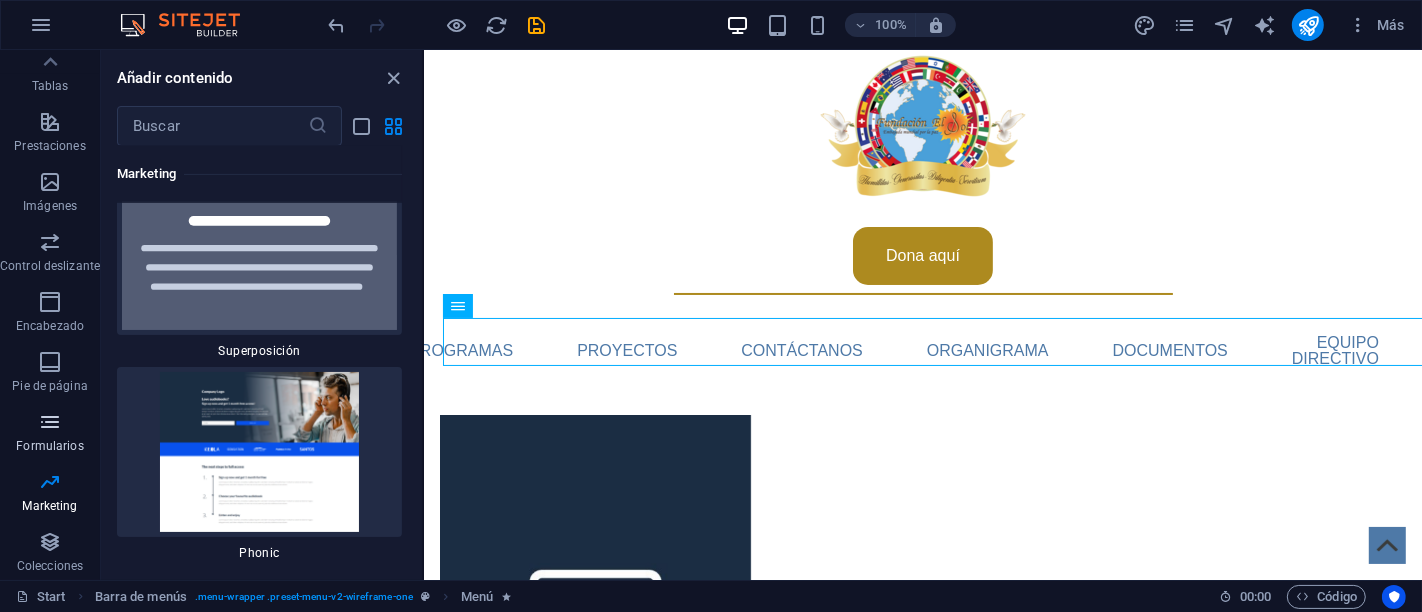 click on "Formularios" at bounding box center (50, 434) 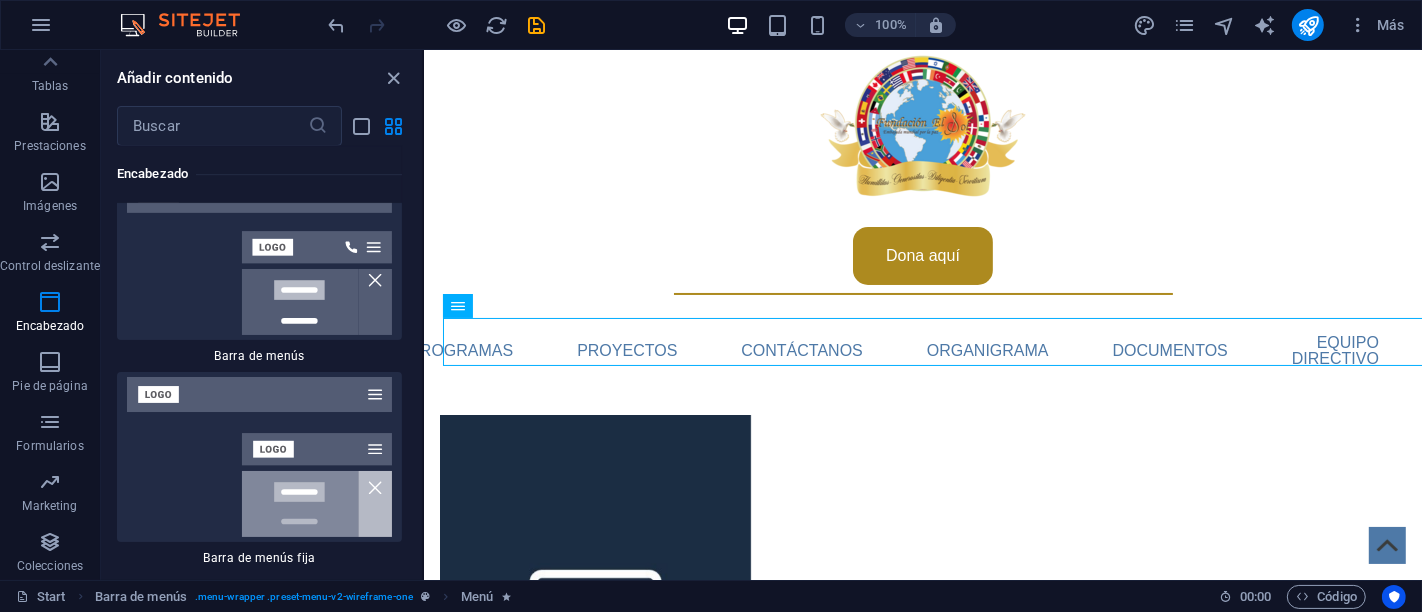 scroll, scrollTop: 24308, scrollLeft: 0, axis: vertical 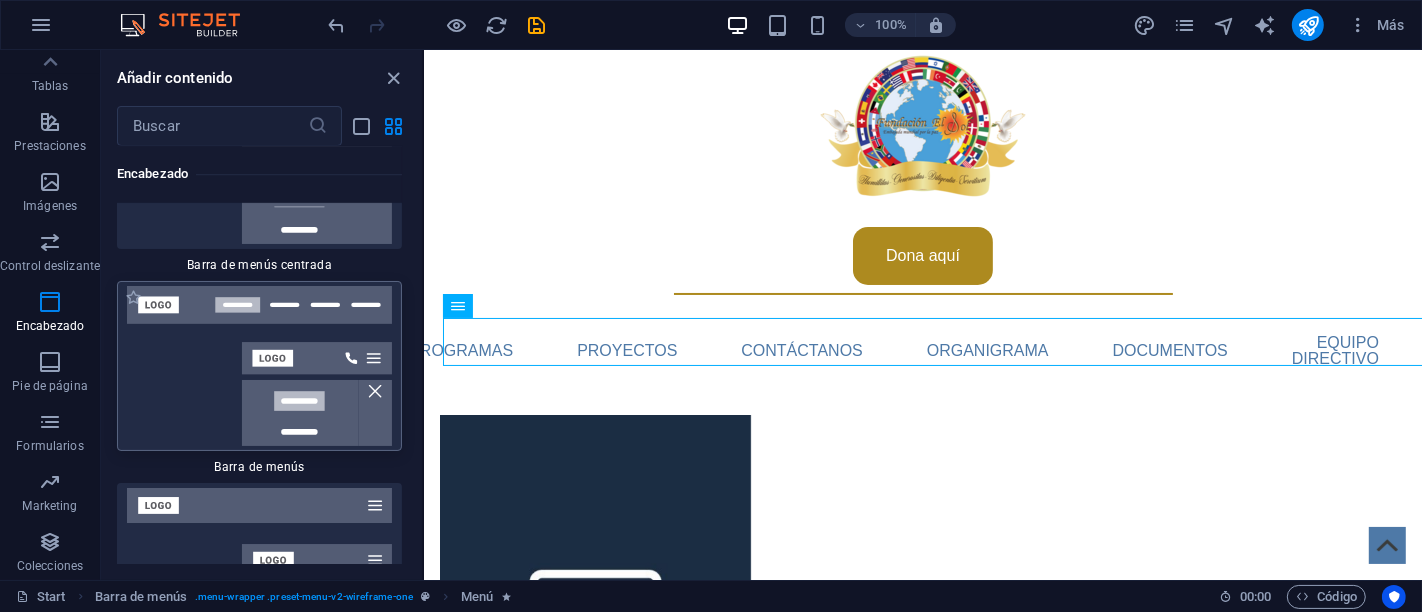 click at bounding box center (259, 366) 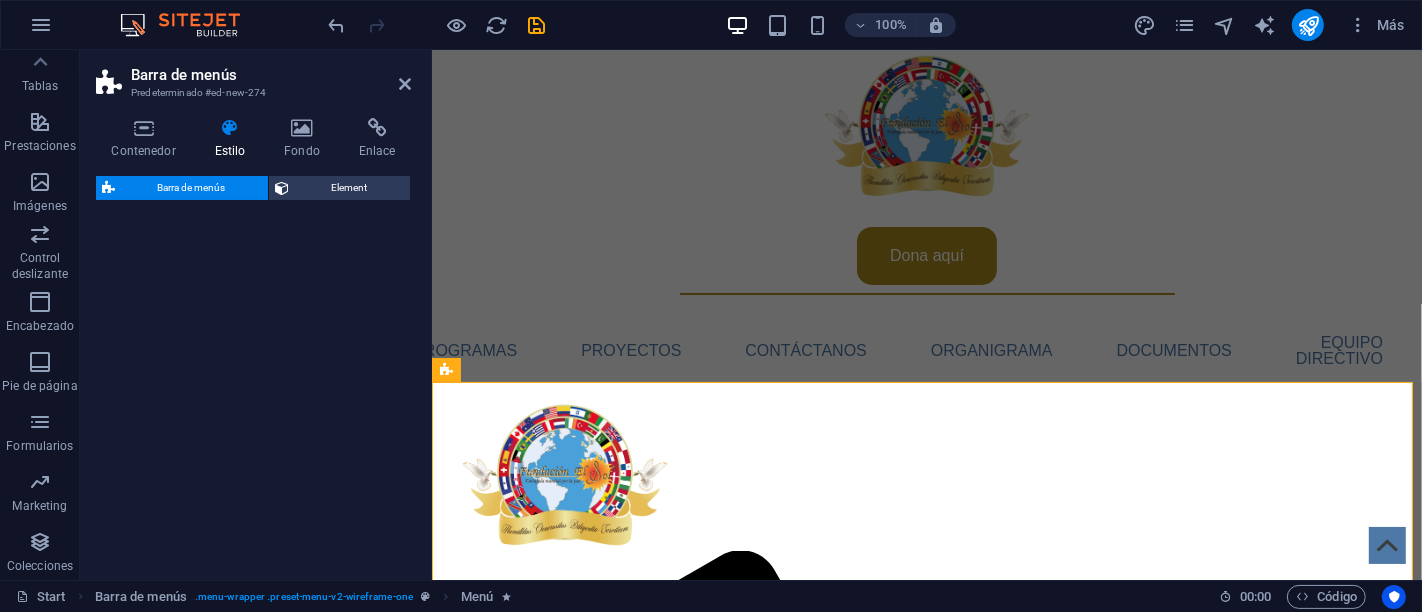 select on "rem" 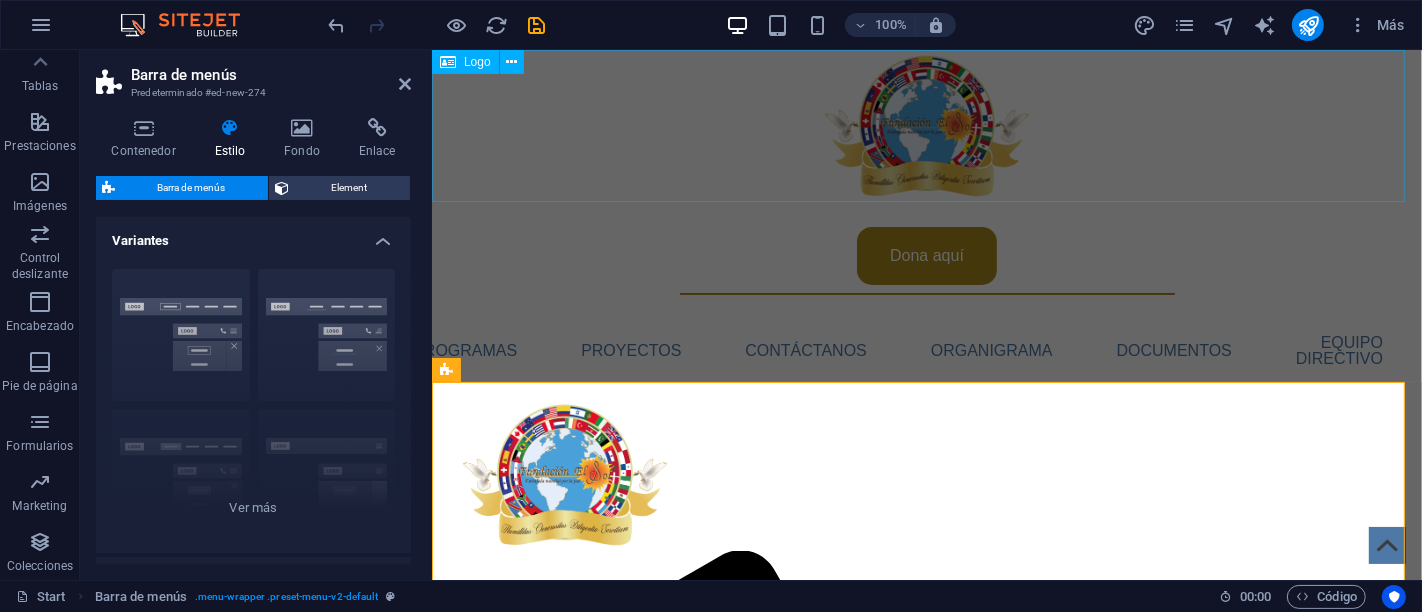 click at bounding box center (926, 126) 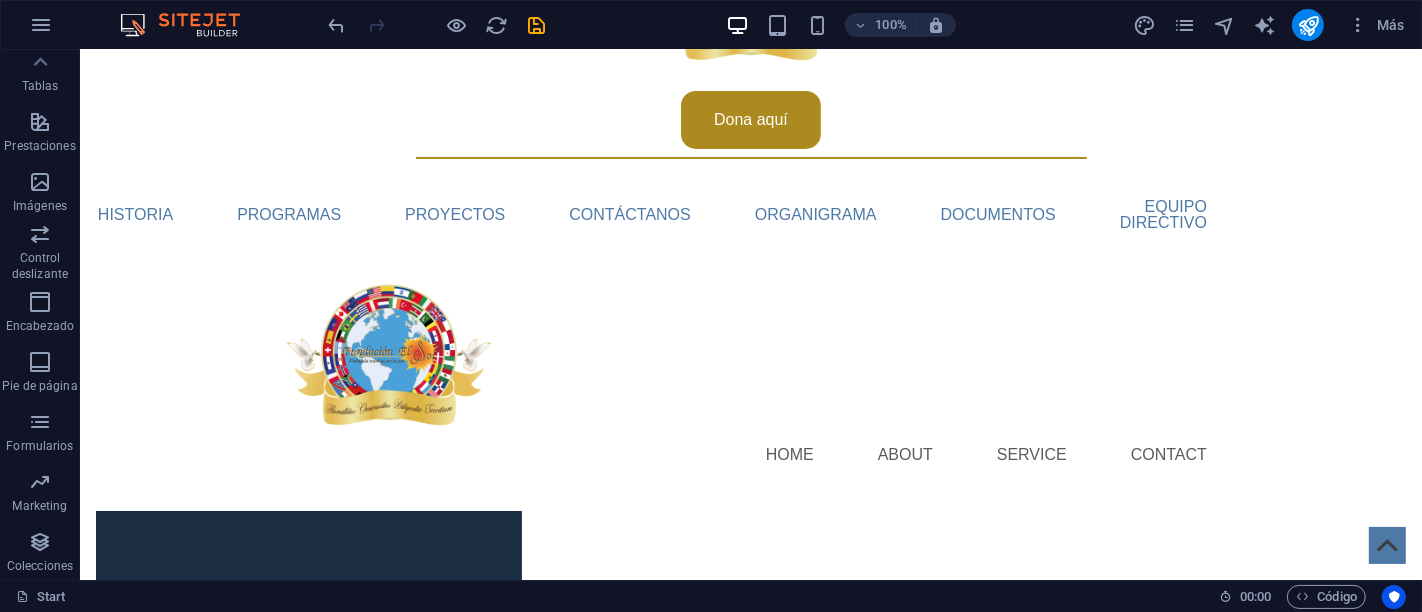 scroll, scrollTop: 25, scrollLeft: 0, axis: vertical 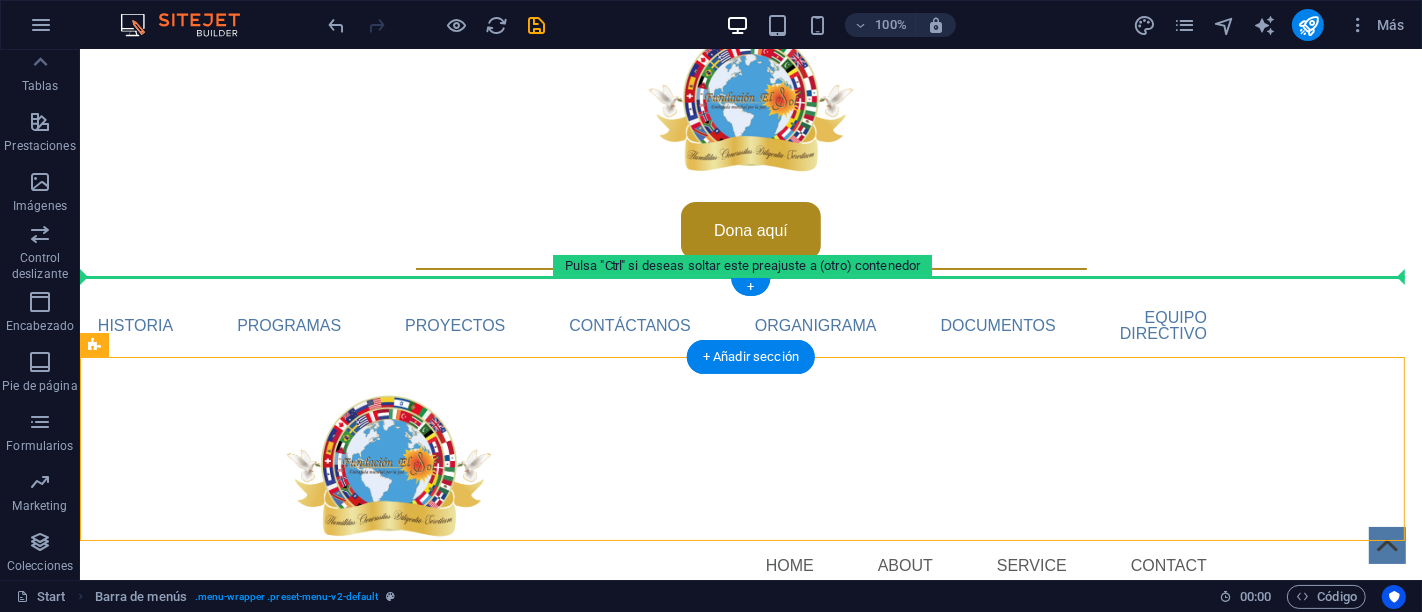 drag, startPoint x: 376, startPoint y: 441, endPoint x: 206, endPoint y: 303, distance: 218.96118 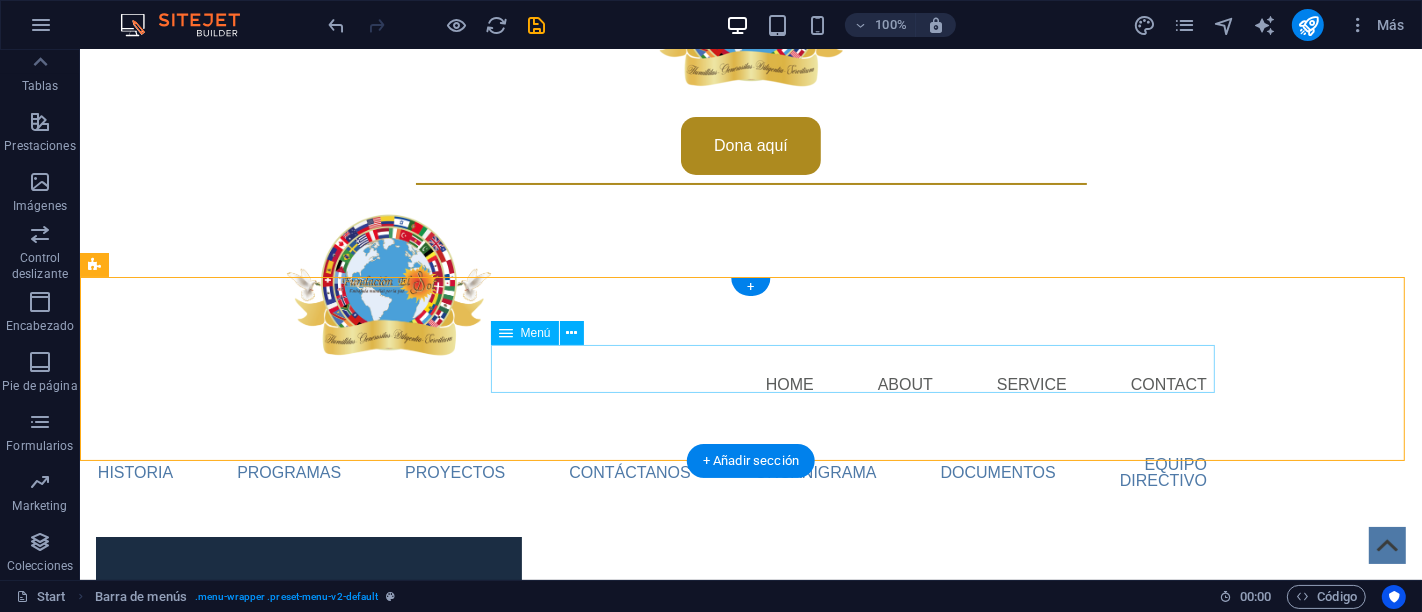scroll, scrollTop: 136, scrollLeft: 0, axis: vertical 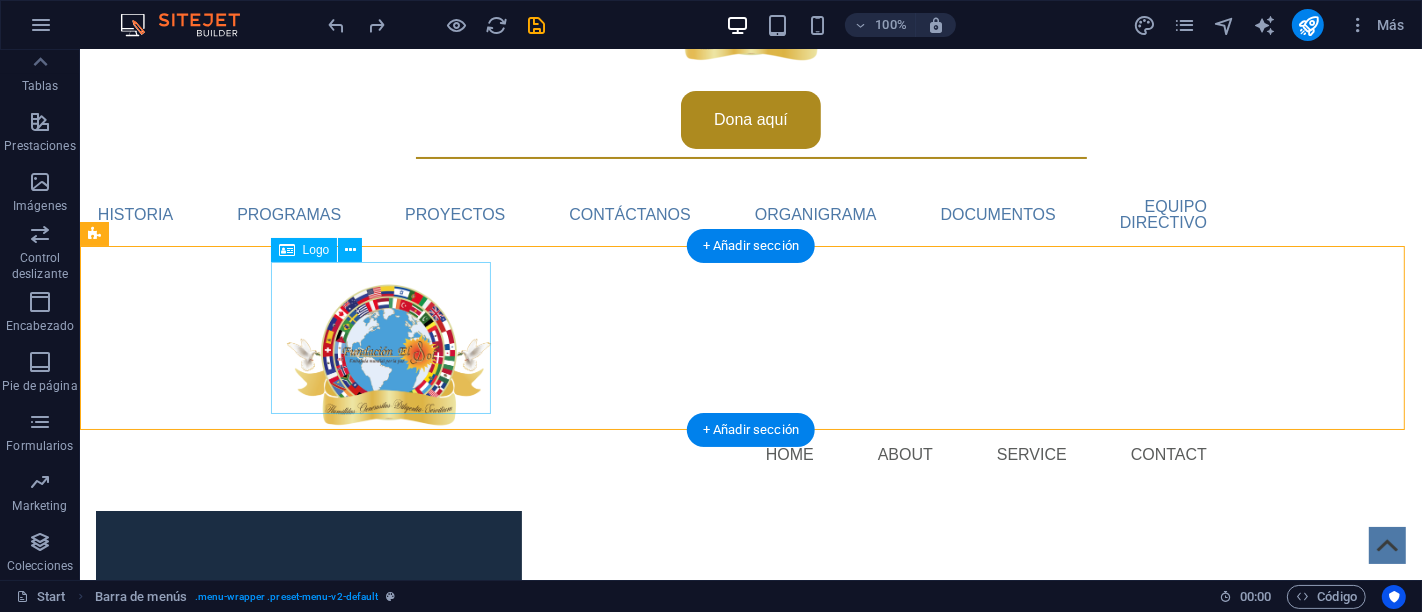 click at bounding box center [750, 355] 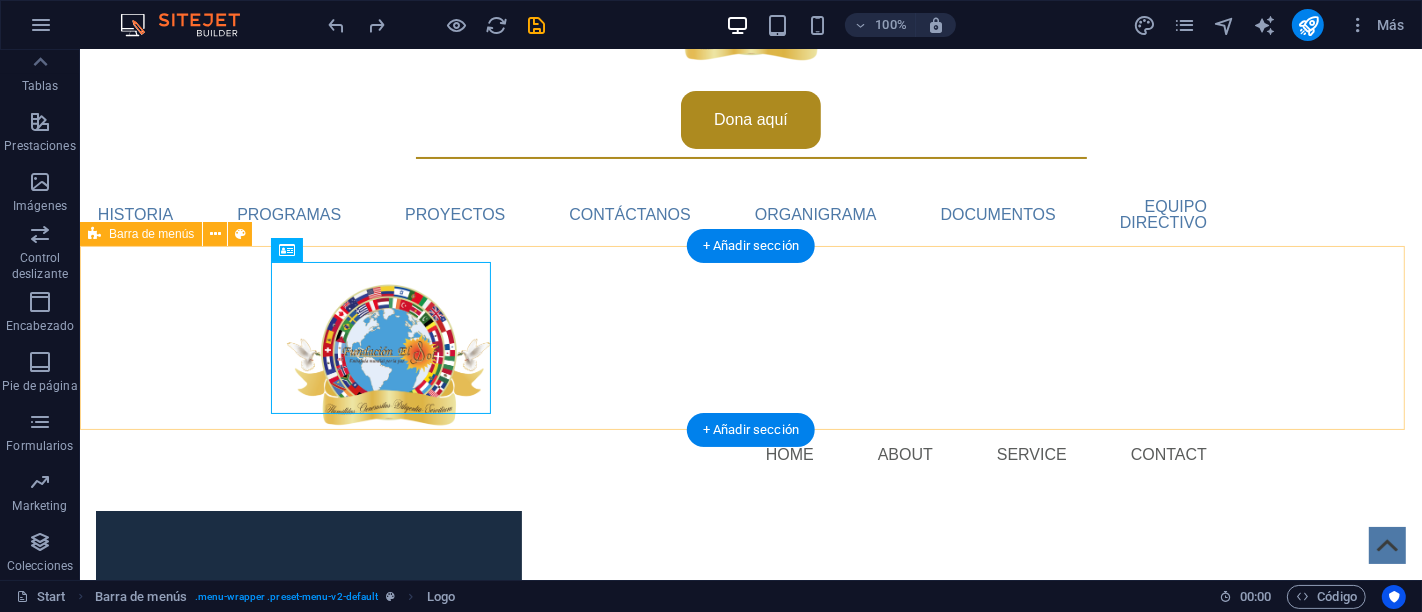 click on "Menu Home About Service Contact" at bounding box center [750, 379] 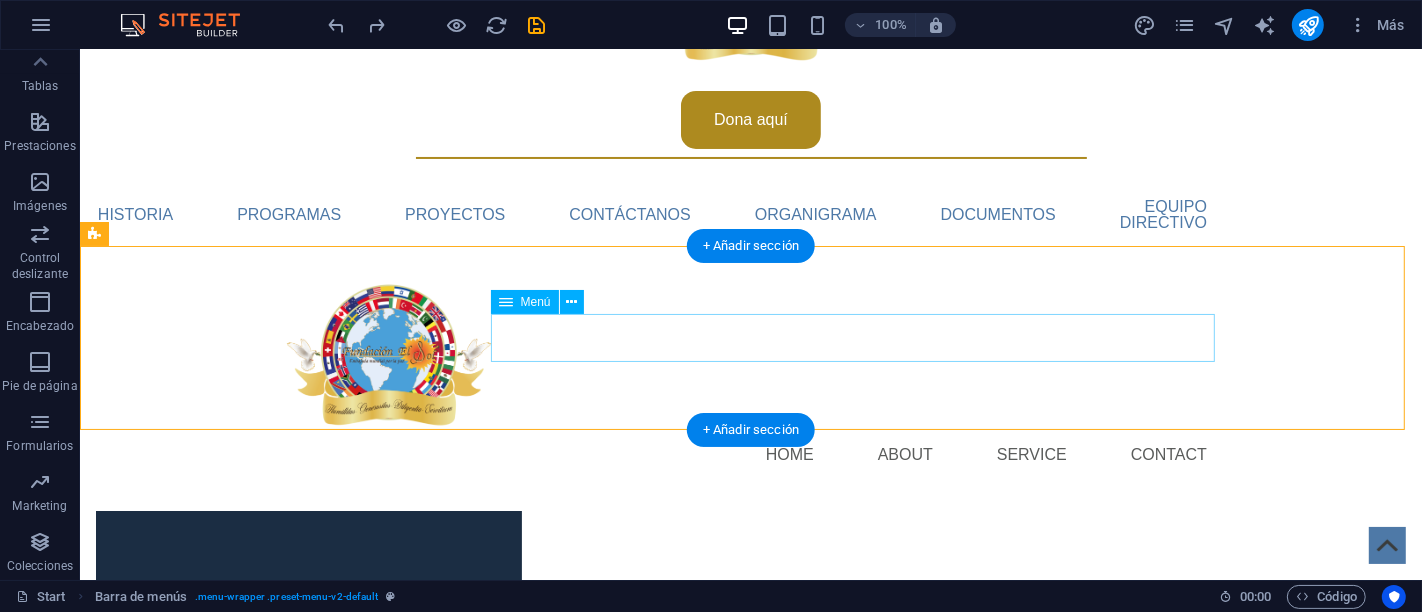 click on "Home About Service Contact" at bounding box center (750, 455) 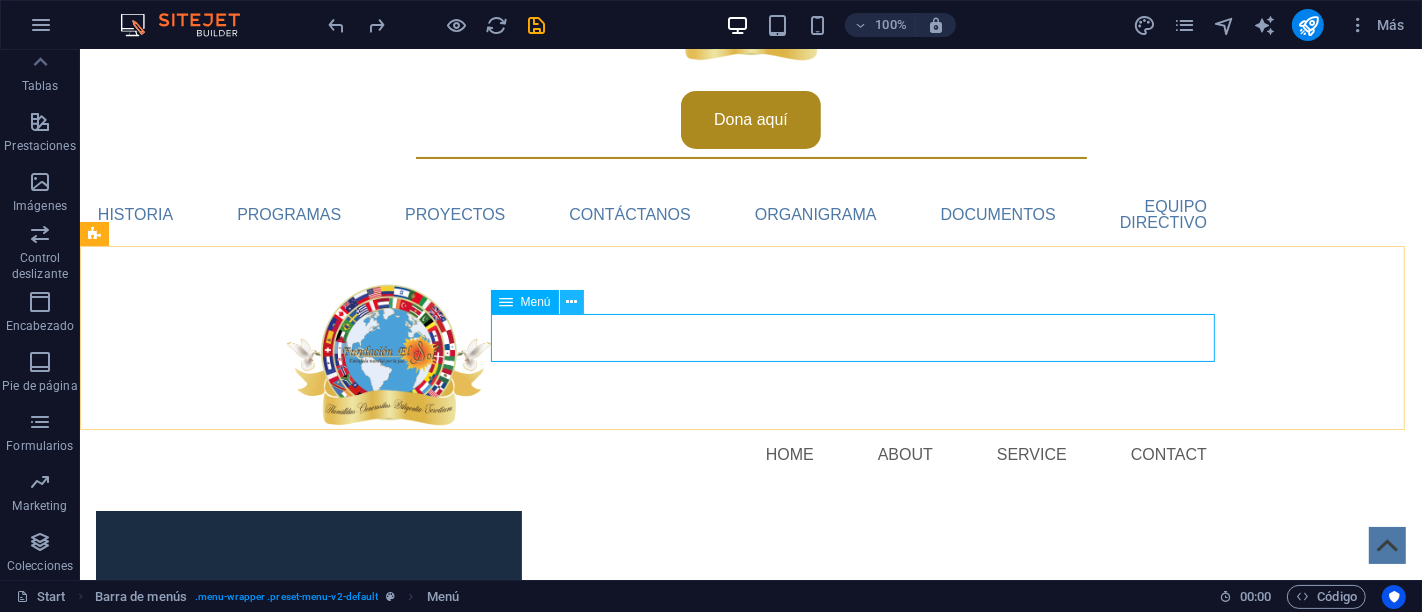 click at bounding box center (571, 302) 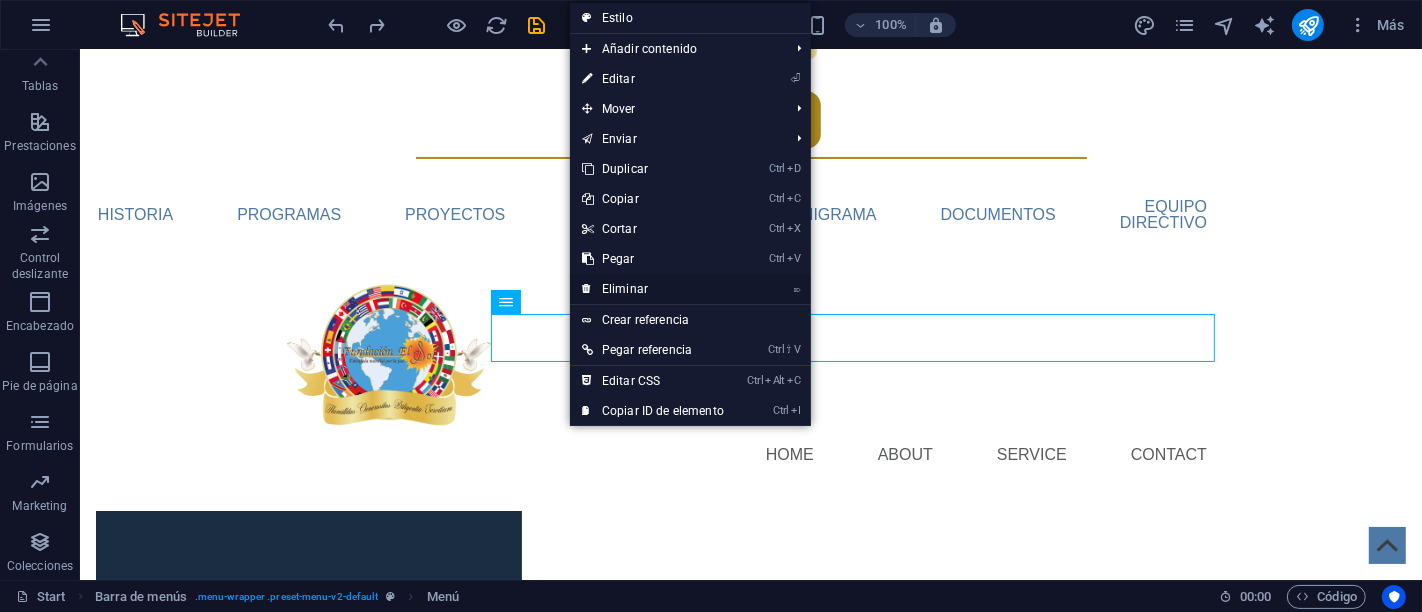 click on "⌦  Eliminar" at bounding box center (653, 289) 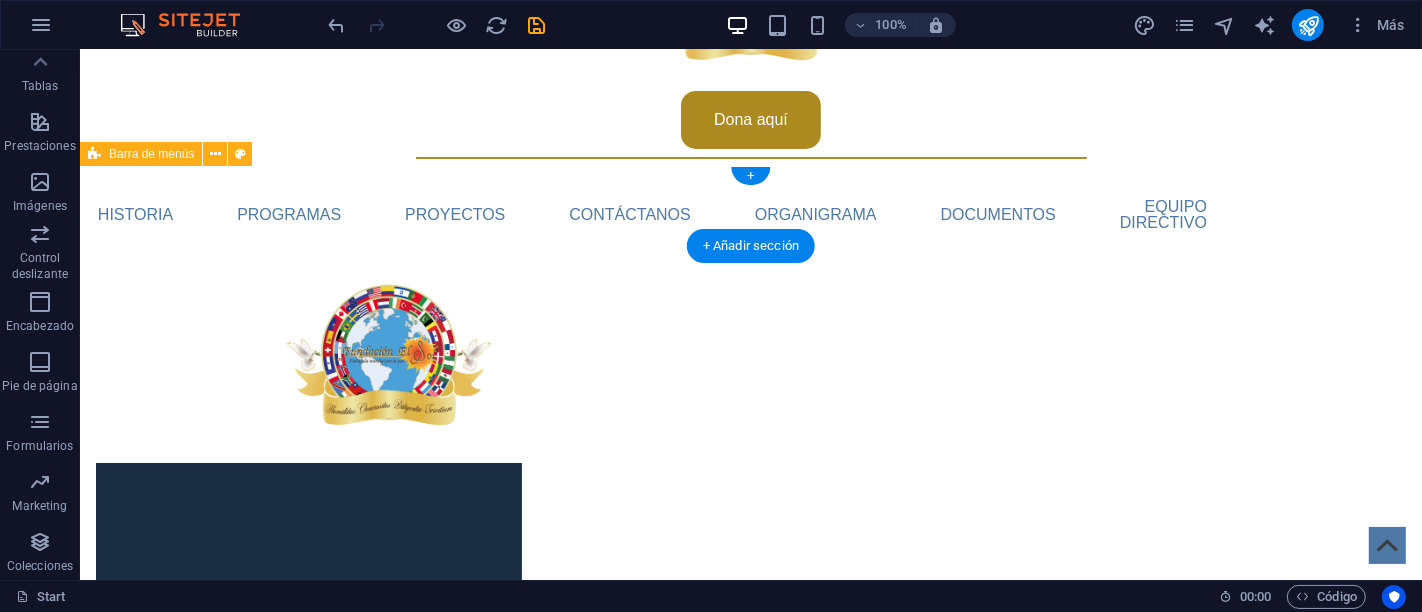 click on "Inicio Sobre nosotros Historia Programas Proyectos Contáctanos Organigrama Documentos Equipo Directivo" at bounding box center [750, 215] 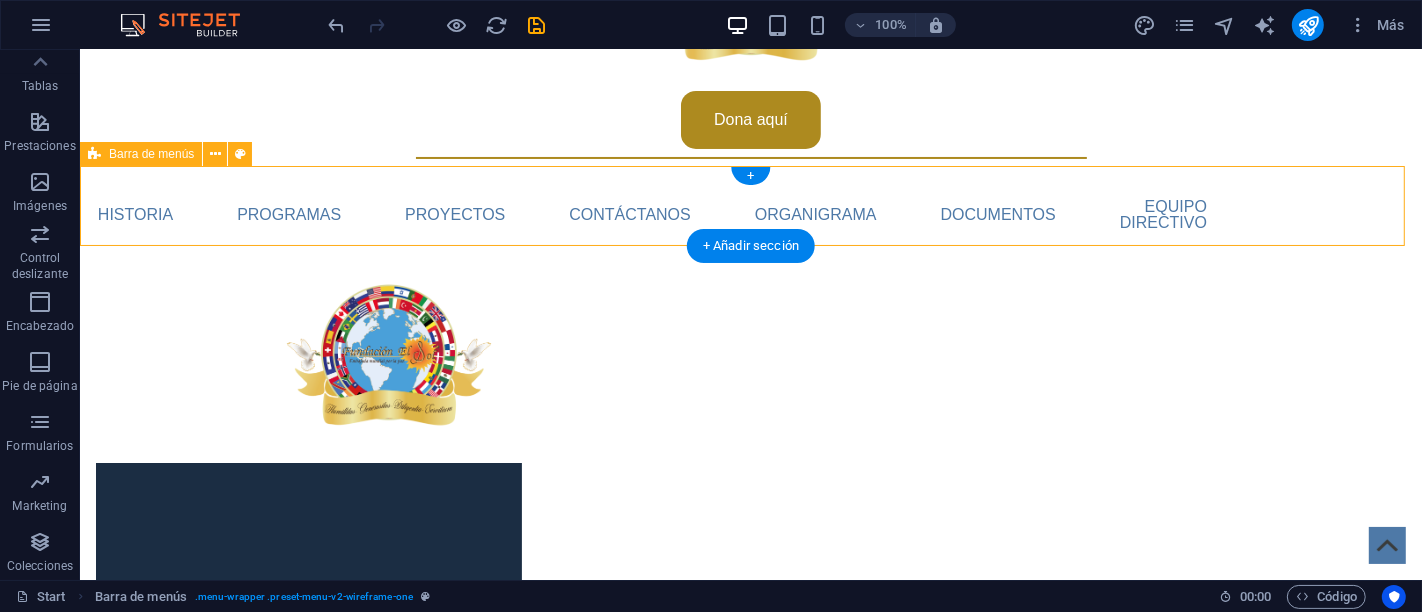 click on "Inicio Sobre nosotros Historia Programas Proyectos Contáctanos Organigrama Documentos Equipo Directivo" at bounding box center [750, 215] 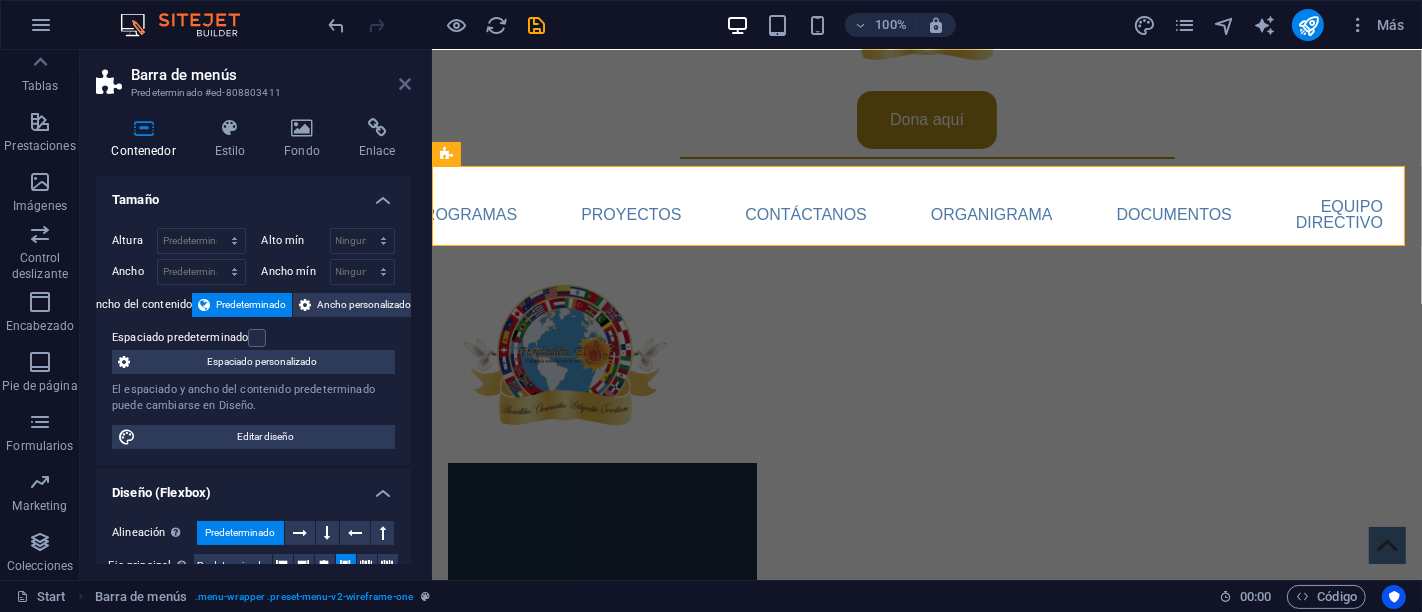 click at bounding box center (405, 84) 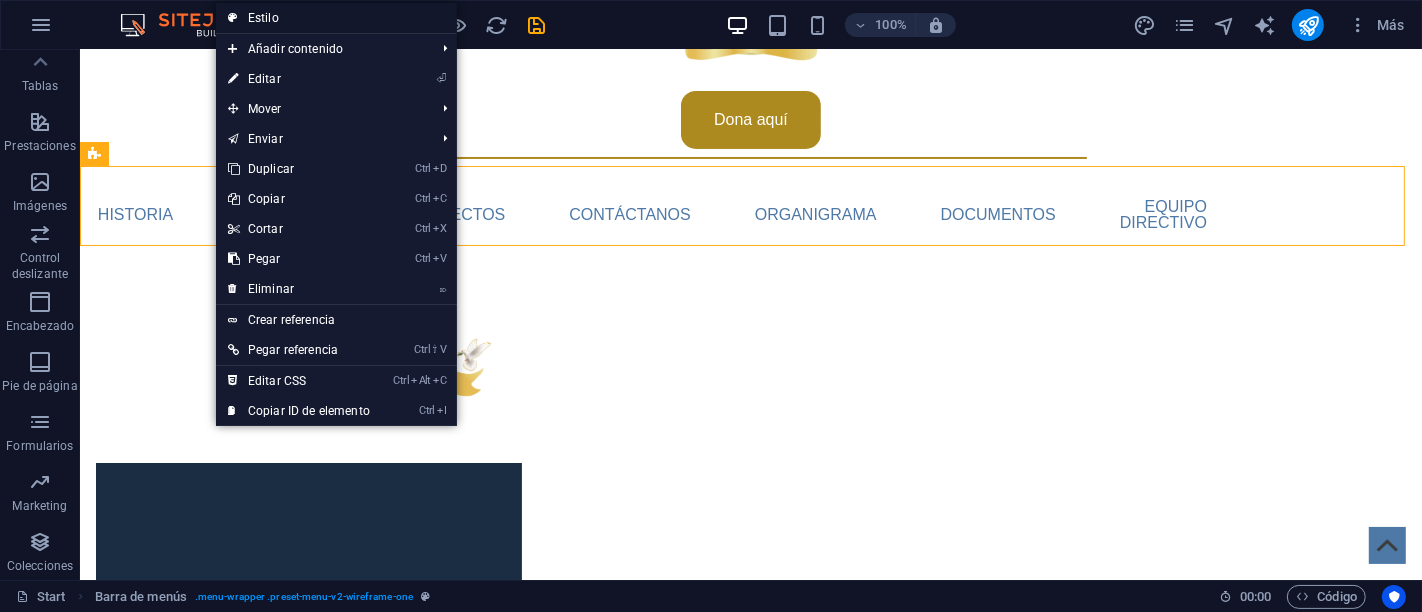 click on "Estilo" at bounding box center (336, 18) 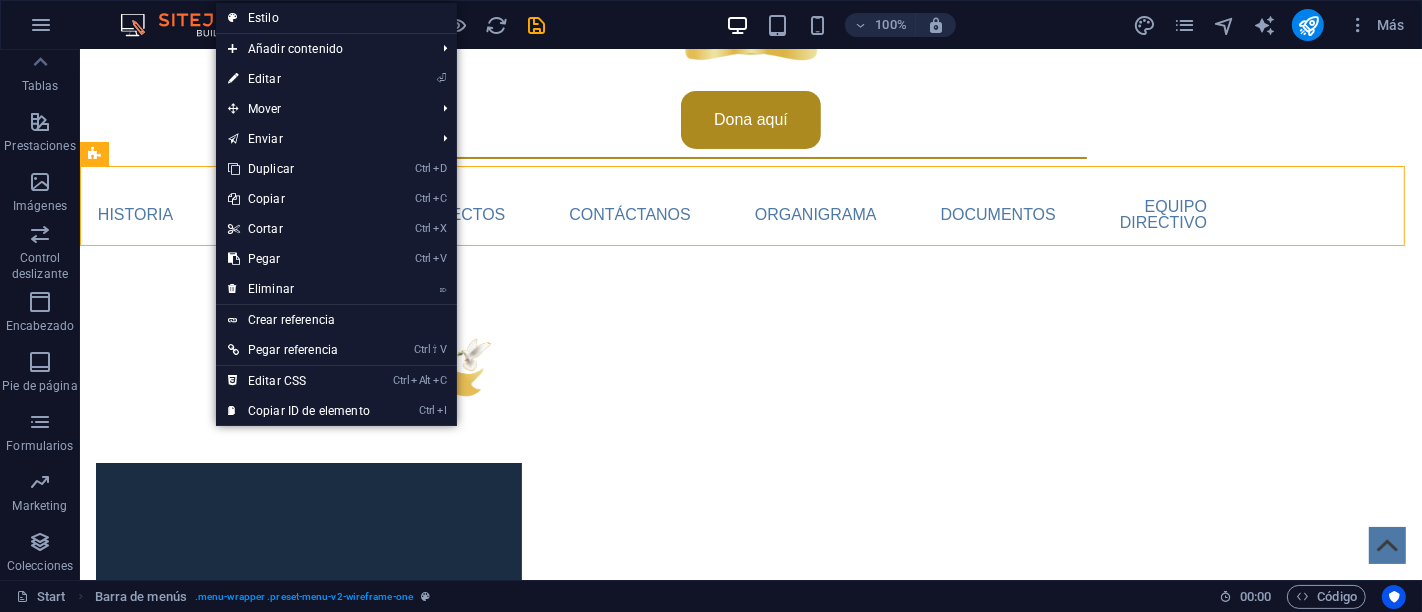 select on "rem" 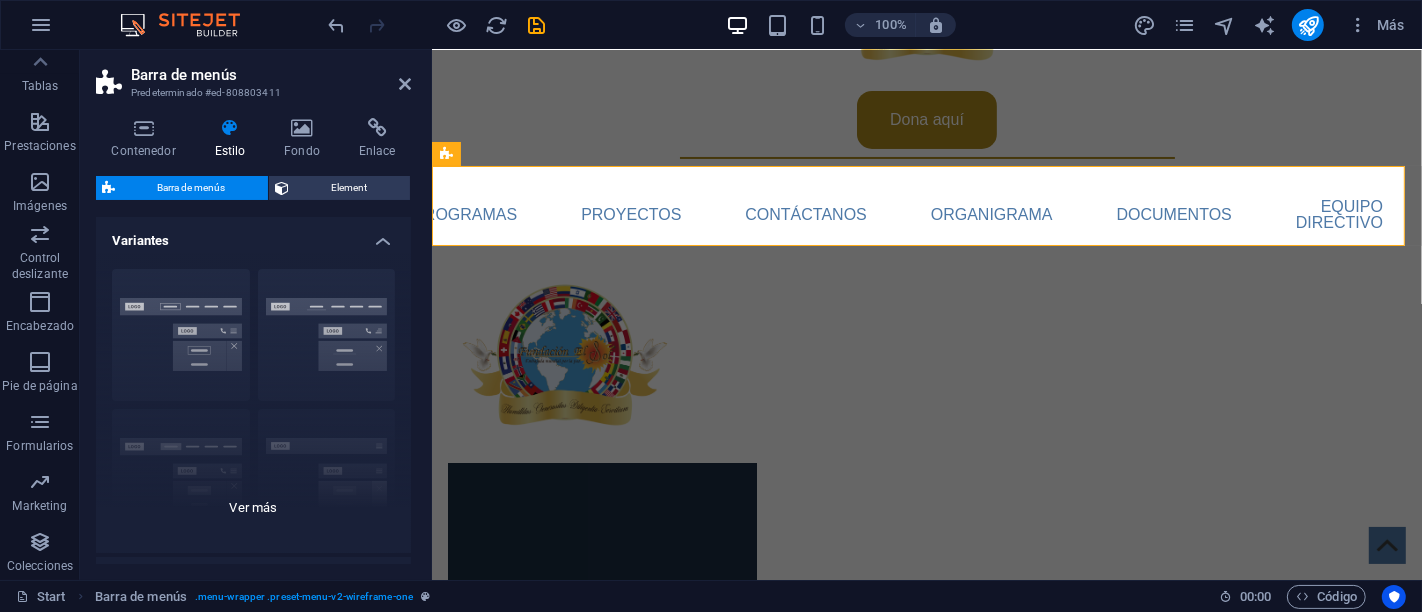 click on "Borde Centrado Predeterminado Fijo Loki Desencadenador Ancho XXL" at bounding box center (253, 403) 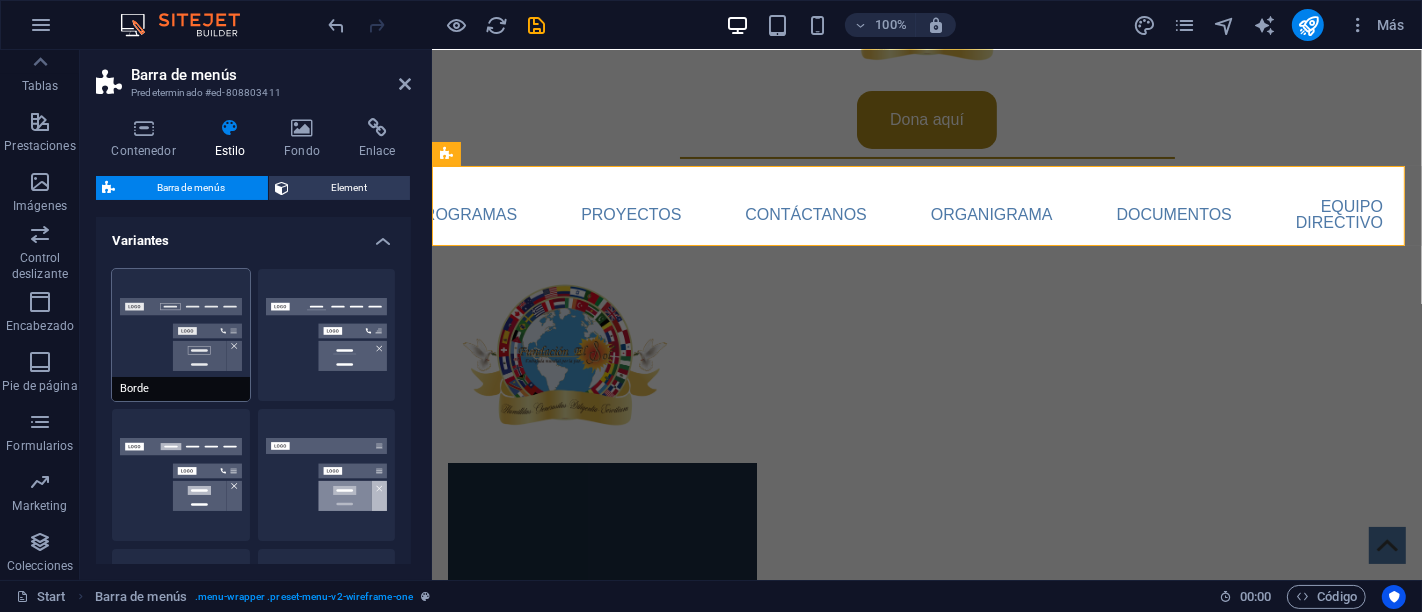 click on "Borde" at bounding box center [181, 335] 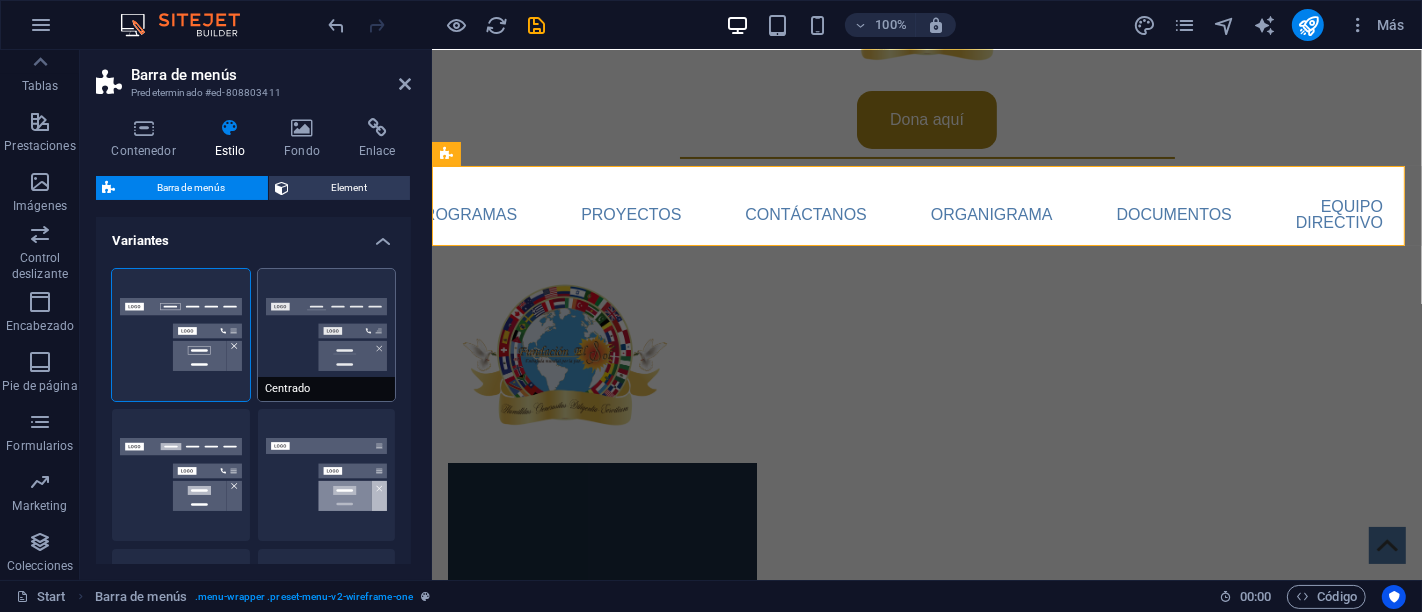 click on "Centrado" at bounding box center (327, 335) 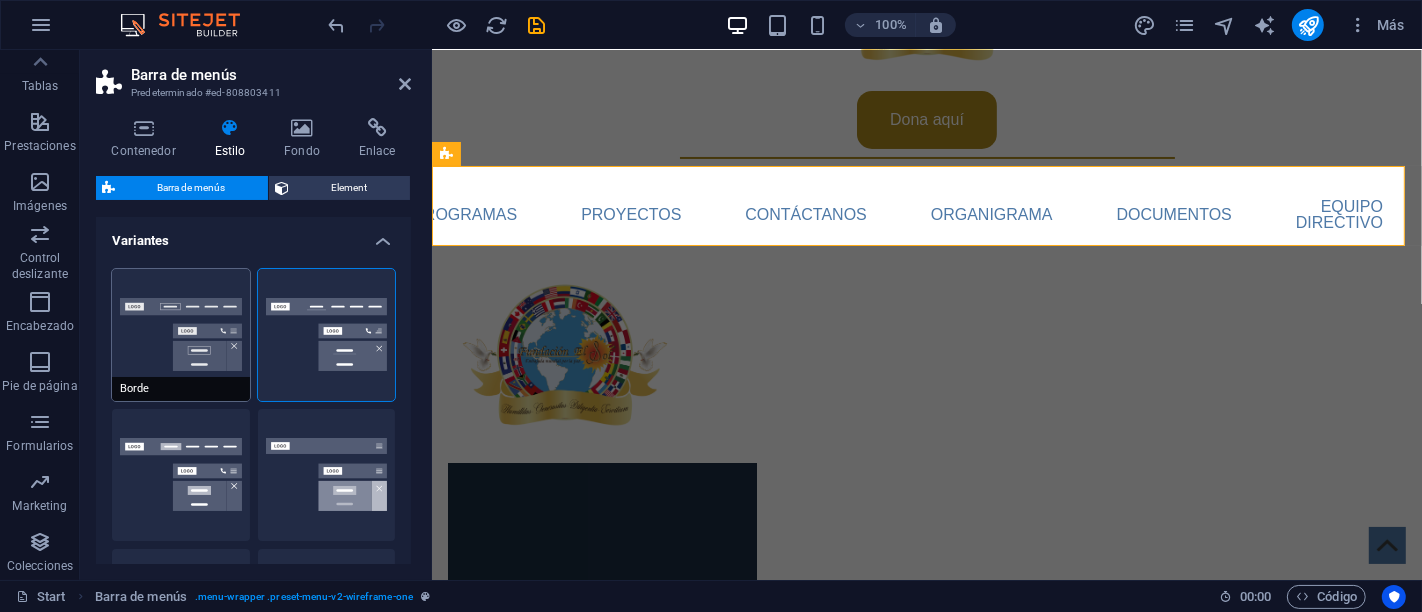 click on "Borde" at bounding box center (181, 335) 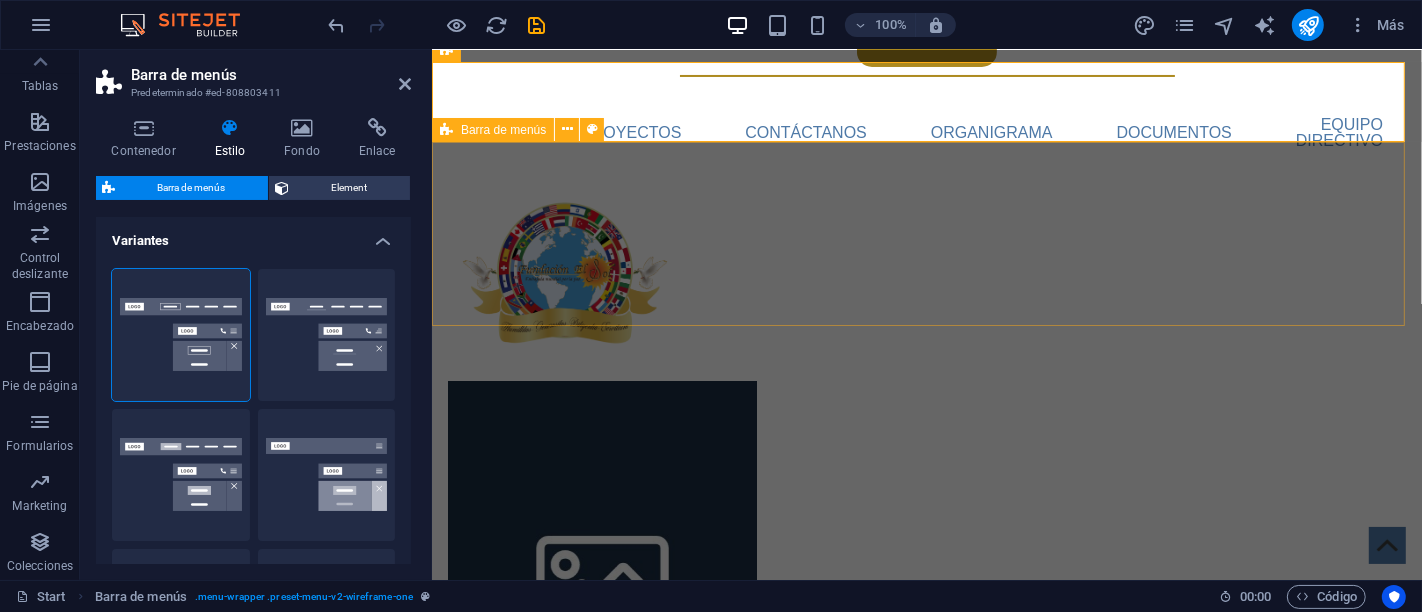 scroll, scrollTop: 247, scrollLeft: 0, axis: vertical 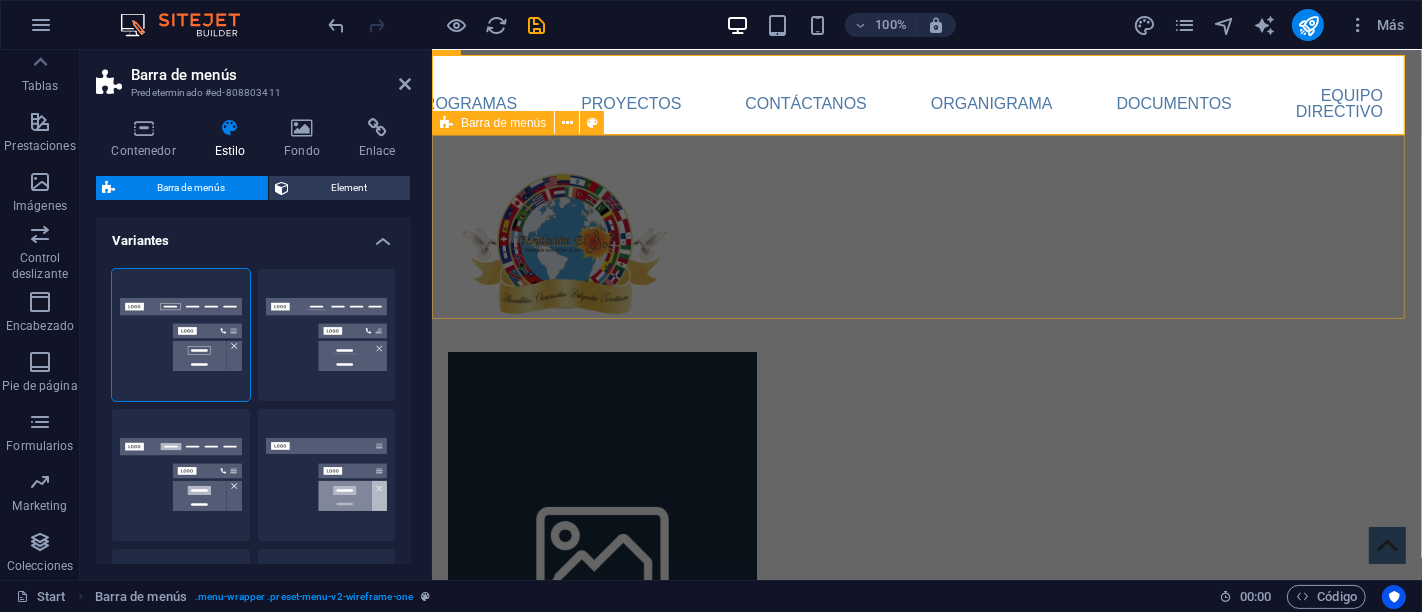 click on "Menu" at bounding box center [926, 244] 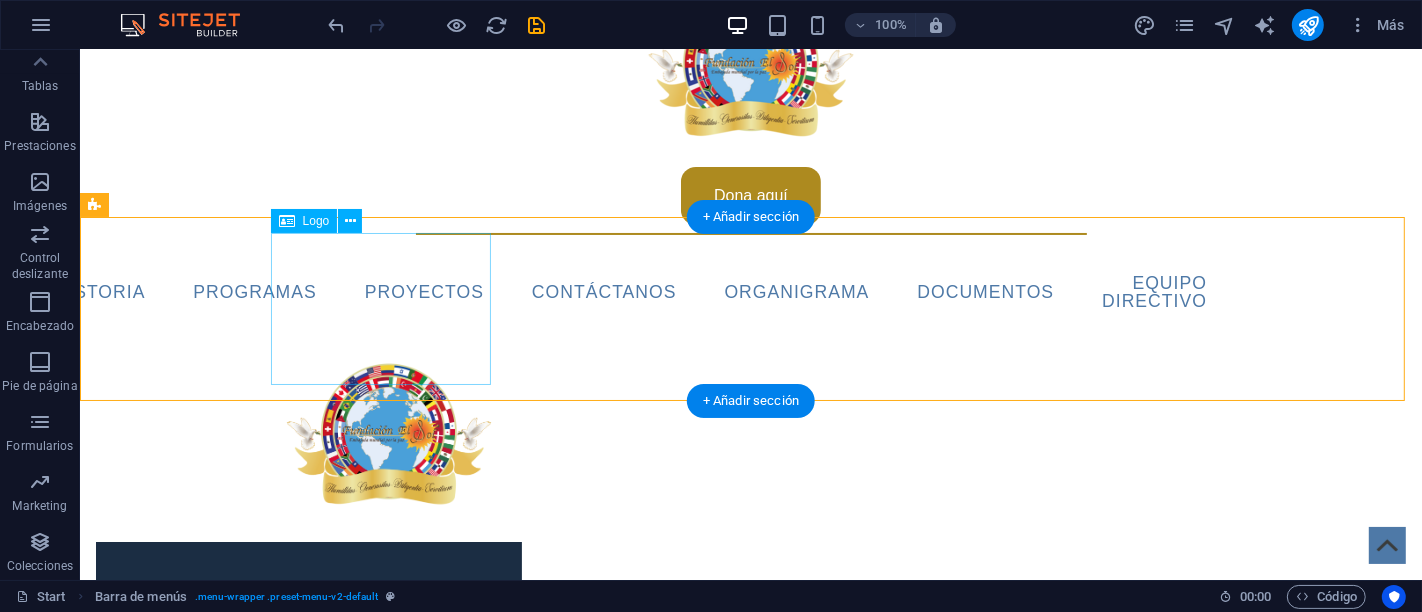 scroll, scrollTop: 0, scrollLeft: 0, axis: both 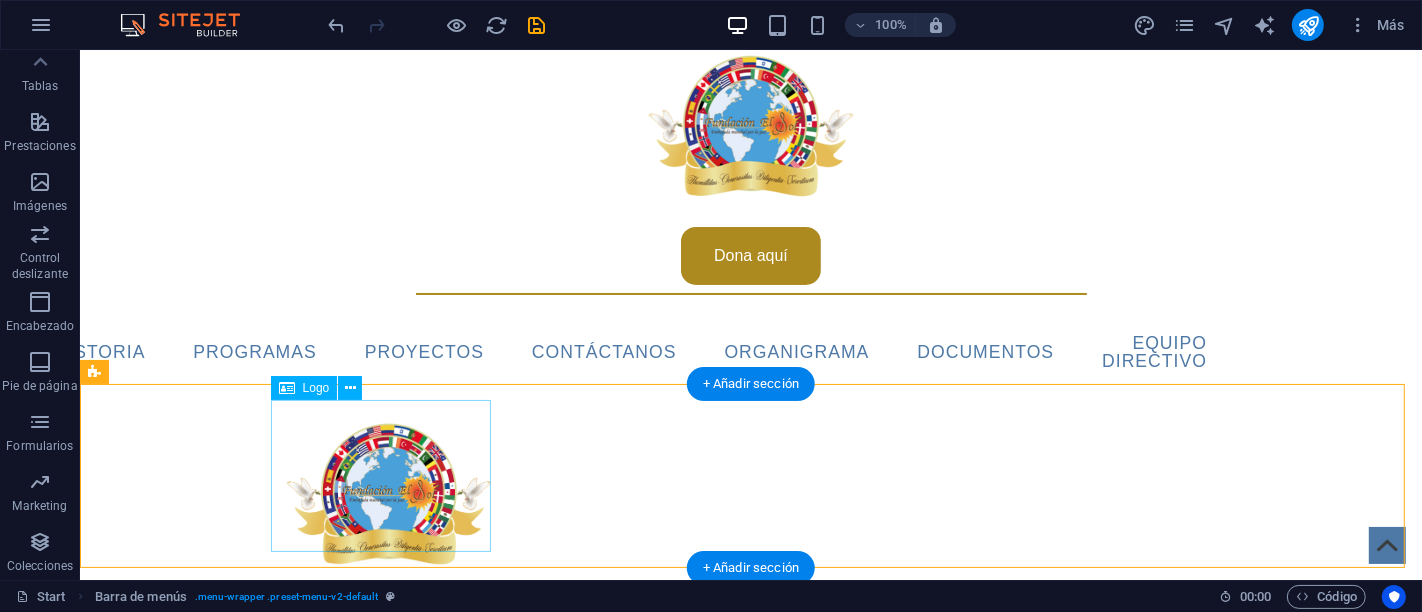 click at bounding box center (750, 494) 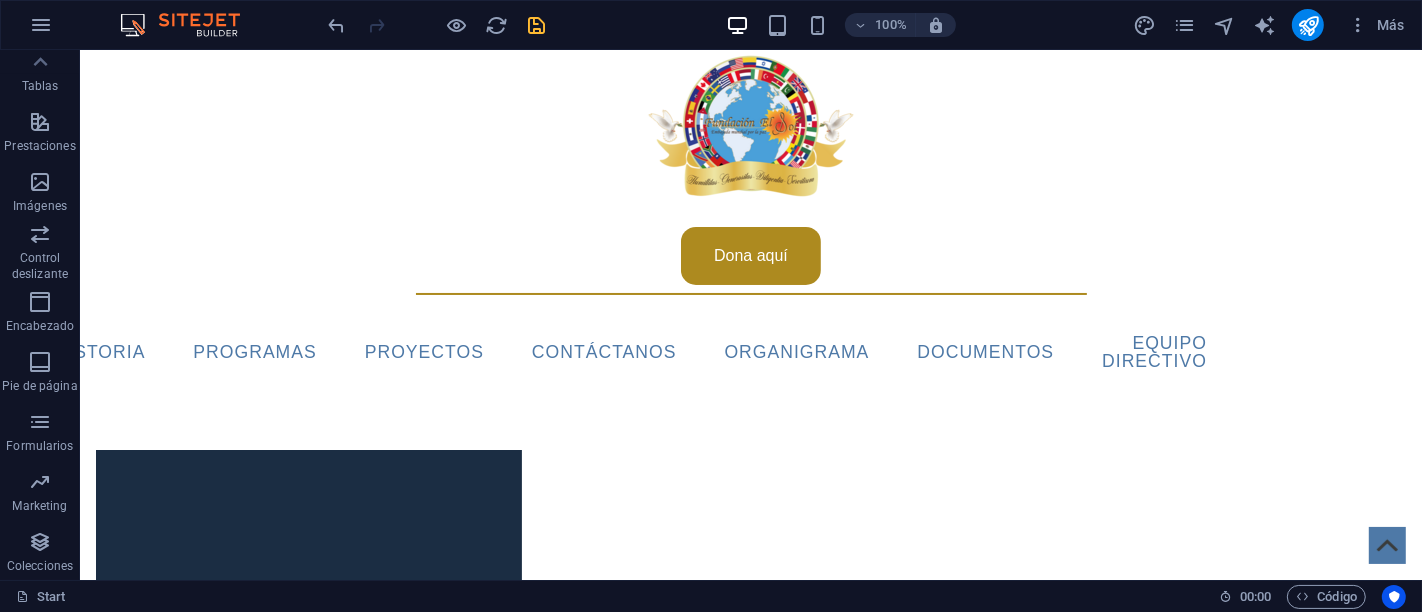 click at bounding box center (537, 25) 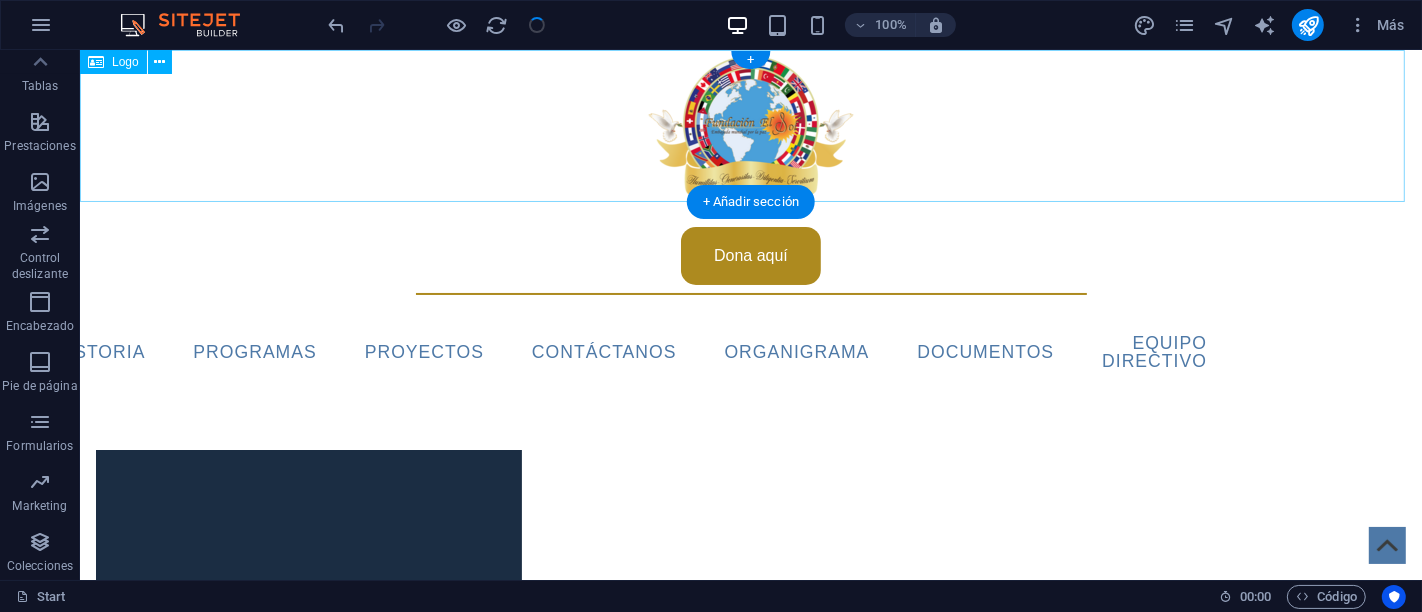 click at bounding box center [750, 126] 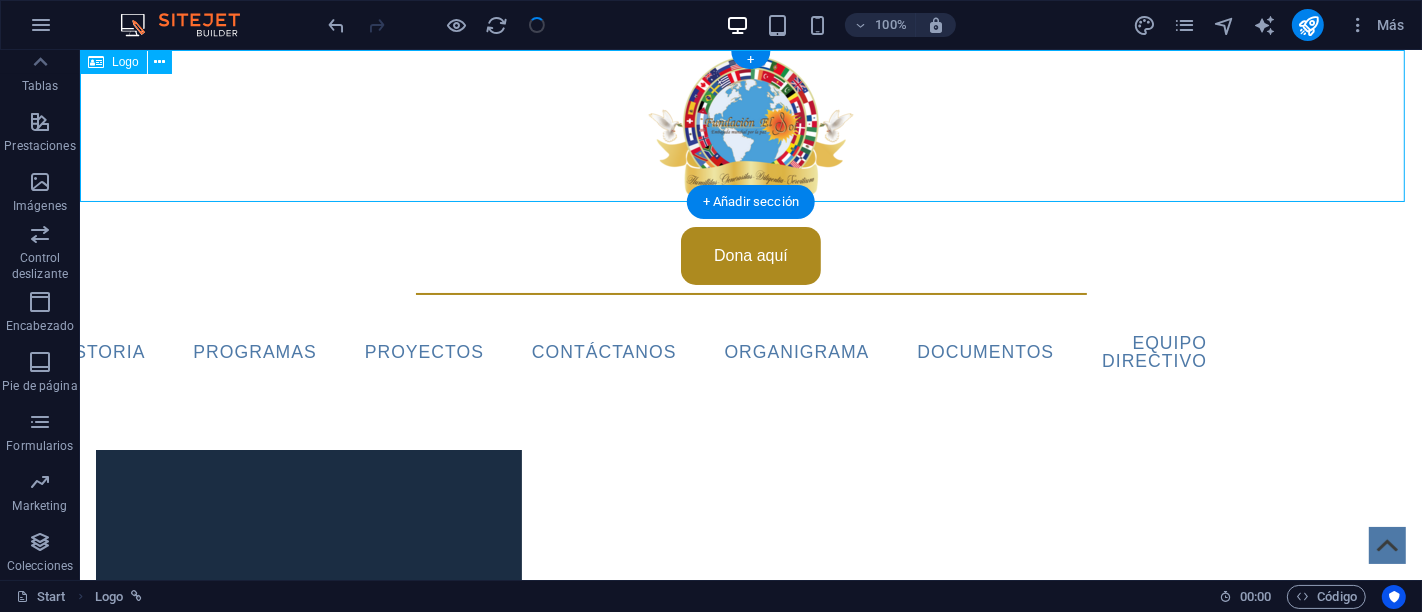 click at bounding box center [750, 126] 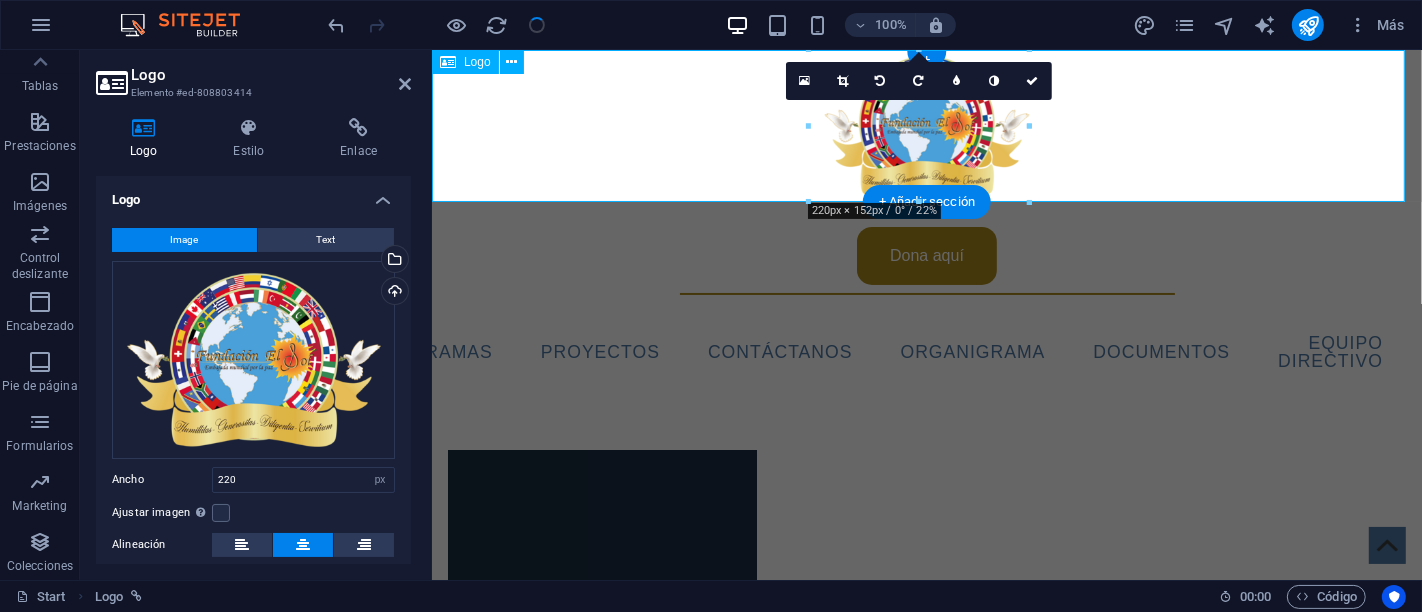 click at bounding box center (926, 126) 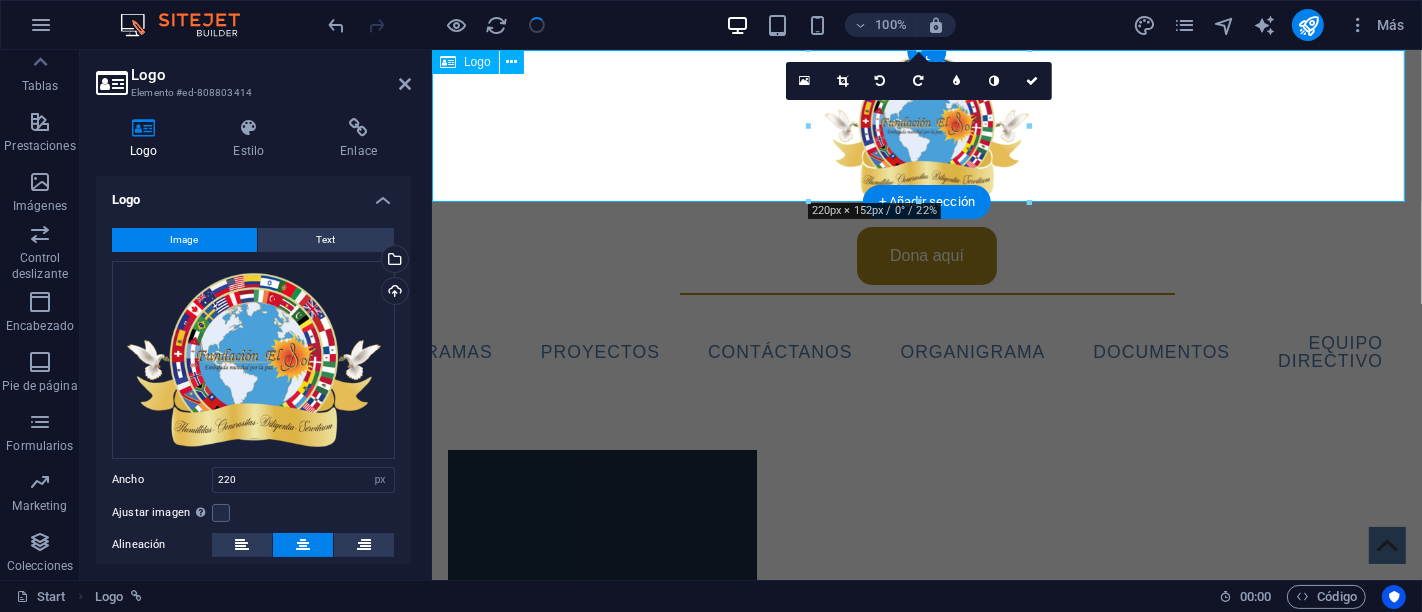 click at bounding box center [926, 126] 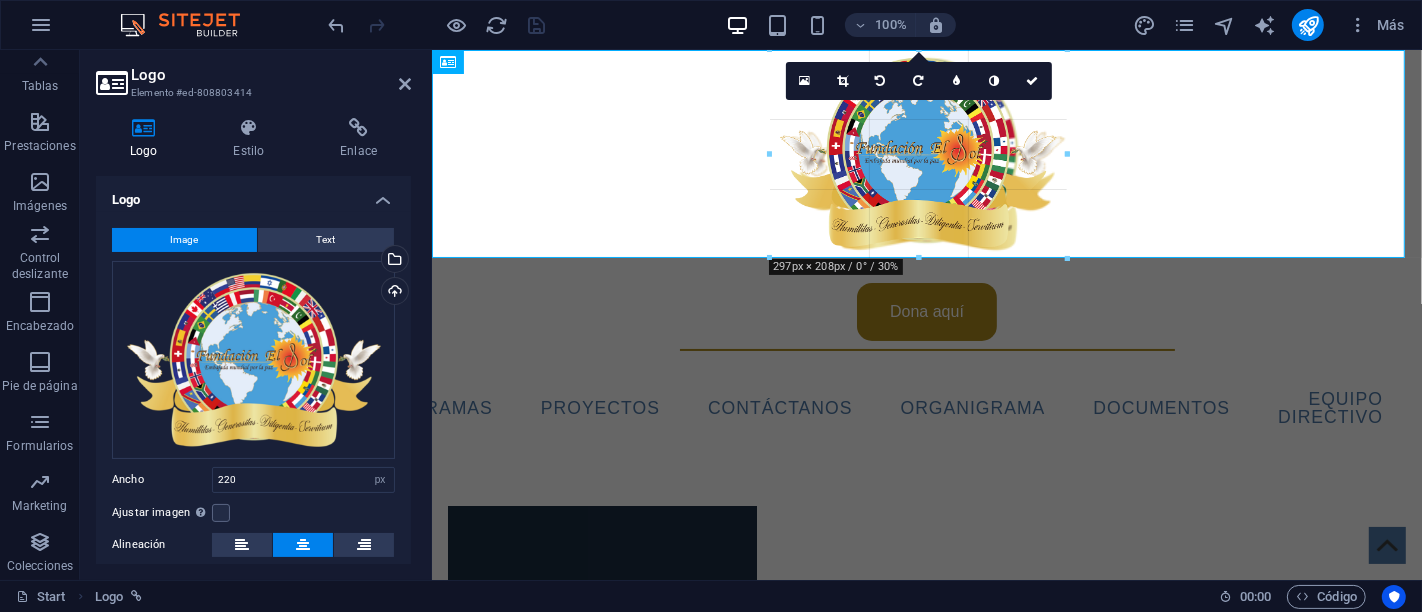 drag, startPoint x: 807, startPoint y: 199, endPoint x: 323, endPoint y: 209, distance: 484.1033 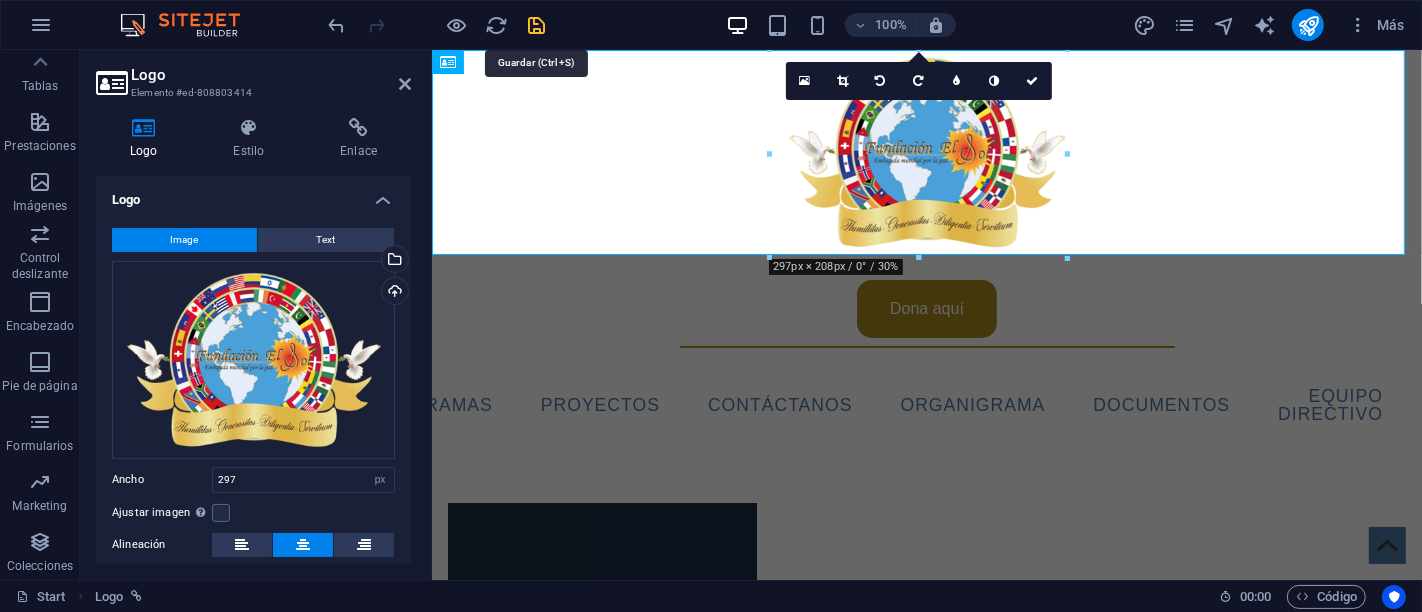 click at bounding box center [537, 25] 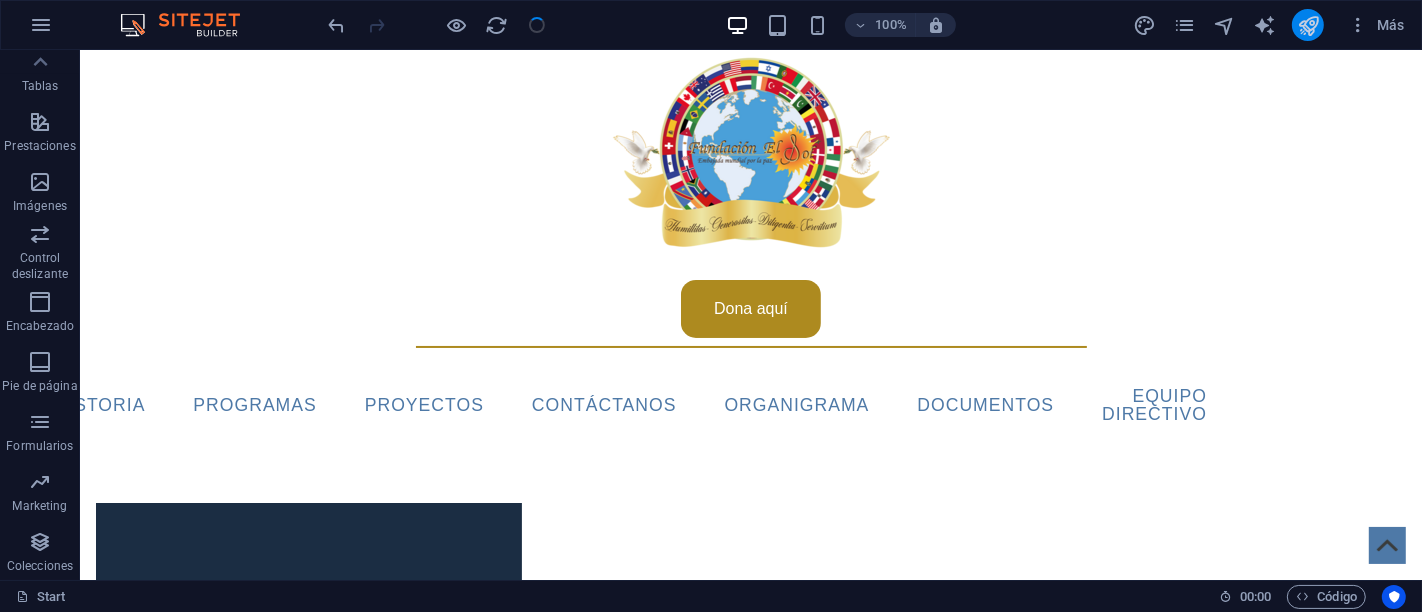 click at bounding box center [1308, 25] 